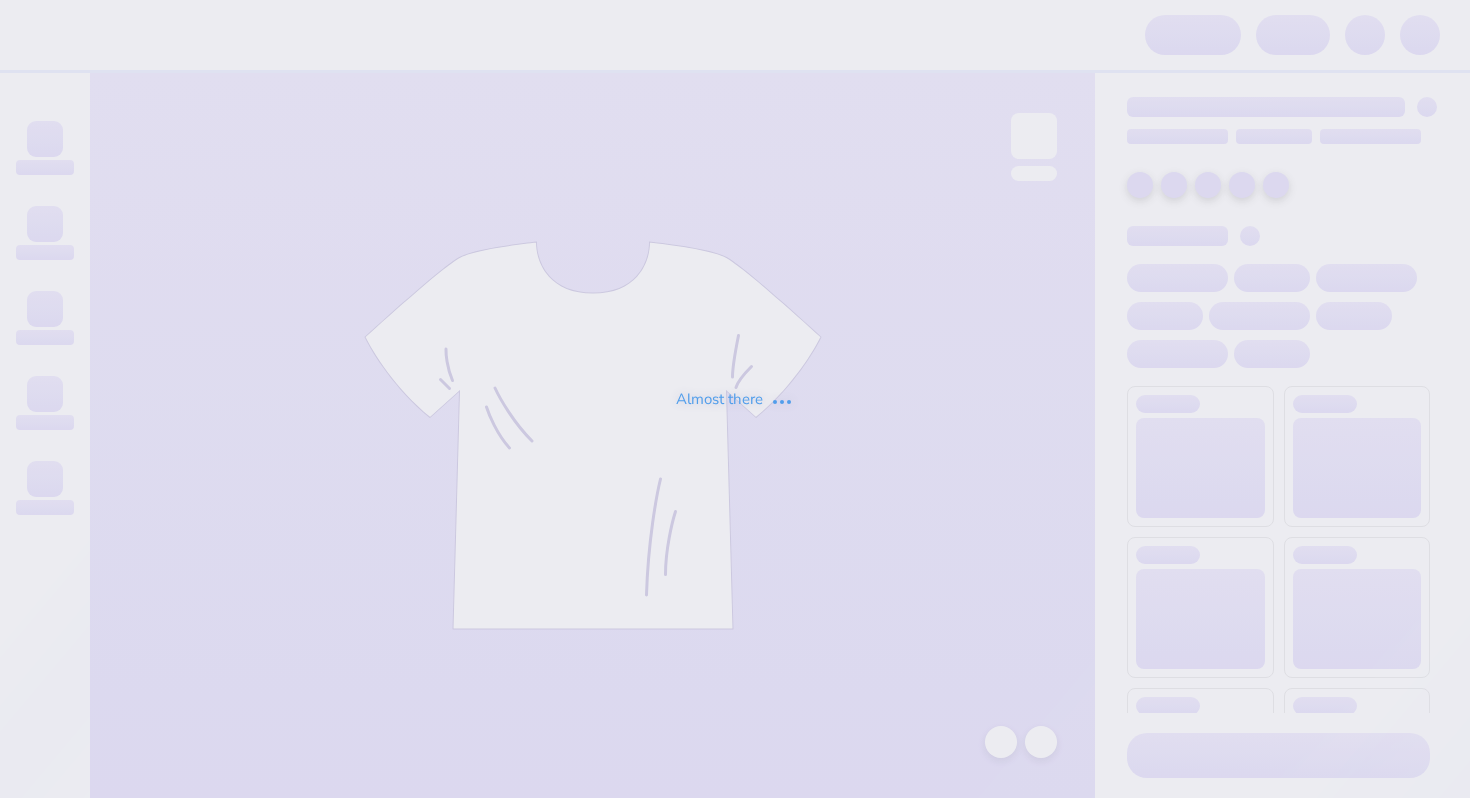 scroll, scrollTop: 0, scrollLeft: 0, axis: both 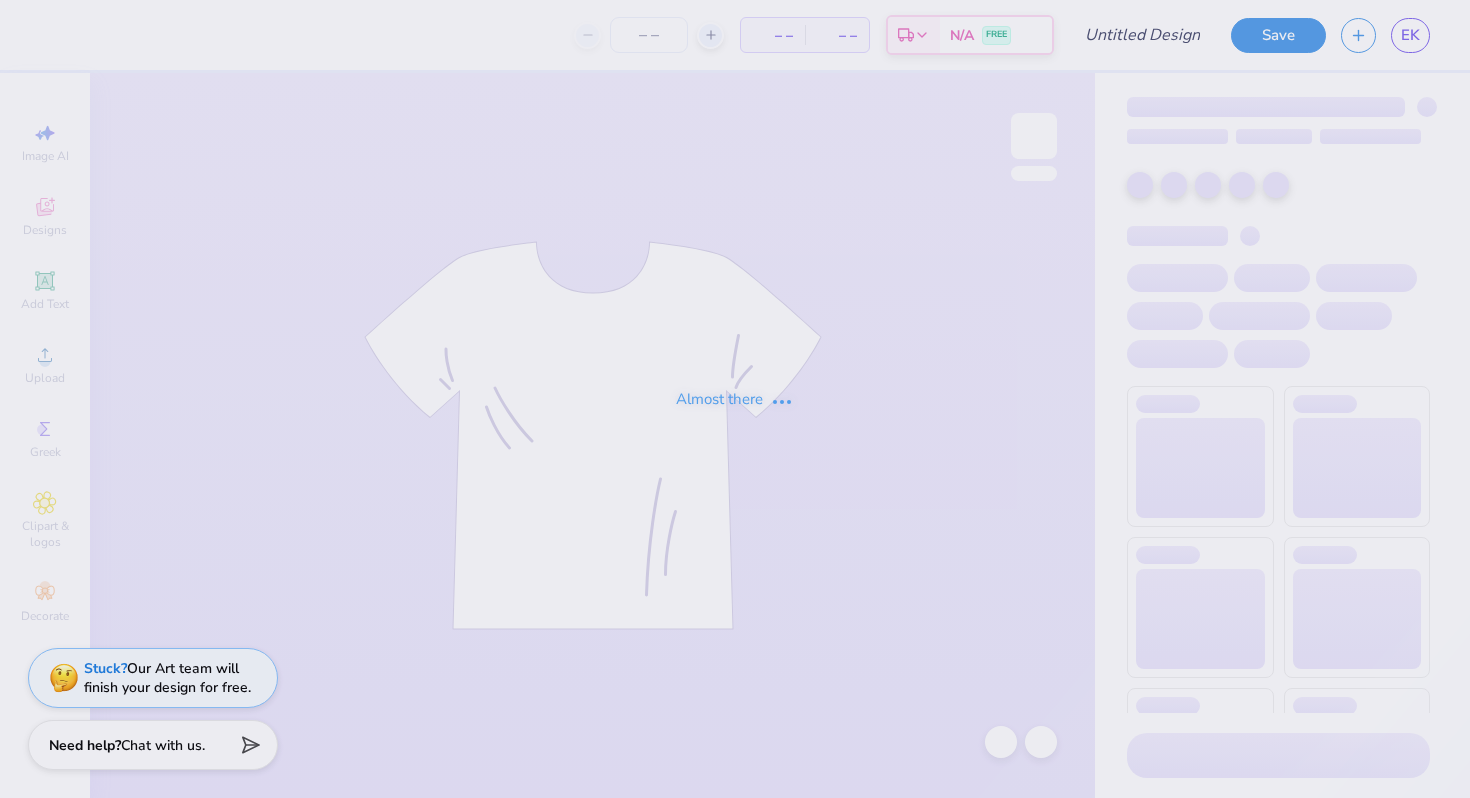 type on "Bayit Sheni Tank top" 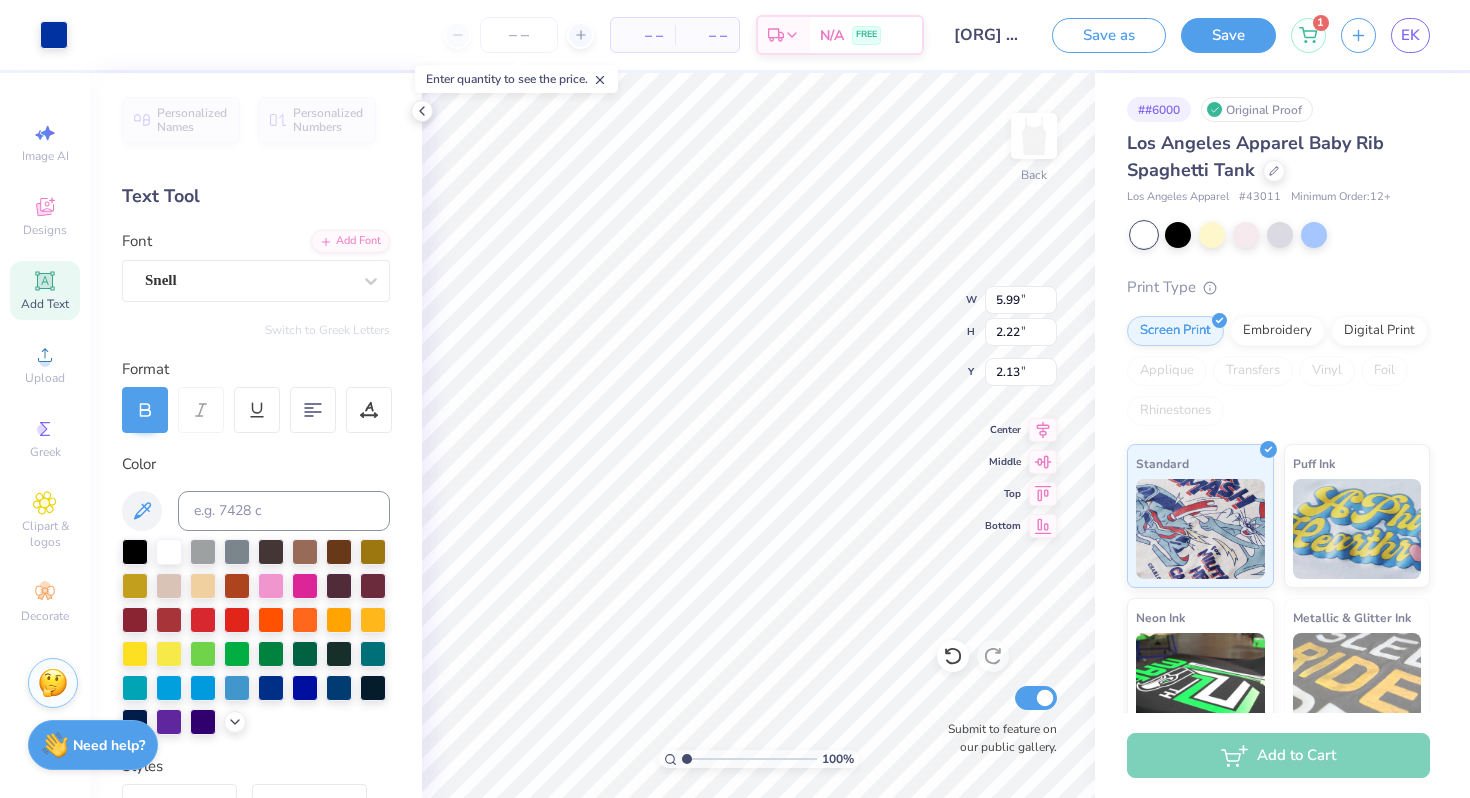 type on "2.02" 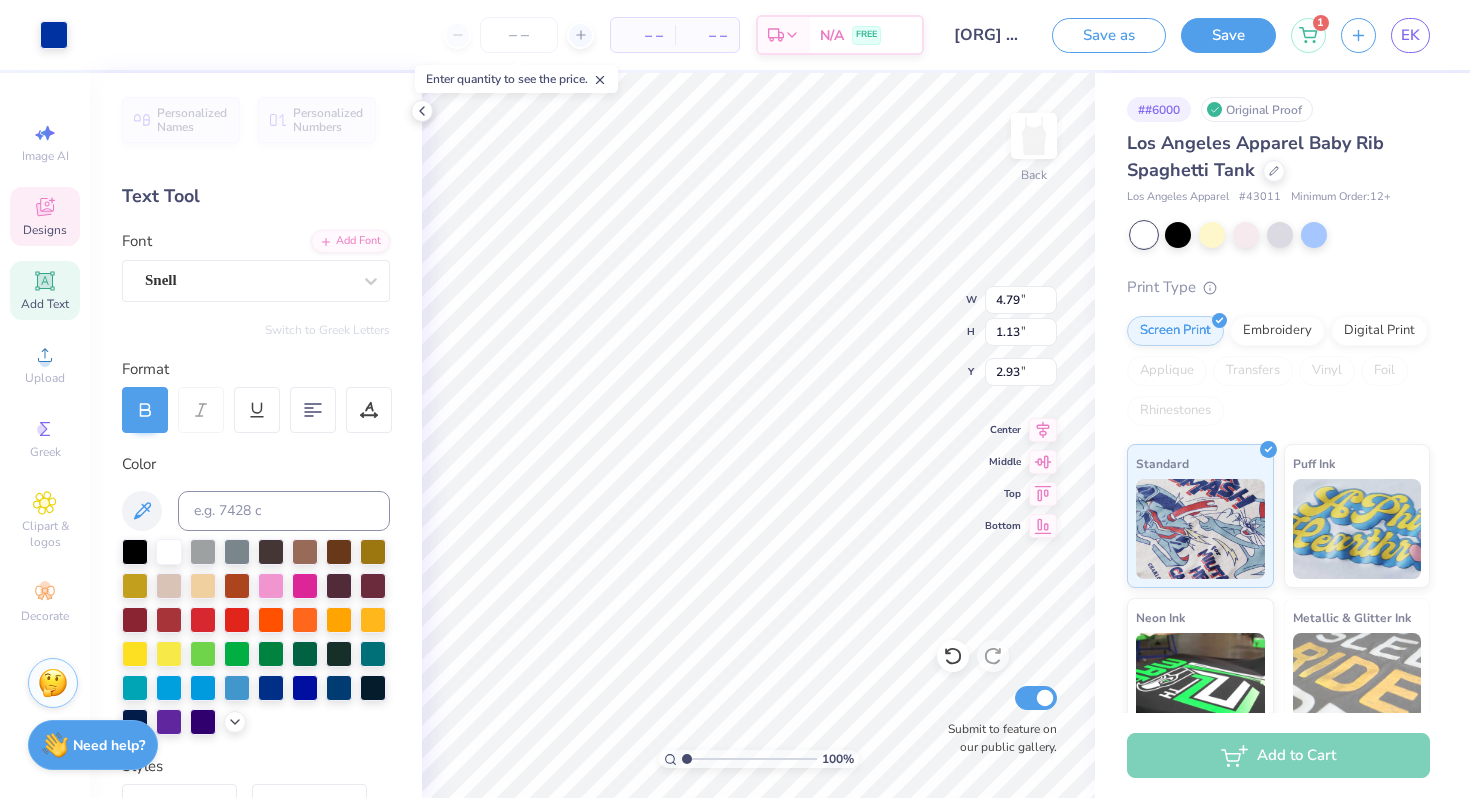 type on "2.89" 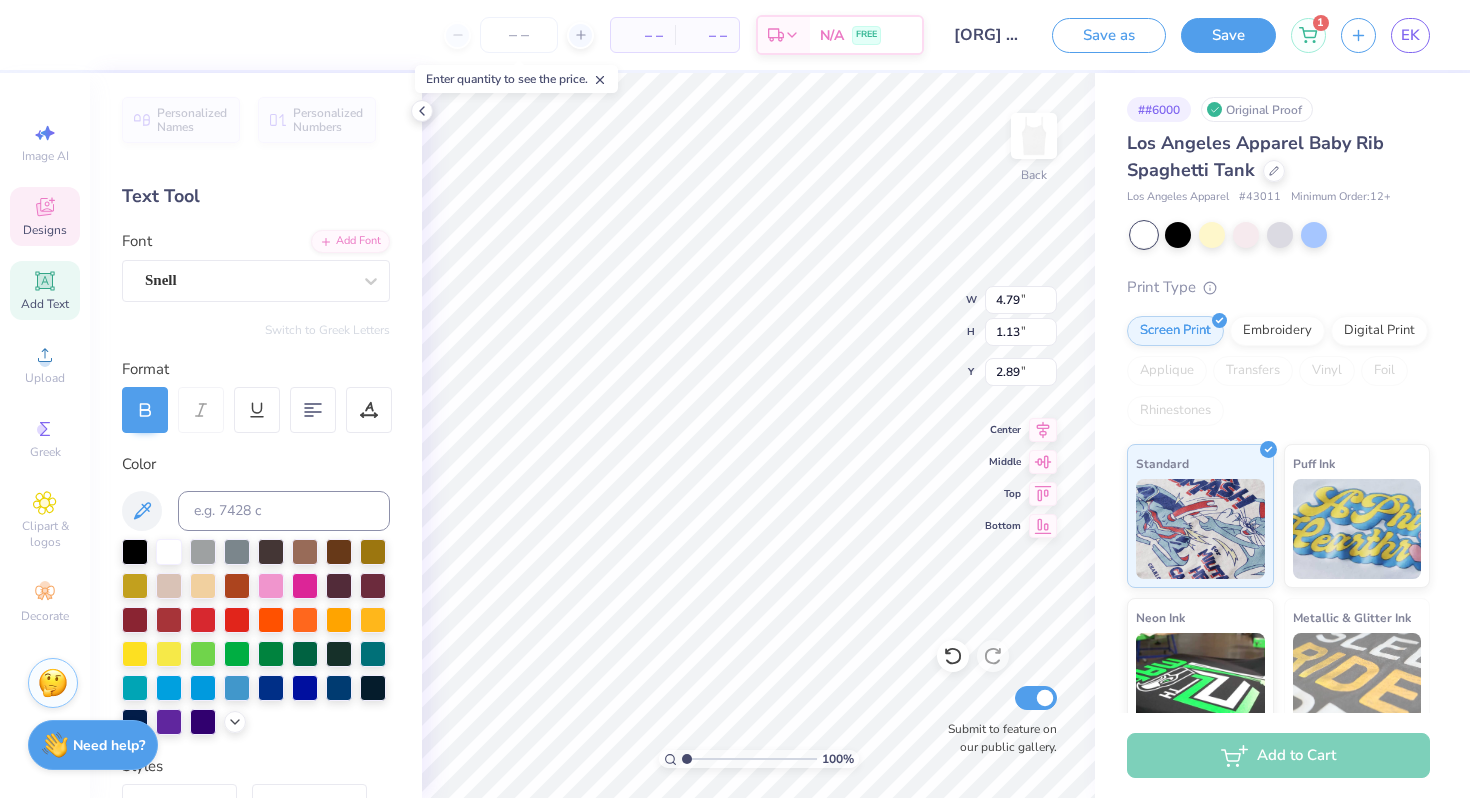scroll, scrollTop: 0, scrollLeft: 2, axis: horizontal 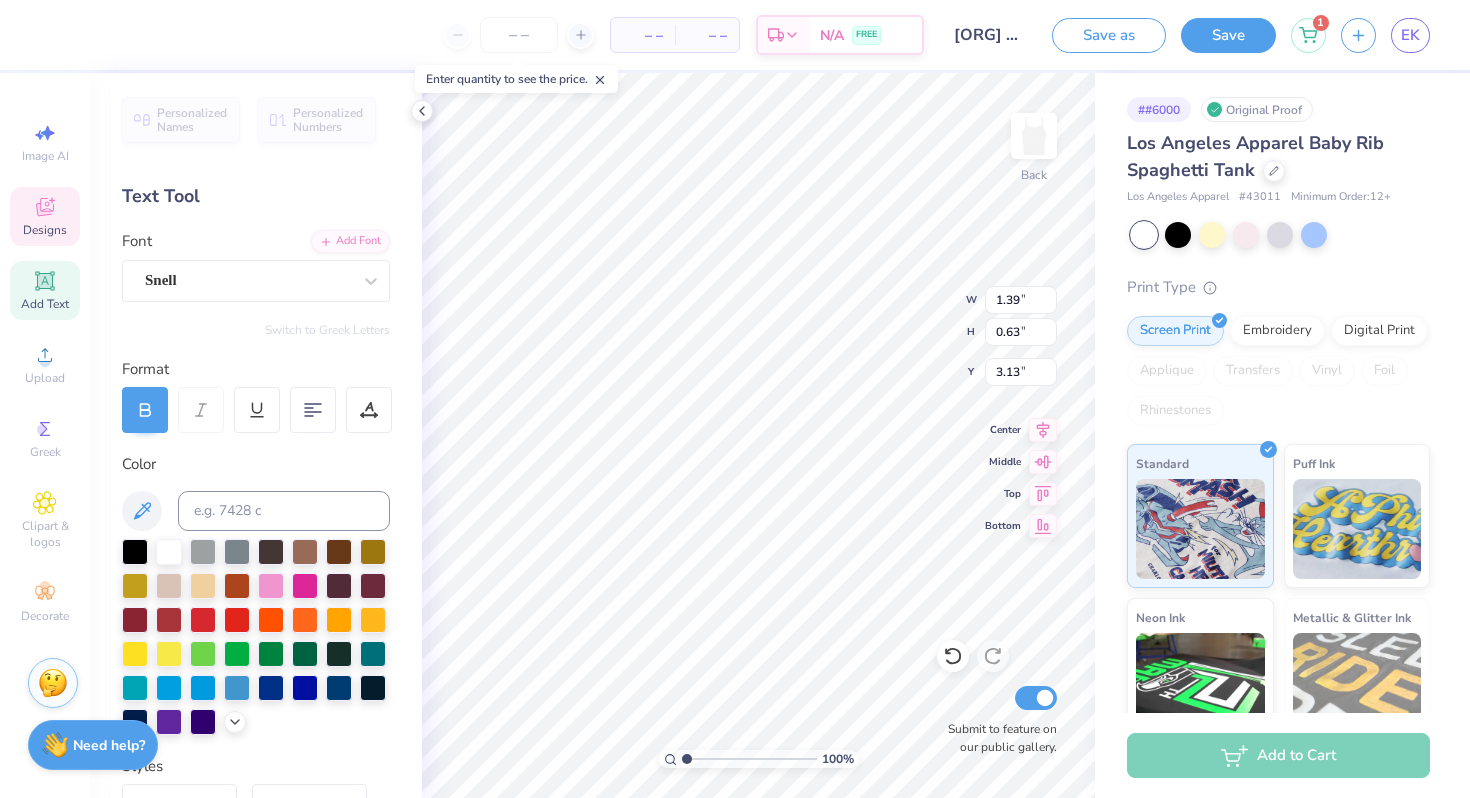 type on "ith" 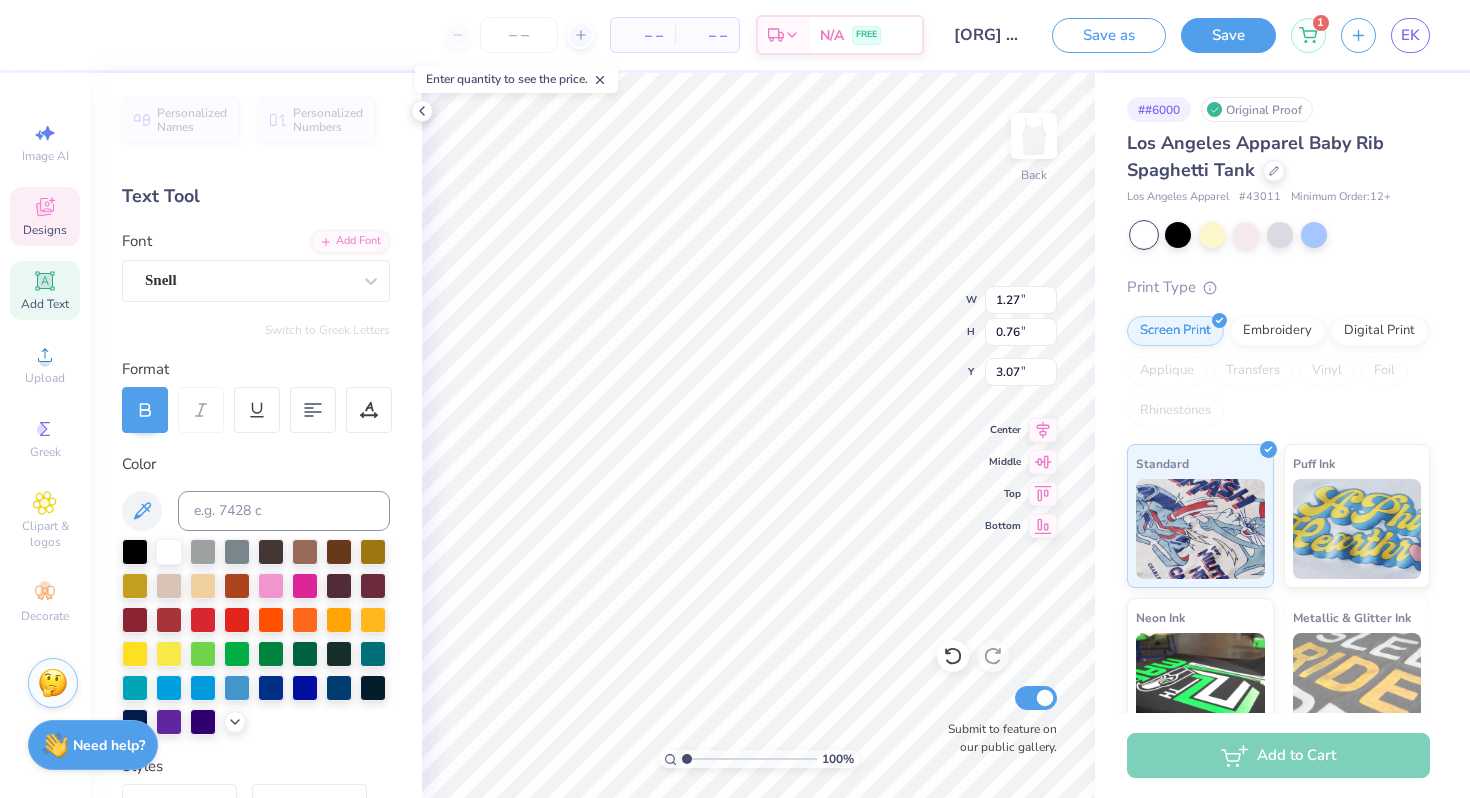 type on "3.10" 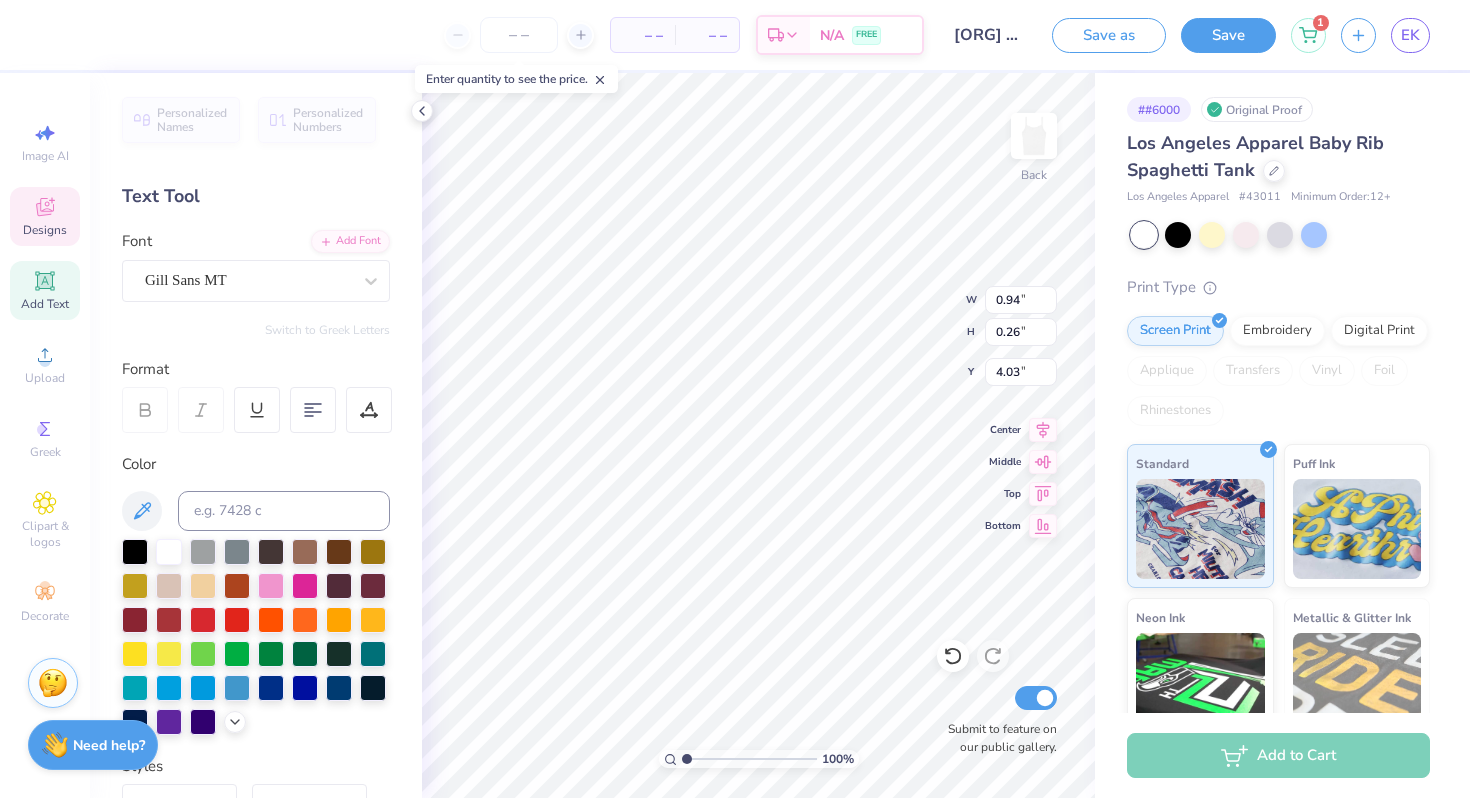 type on "Girls" 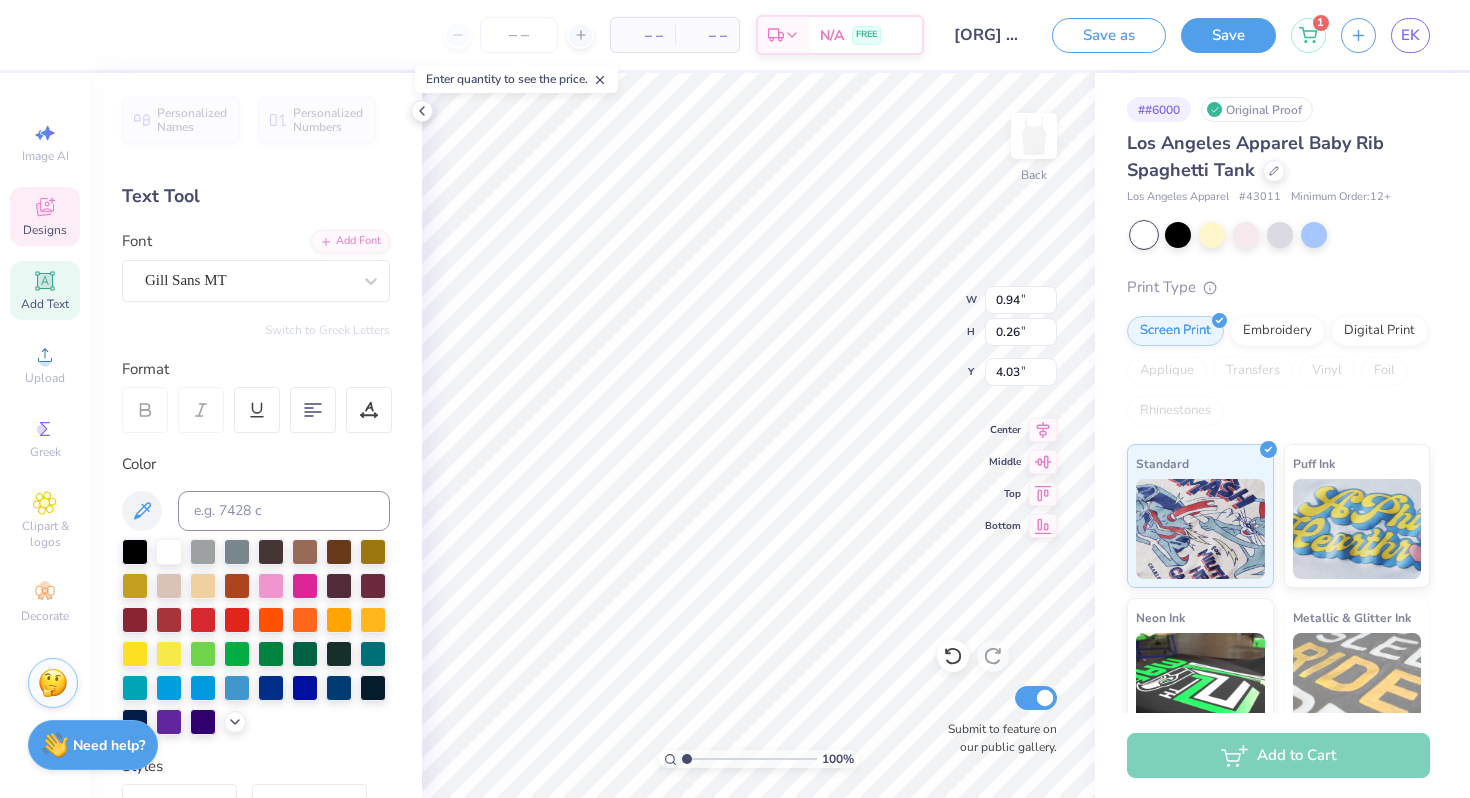 type on "4.68" 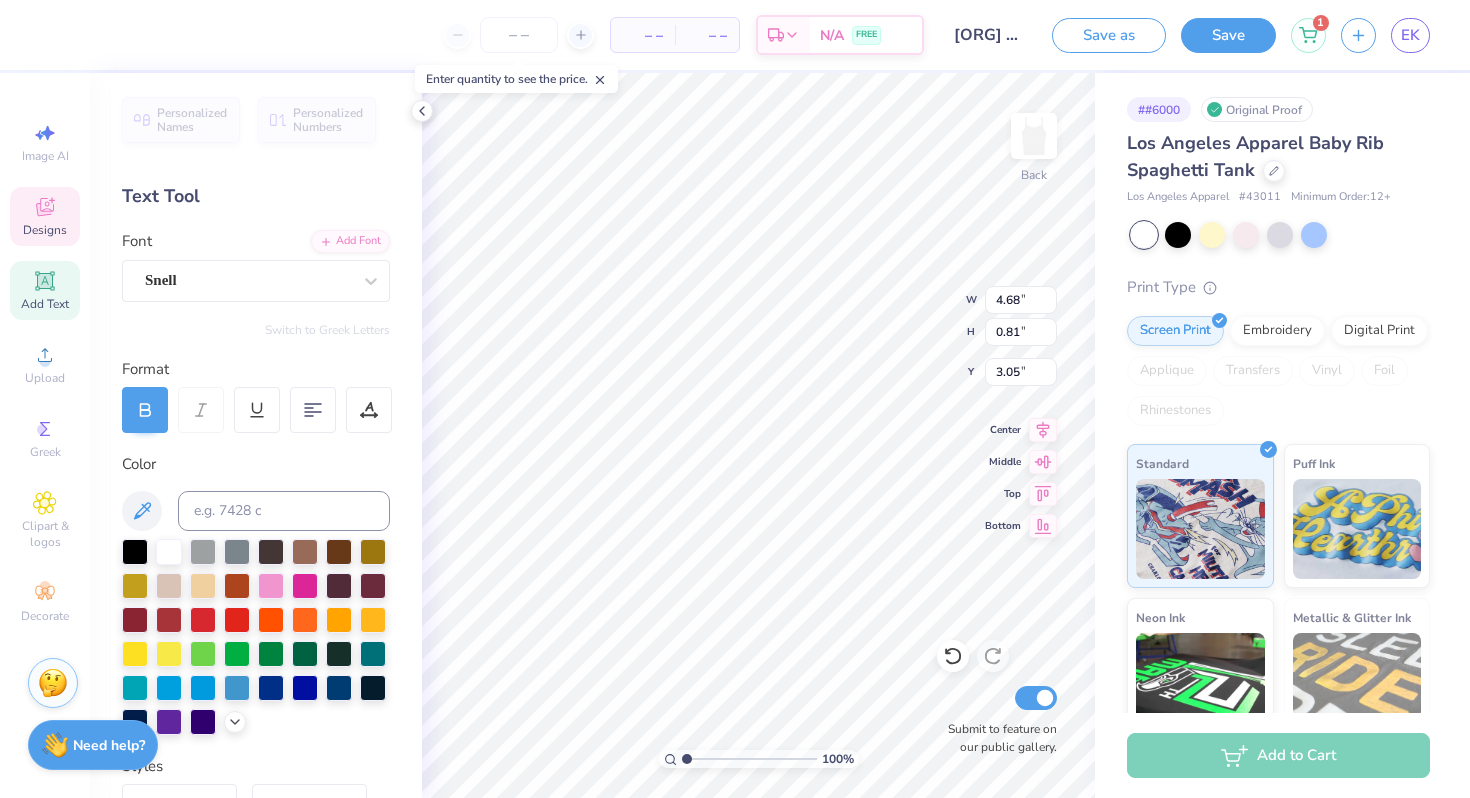 type on "4.68" 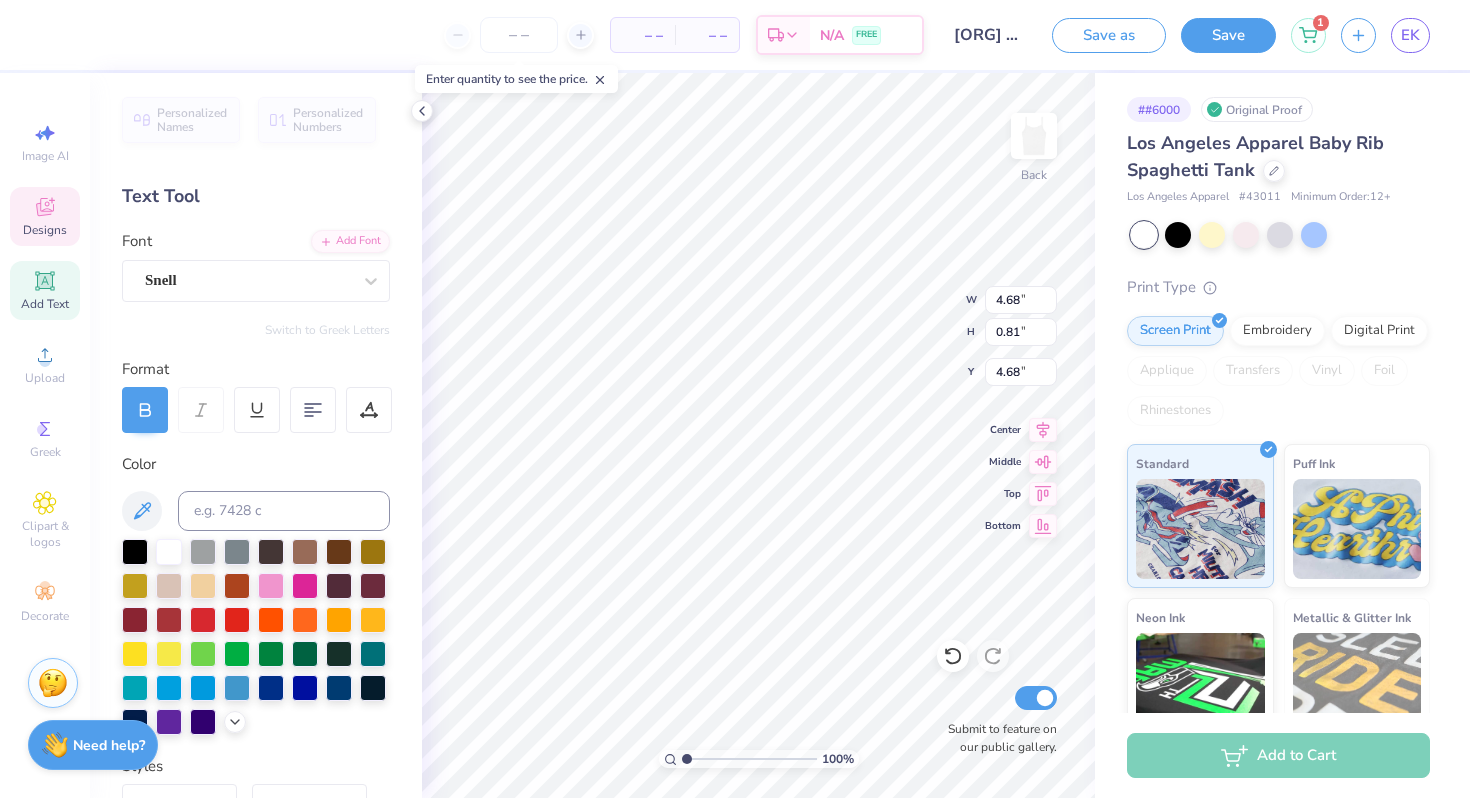 type on "0.69" 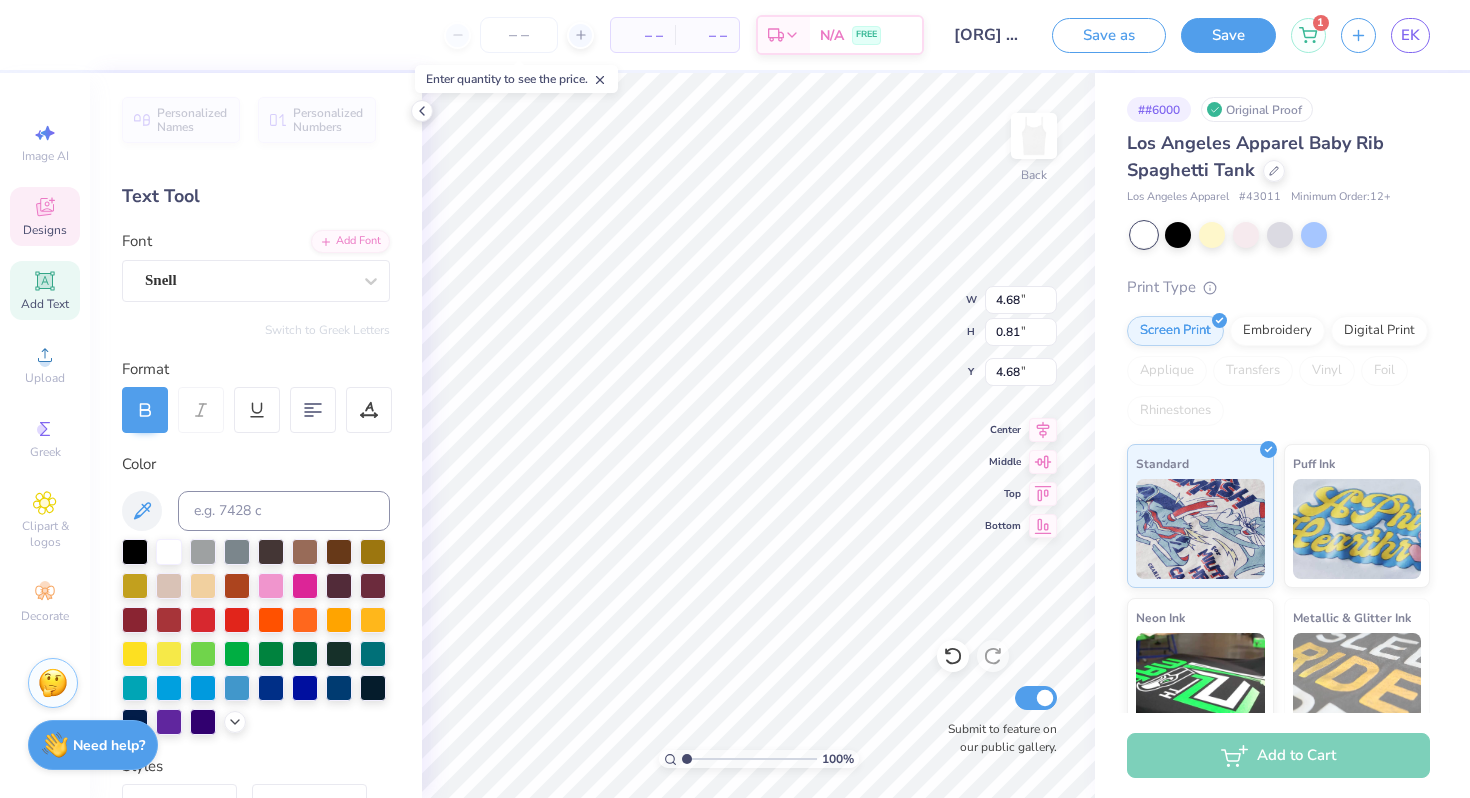 type on "Girls" 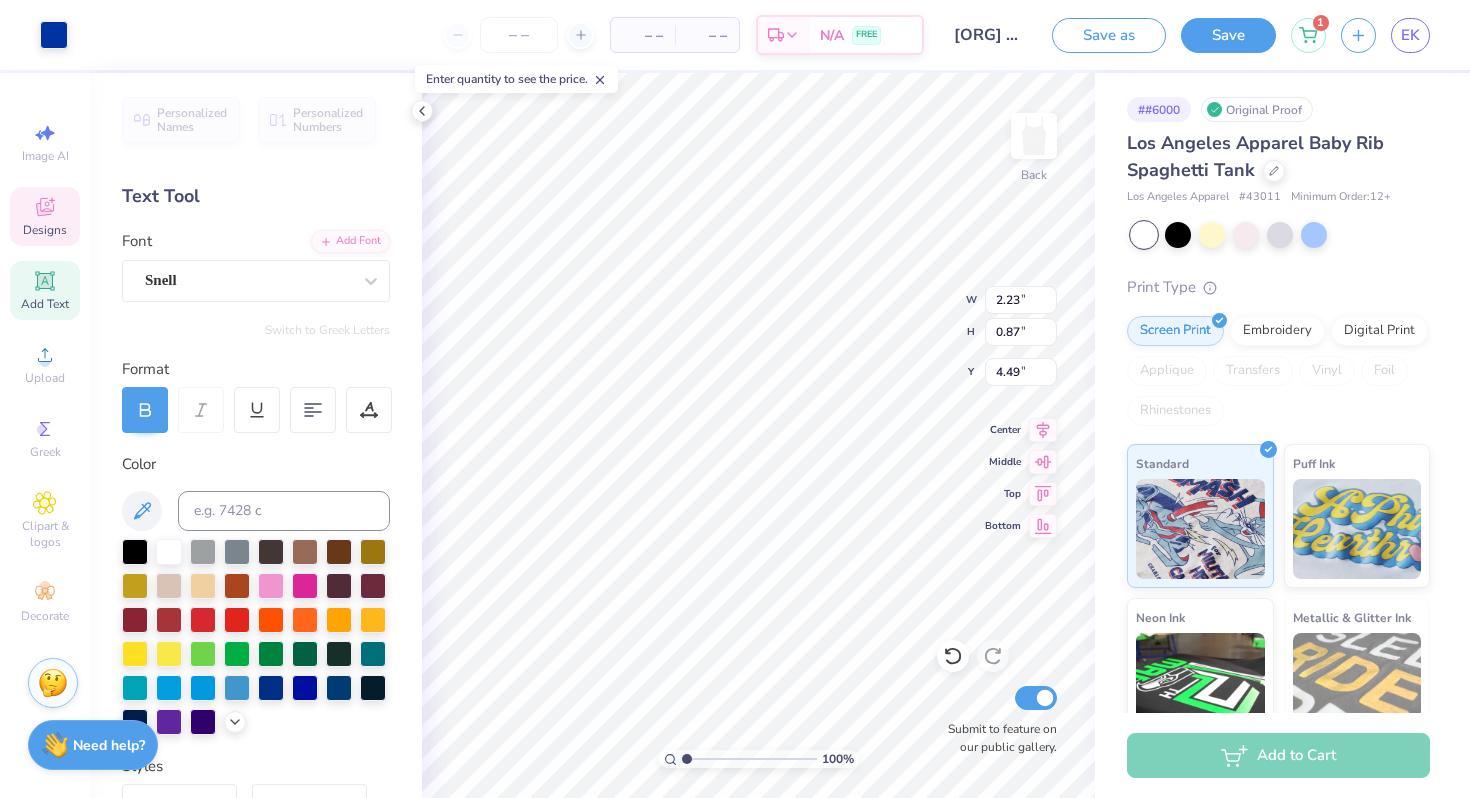 type on "4.48" 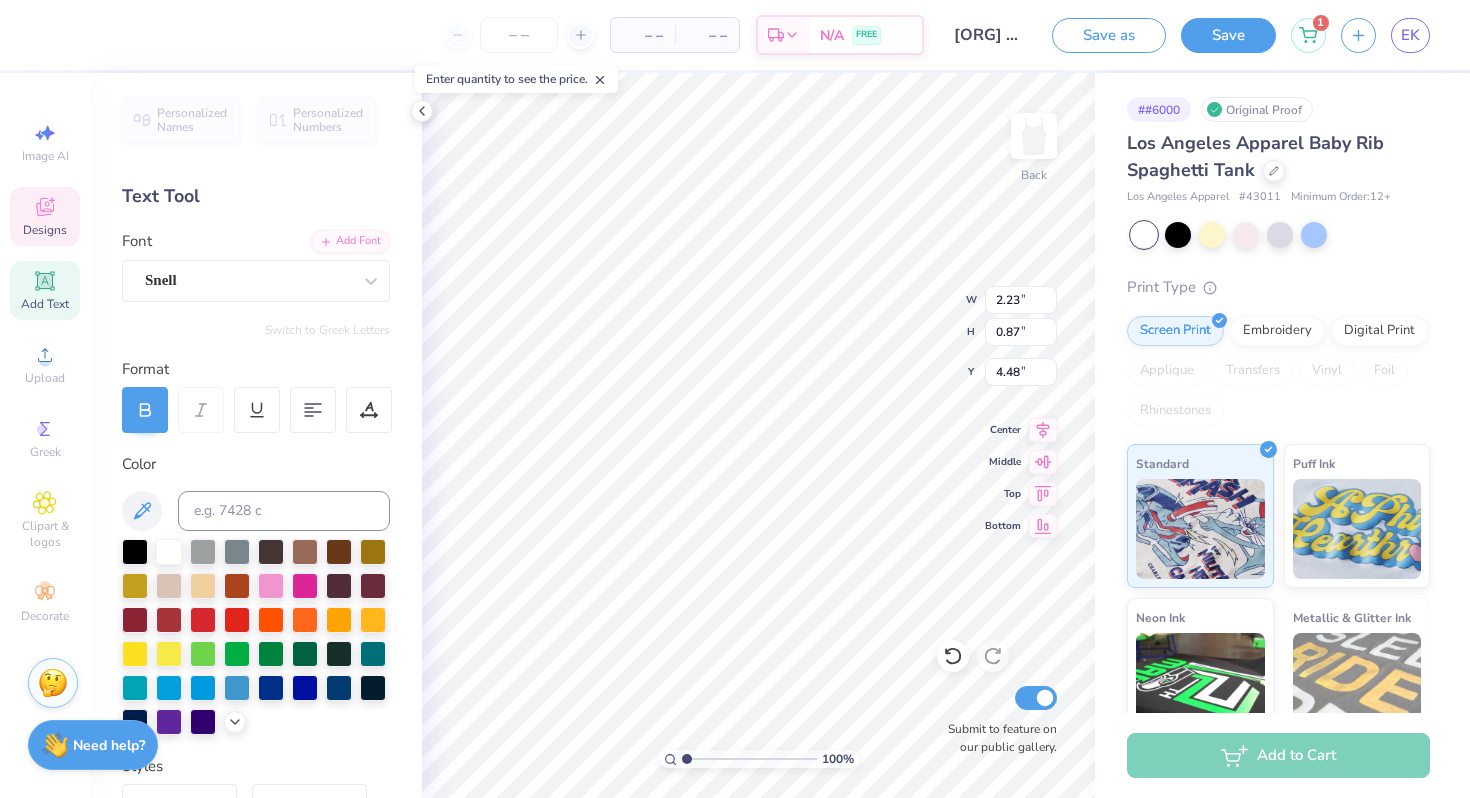 type on "1.51" 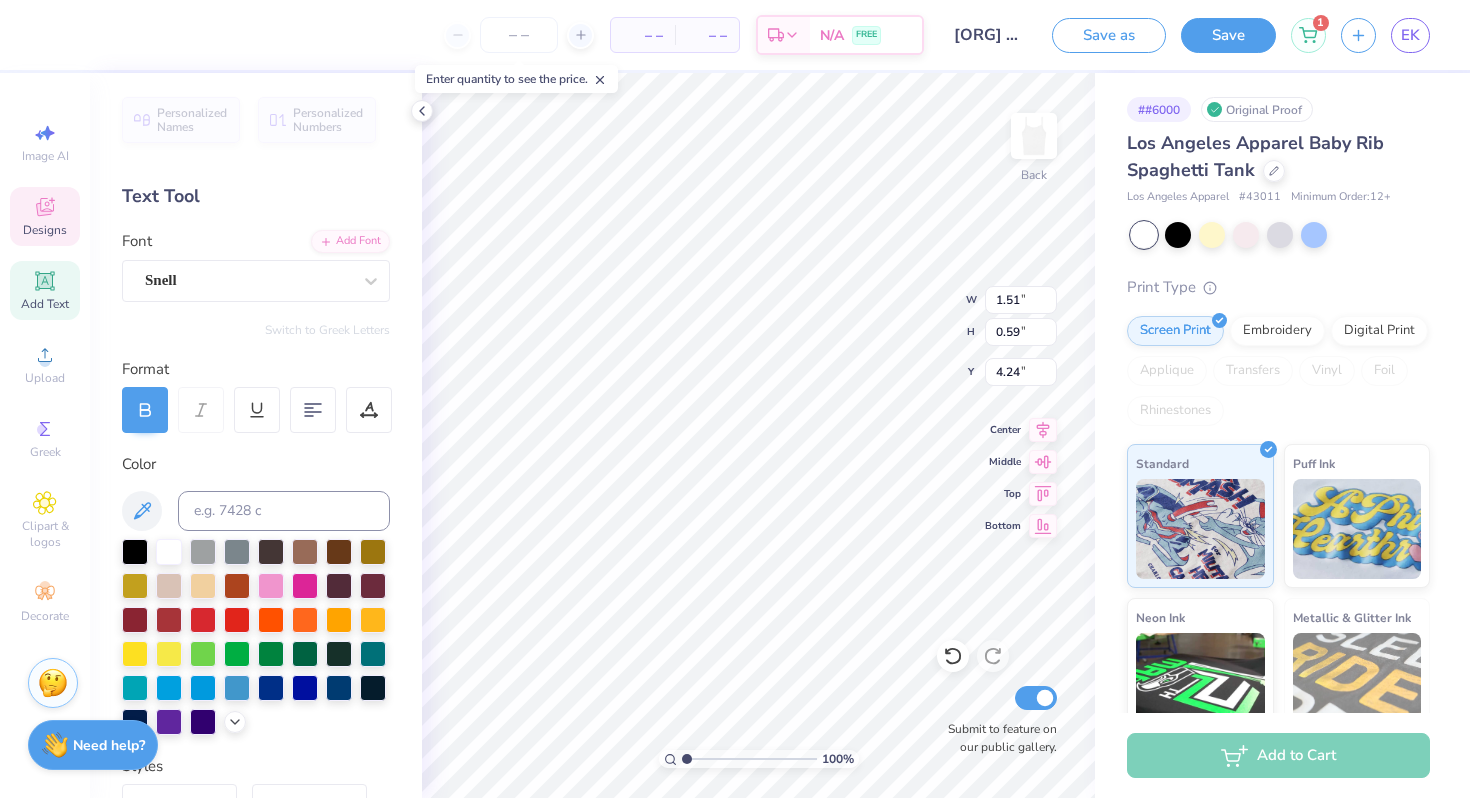 type on "4.24" 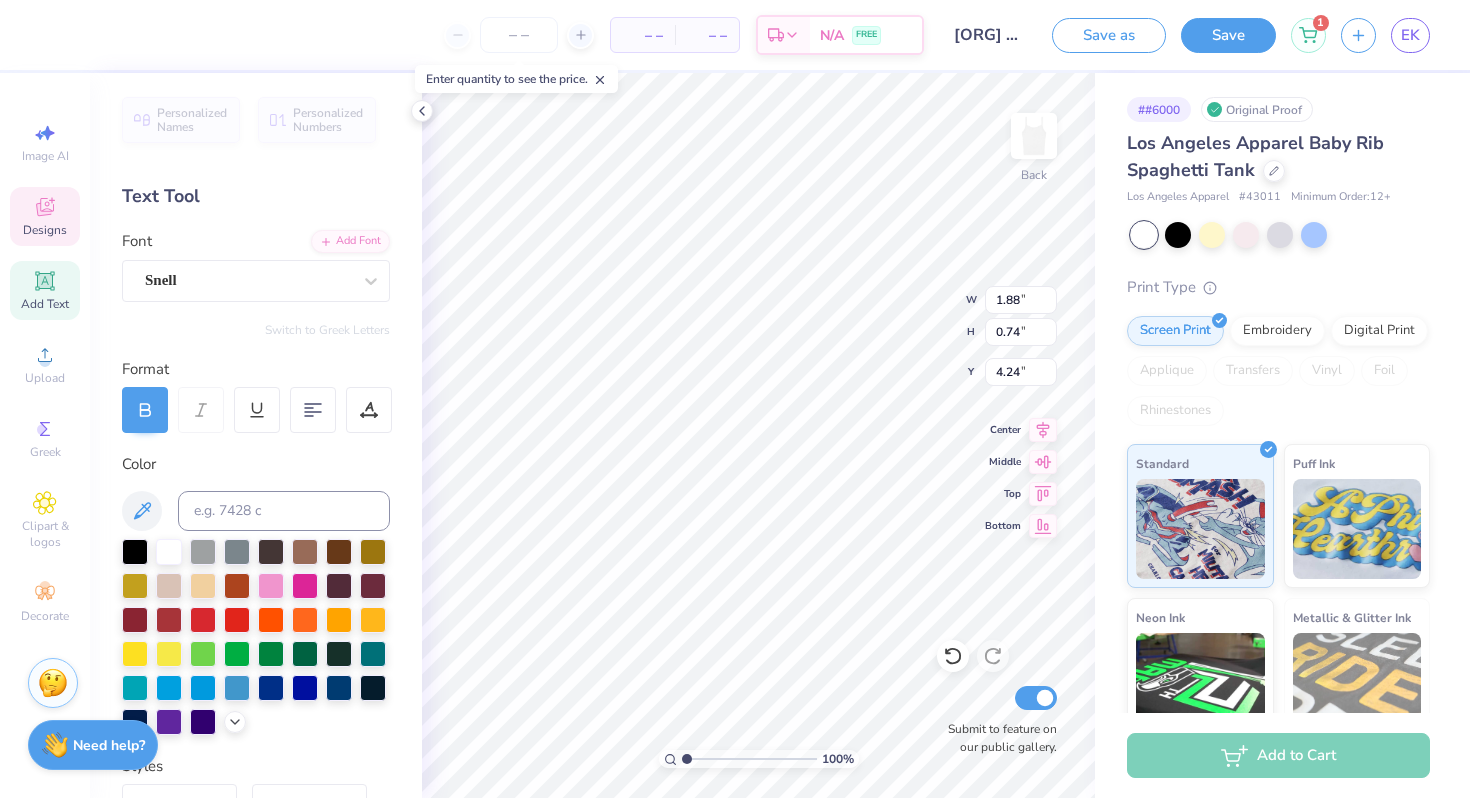 type on "4.06" 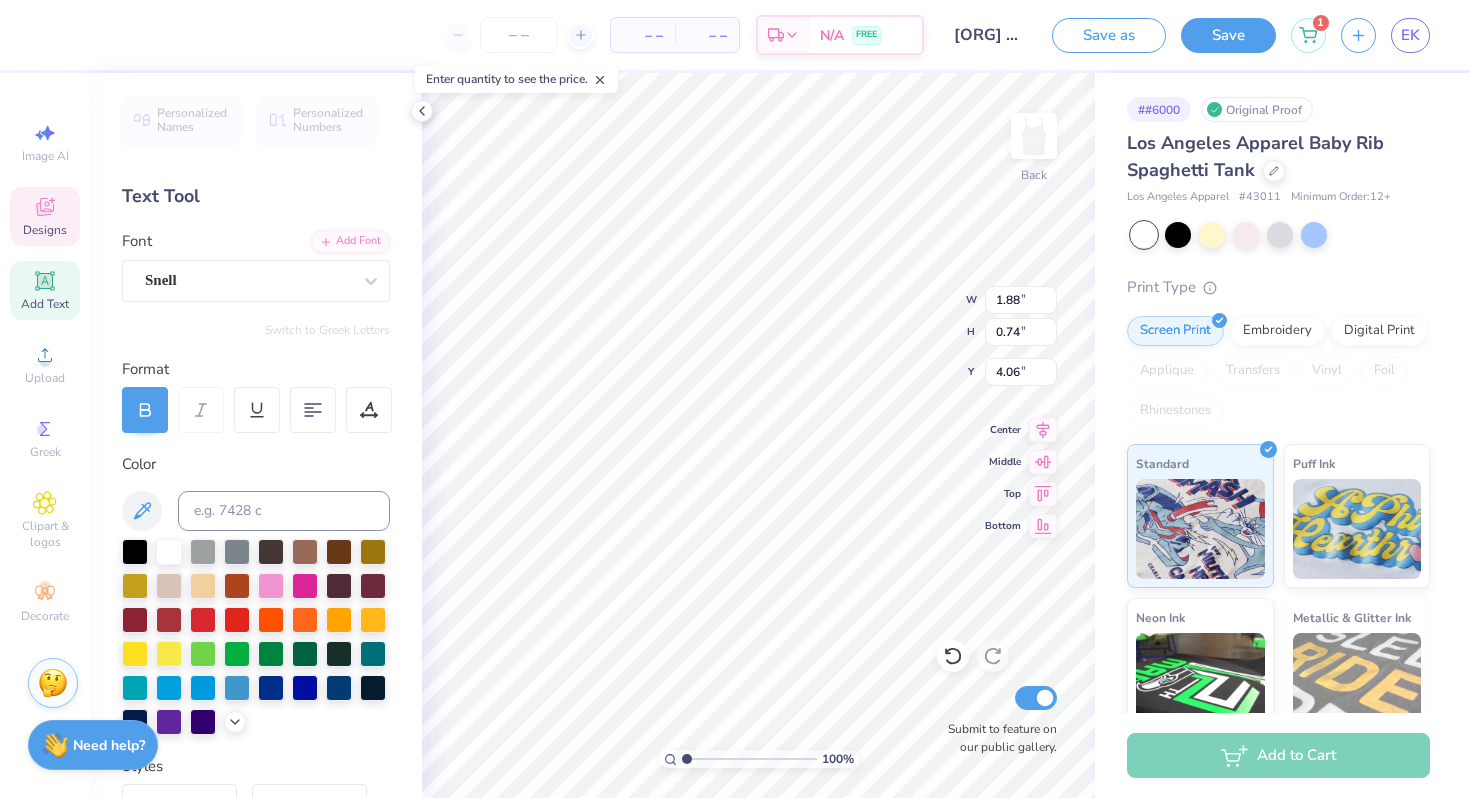 type on "2.42" 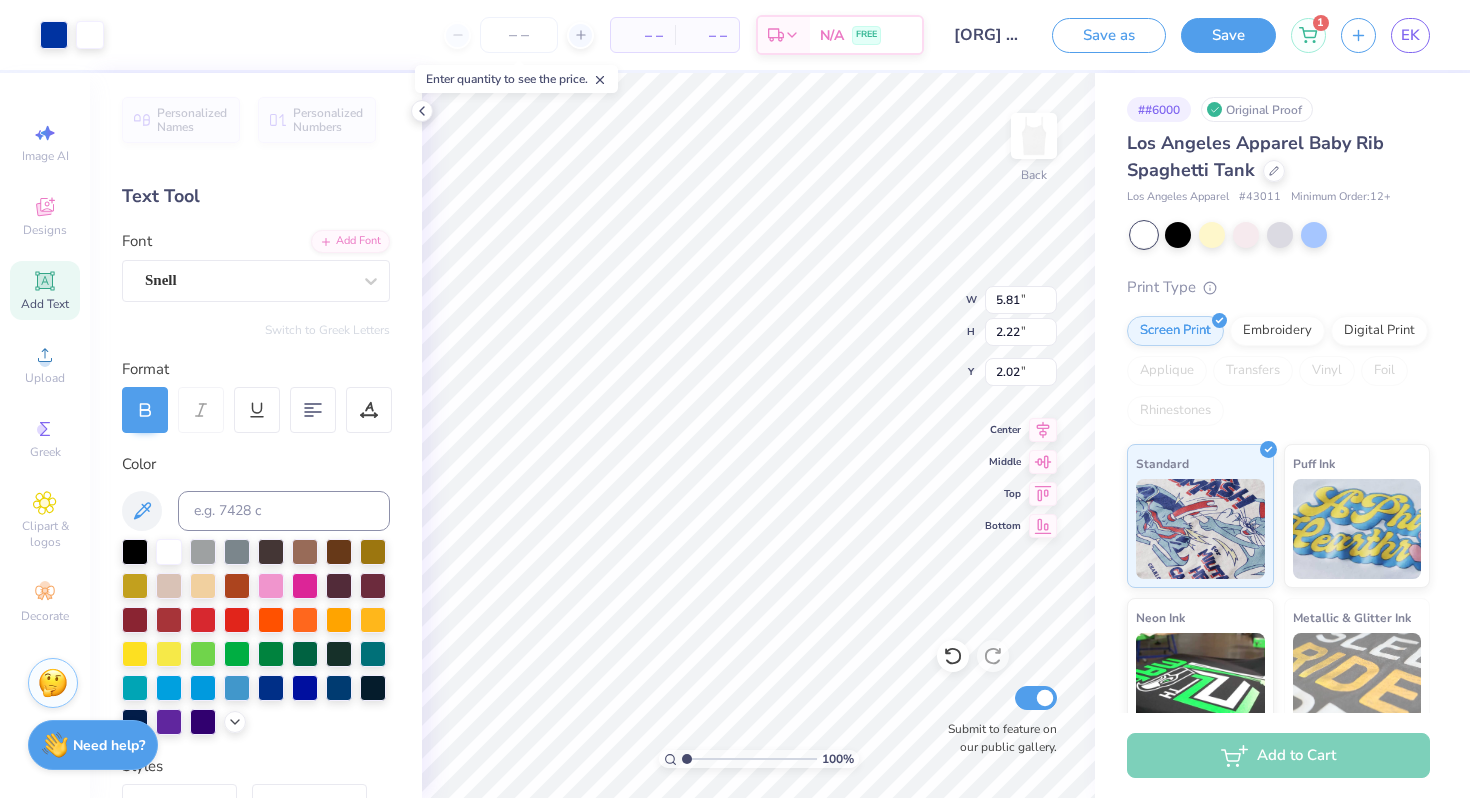 type on "2.01" 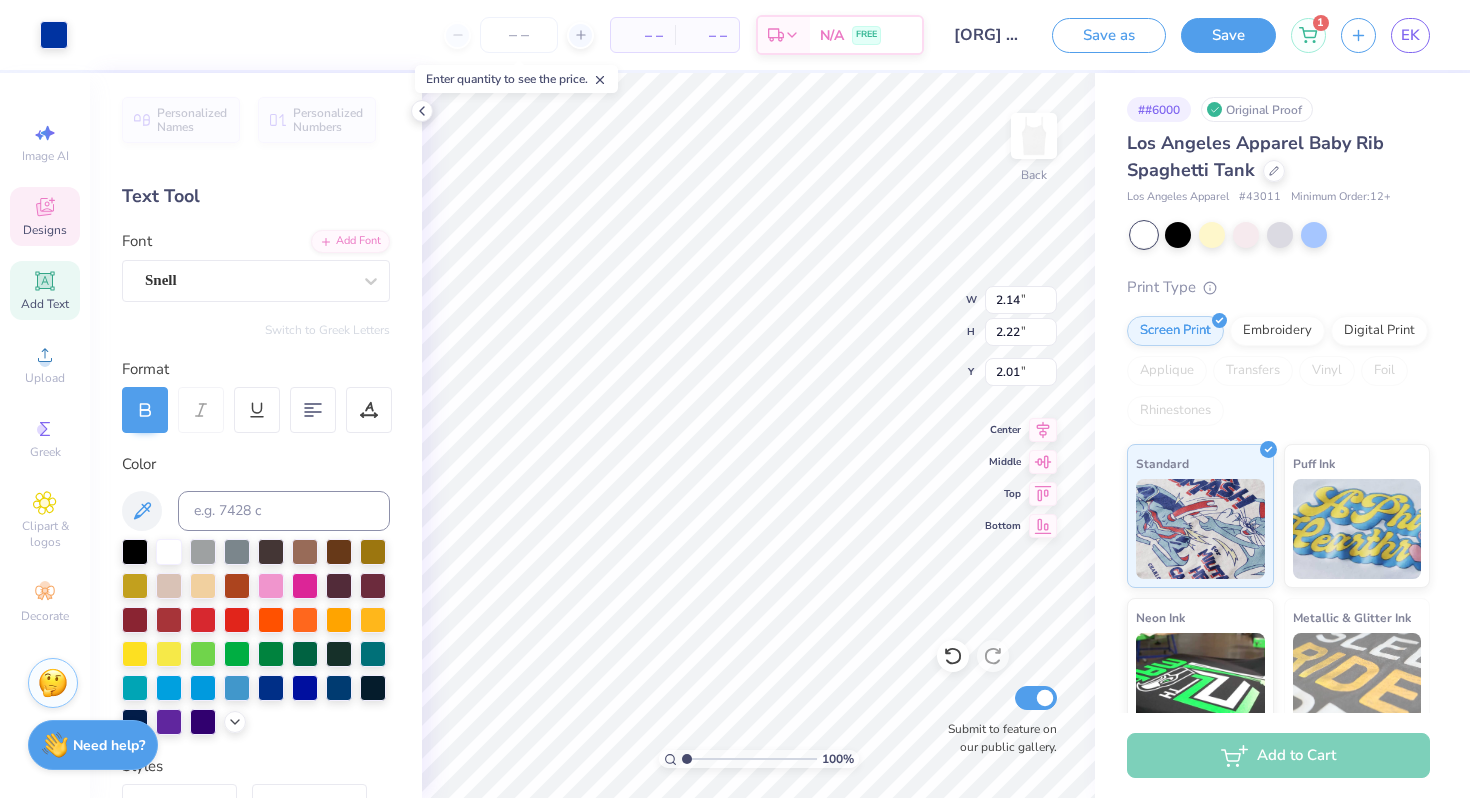 type on "1.97" 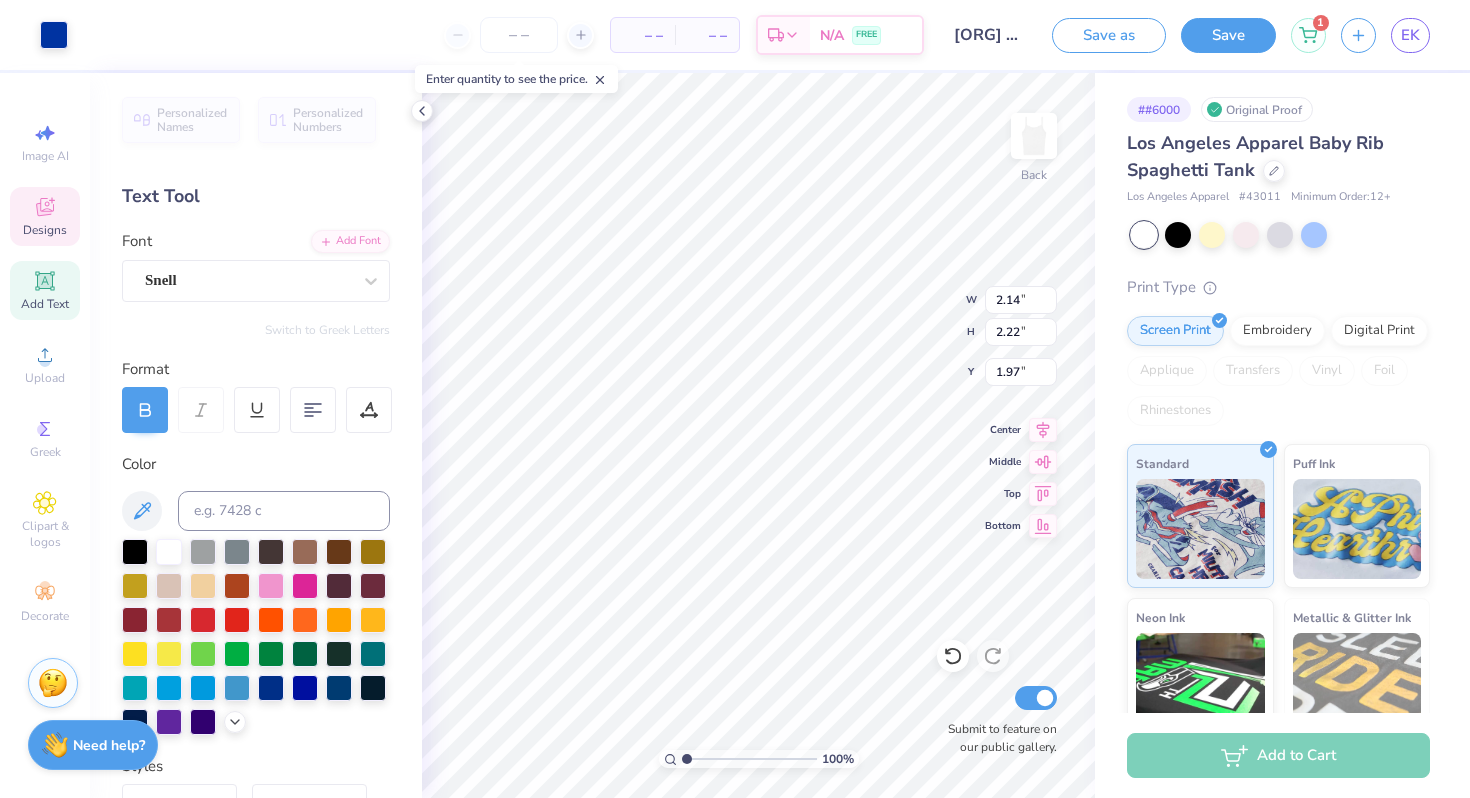 type on "1.27" 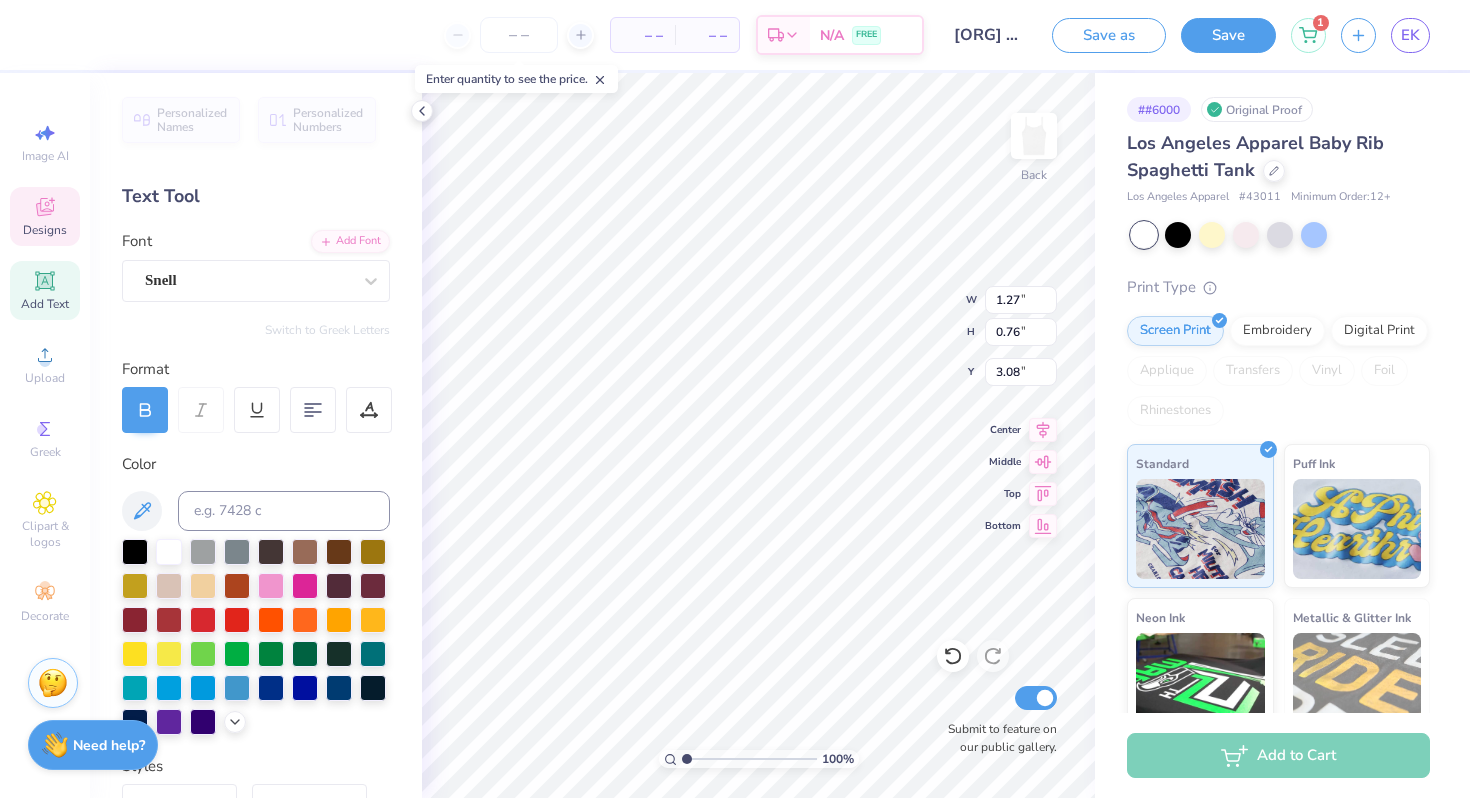 type on "ith" 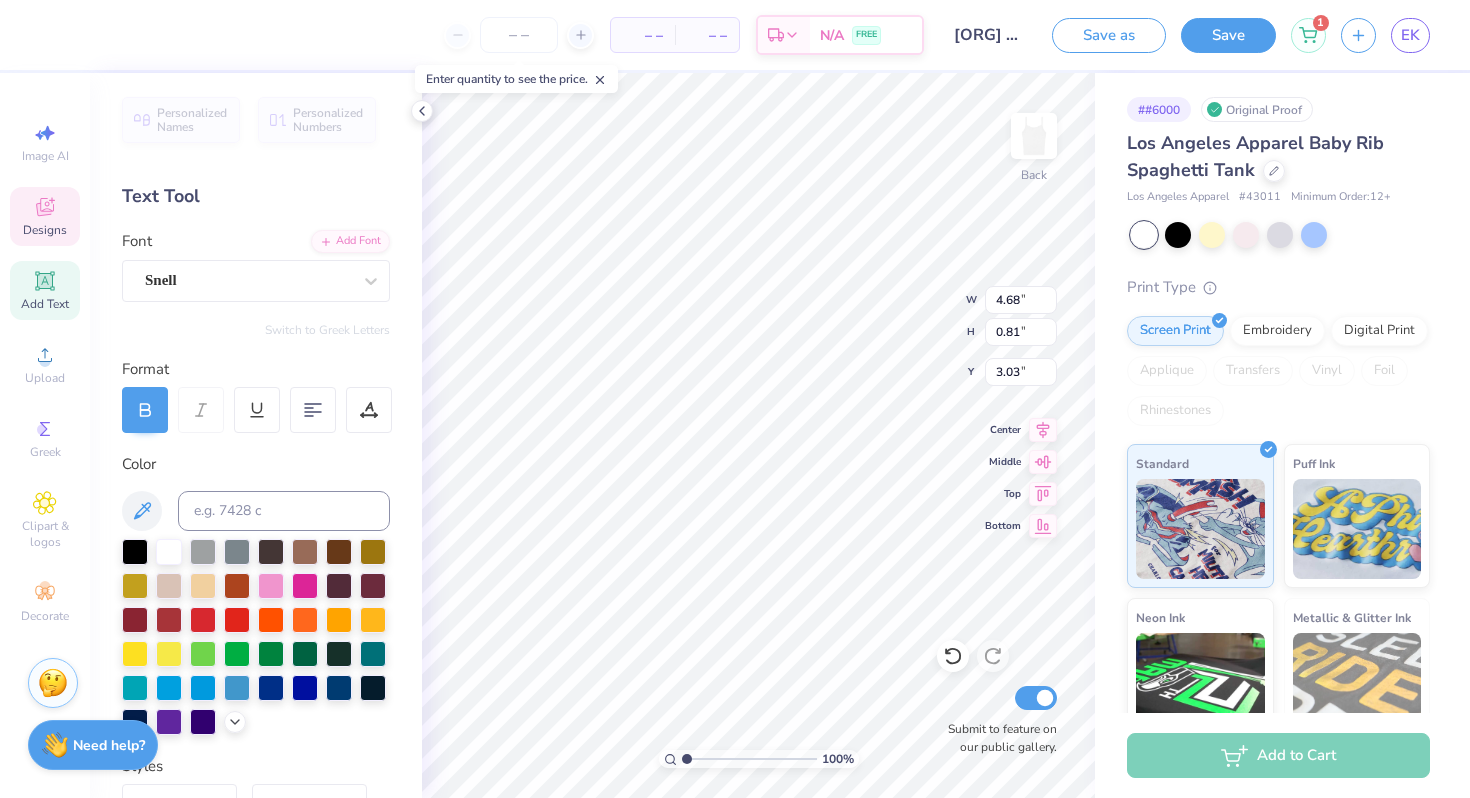 scroll, scrollTop: 0, scrollLeft: 0, axis: both 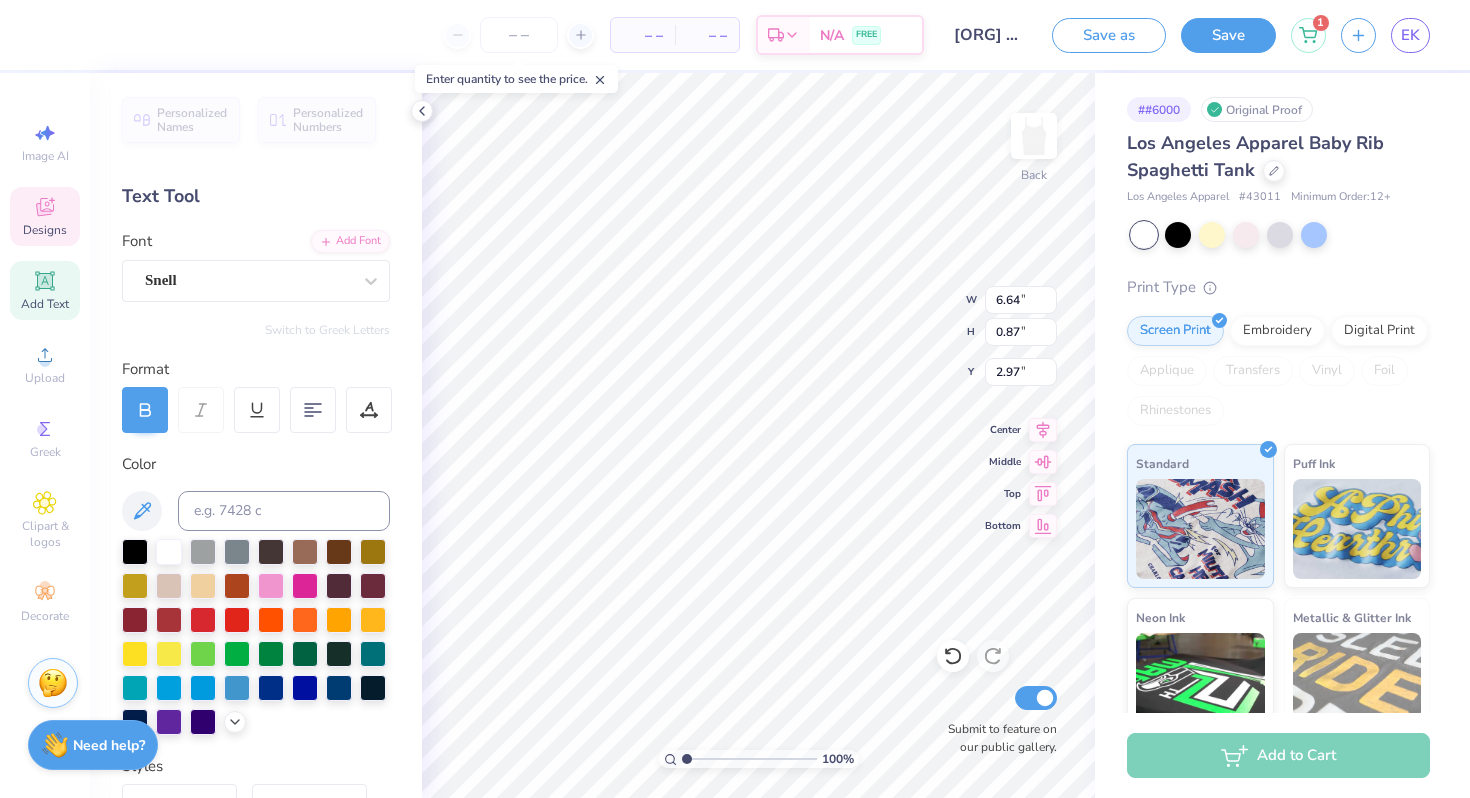 type on "2.64" 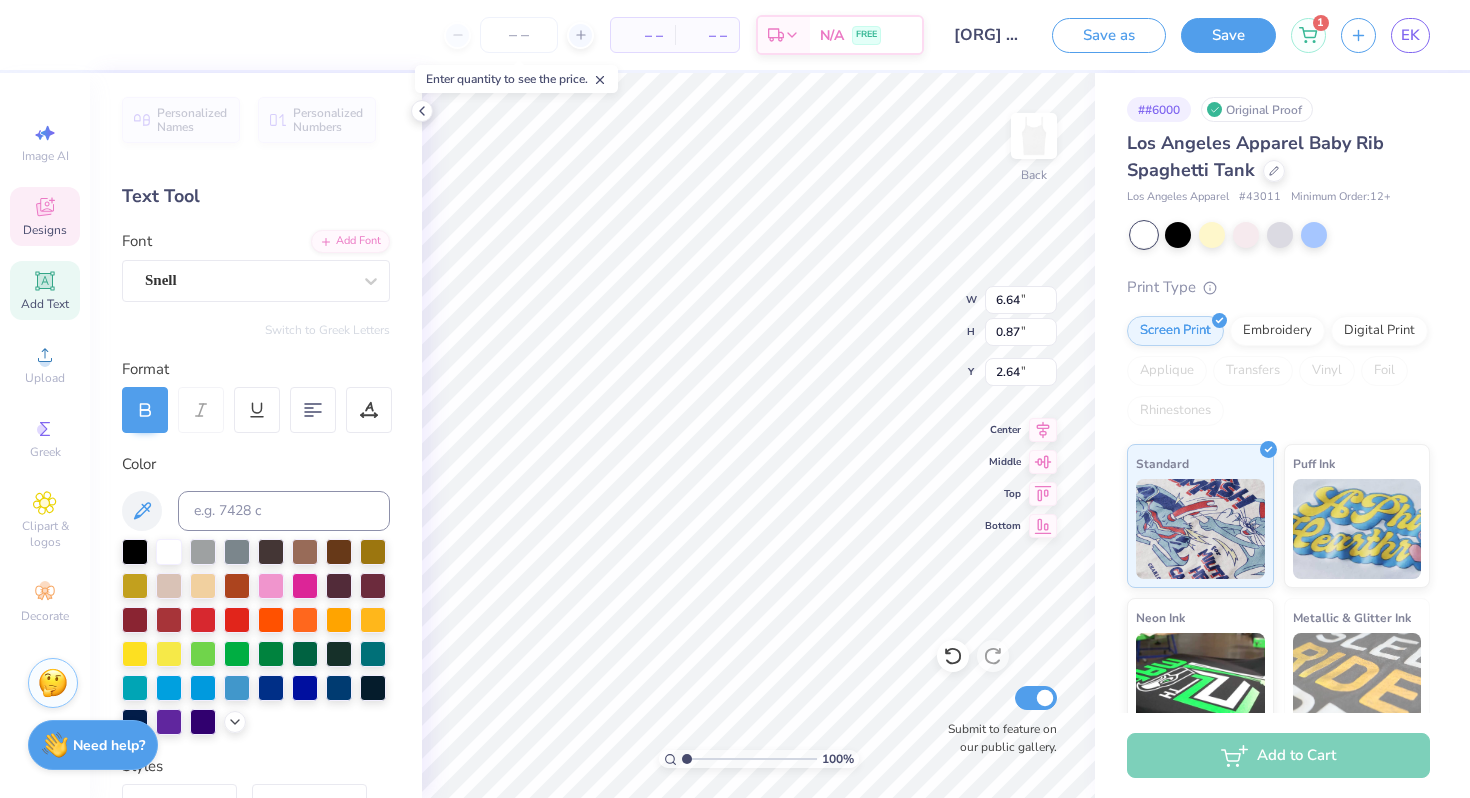 type on "1.27" 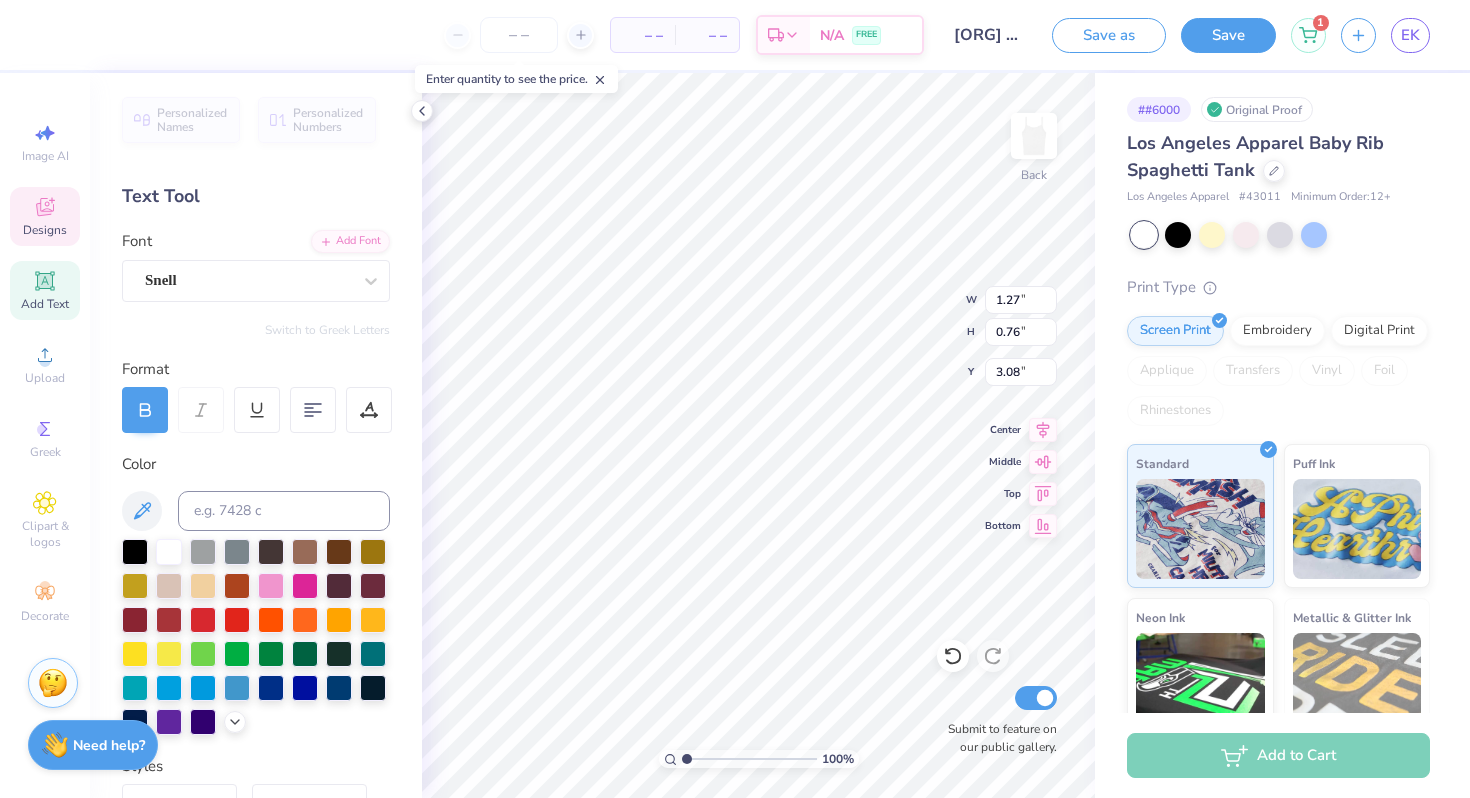 type on "6.64" 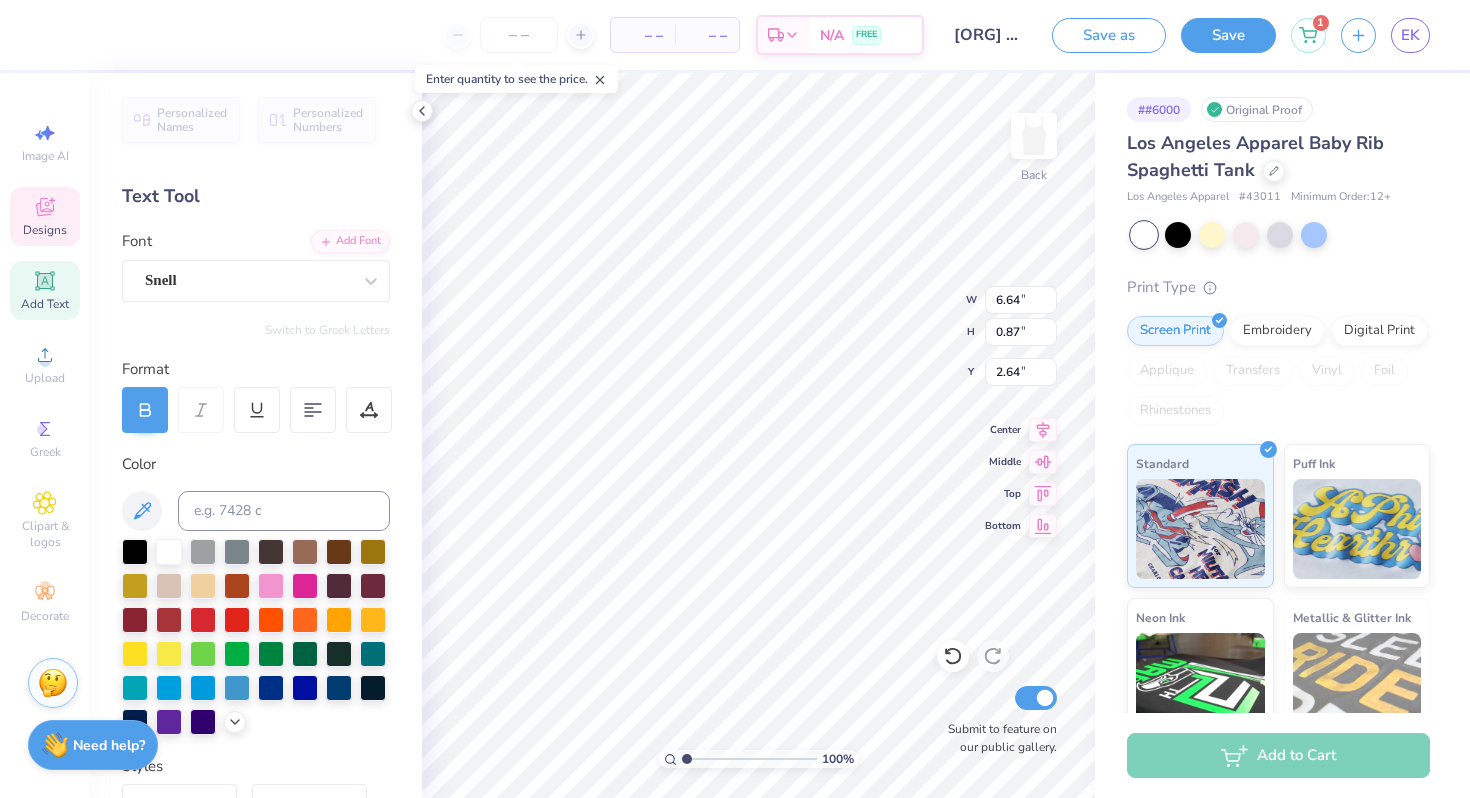 type on "Bnai Brith" 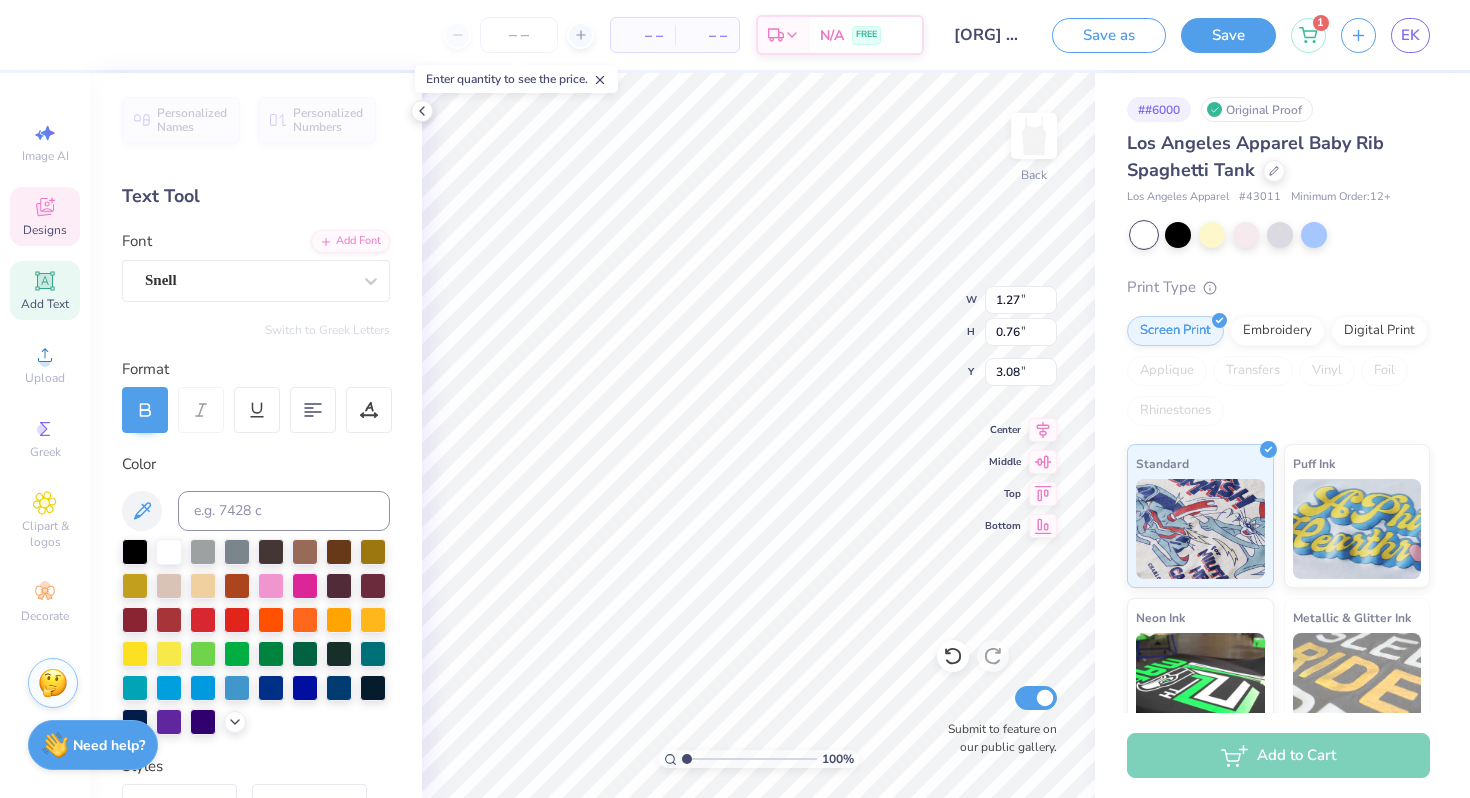 type on "2.73" 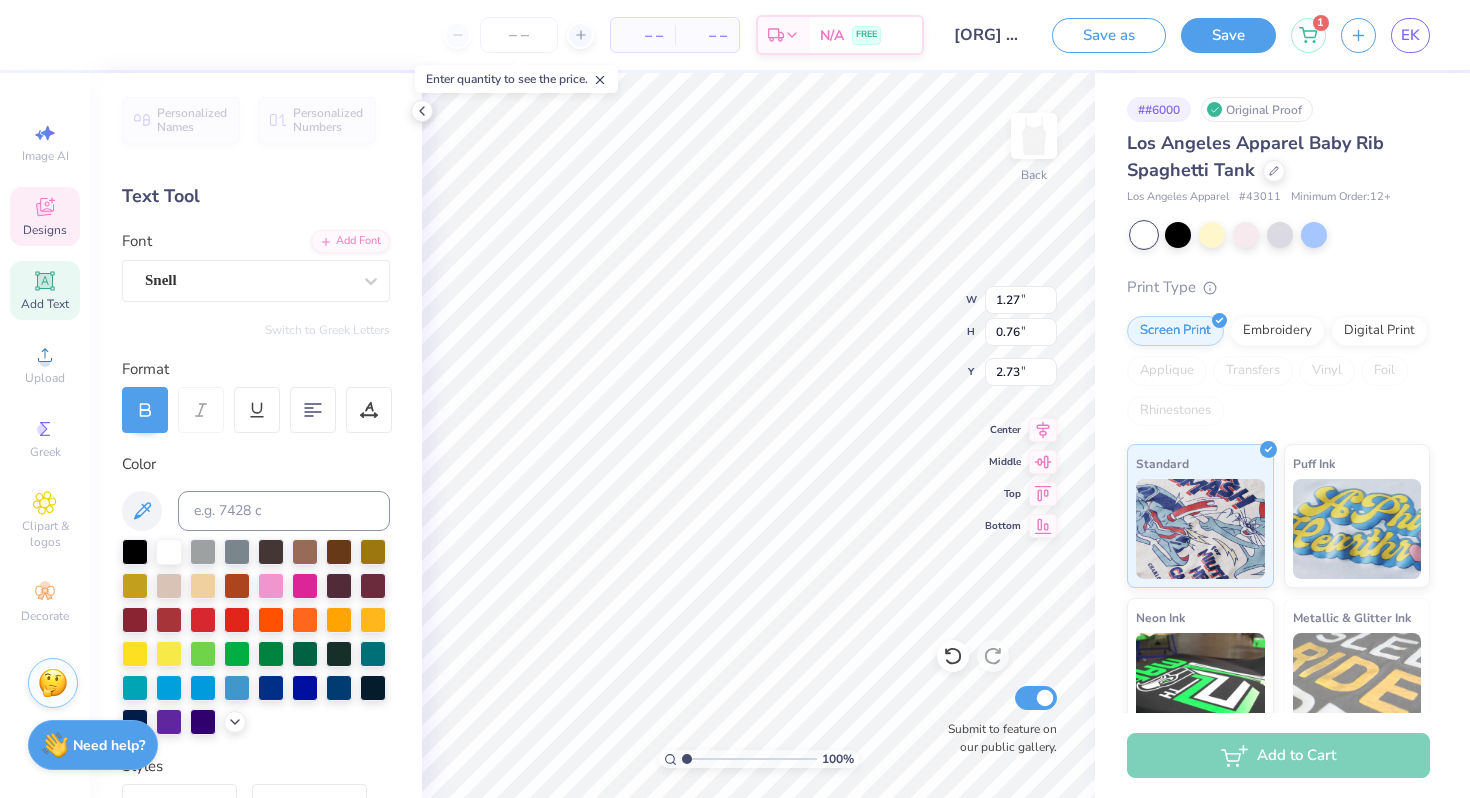 type on "Girls" 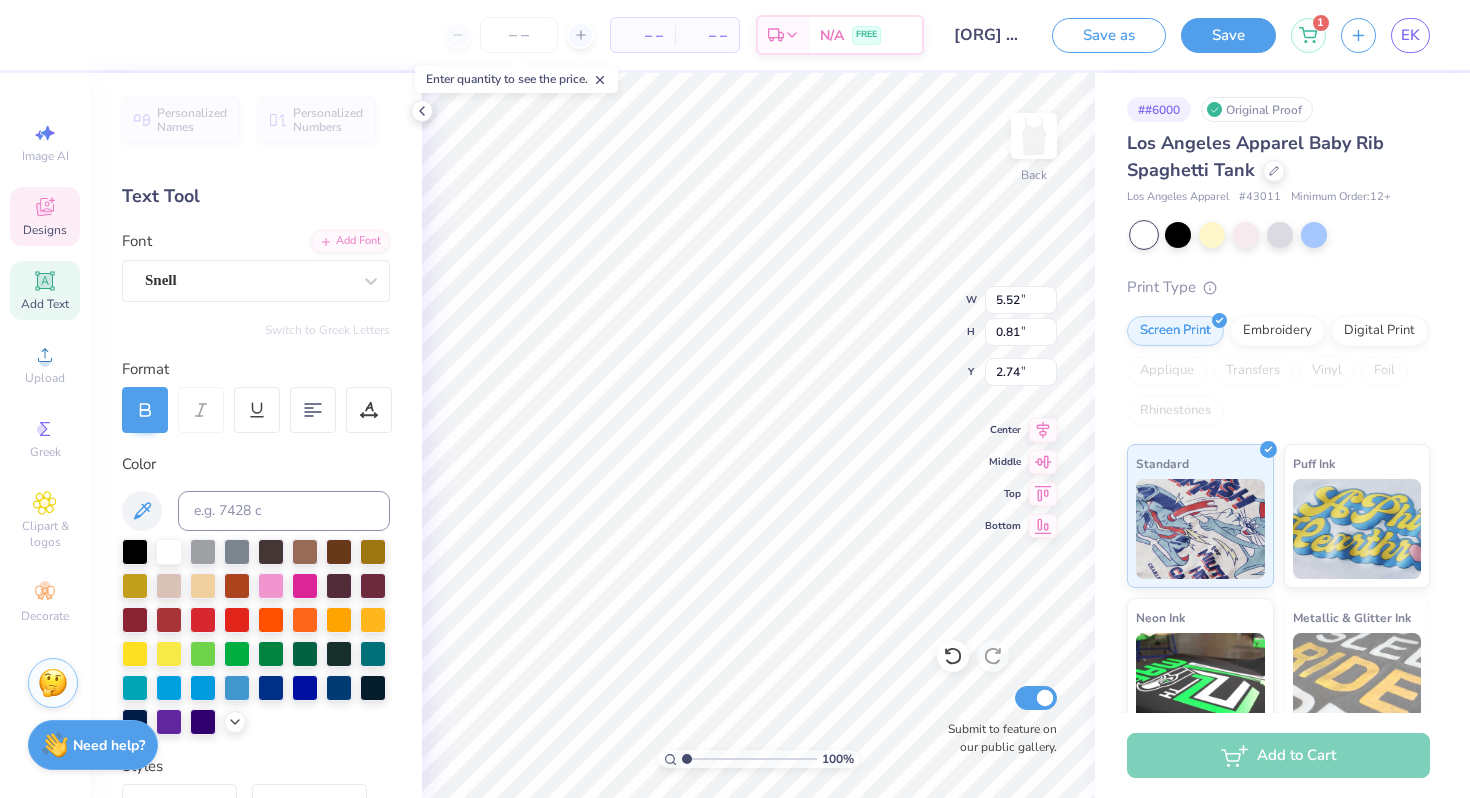 type on "2.74" 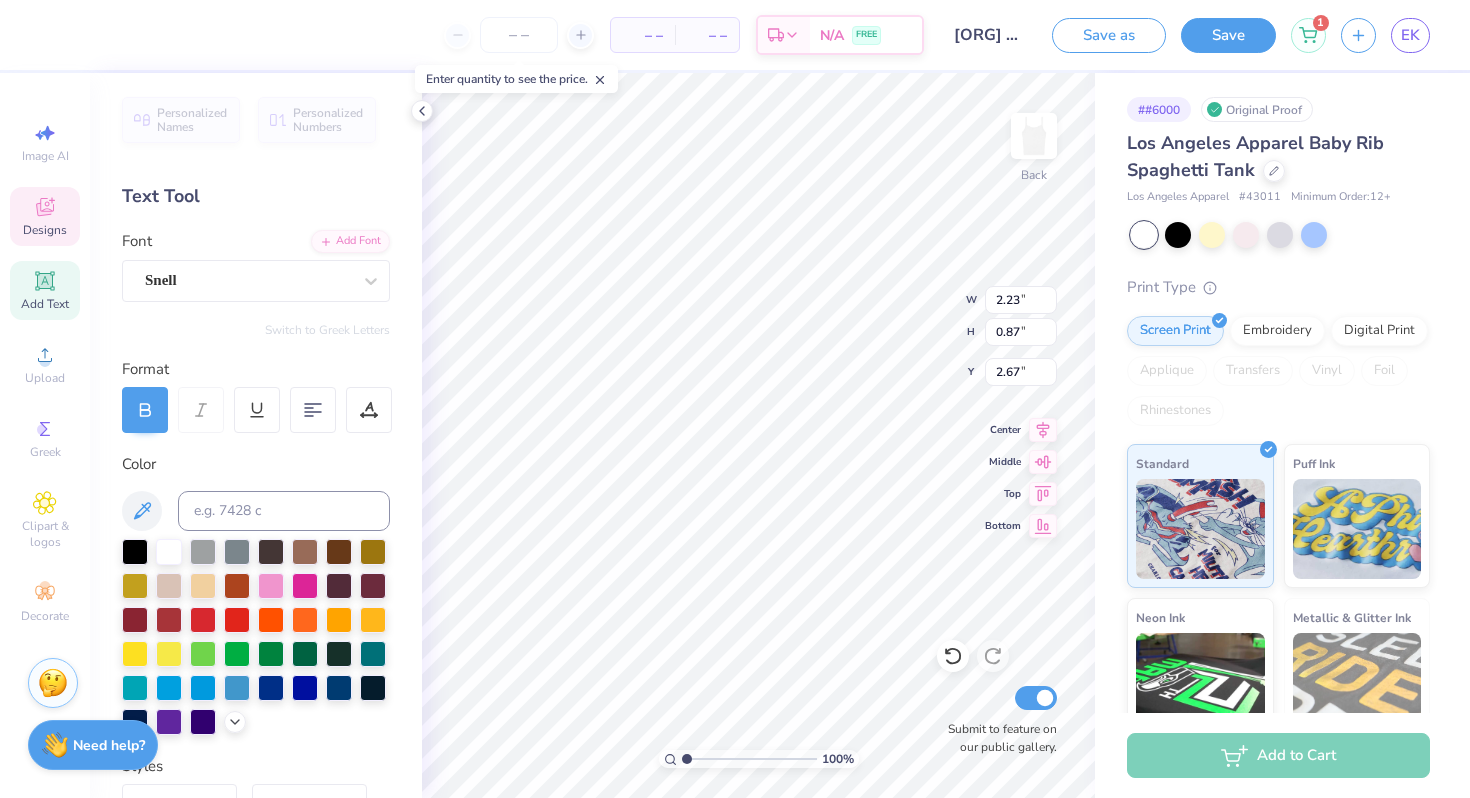 type on "2.74" 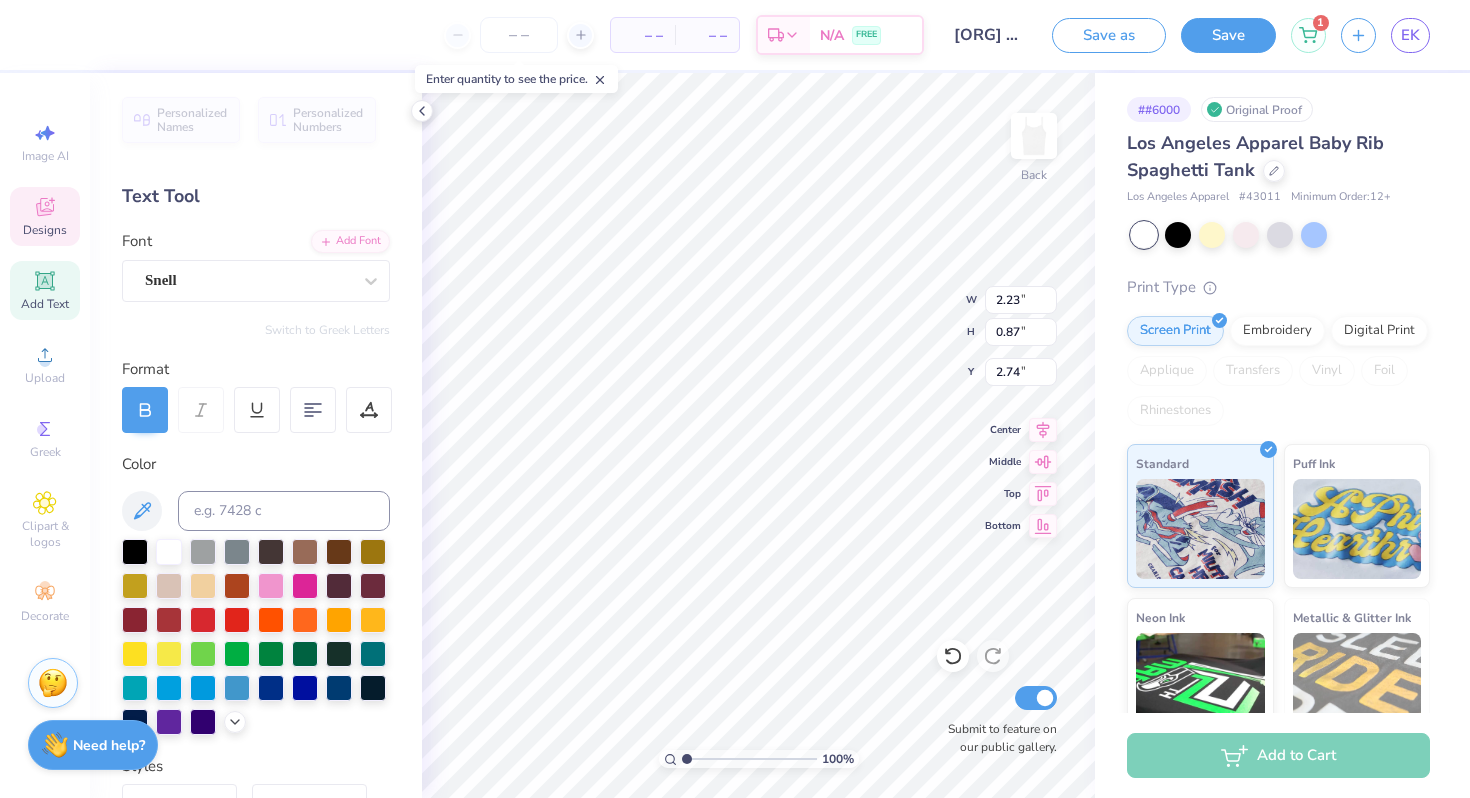 type on "irls" 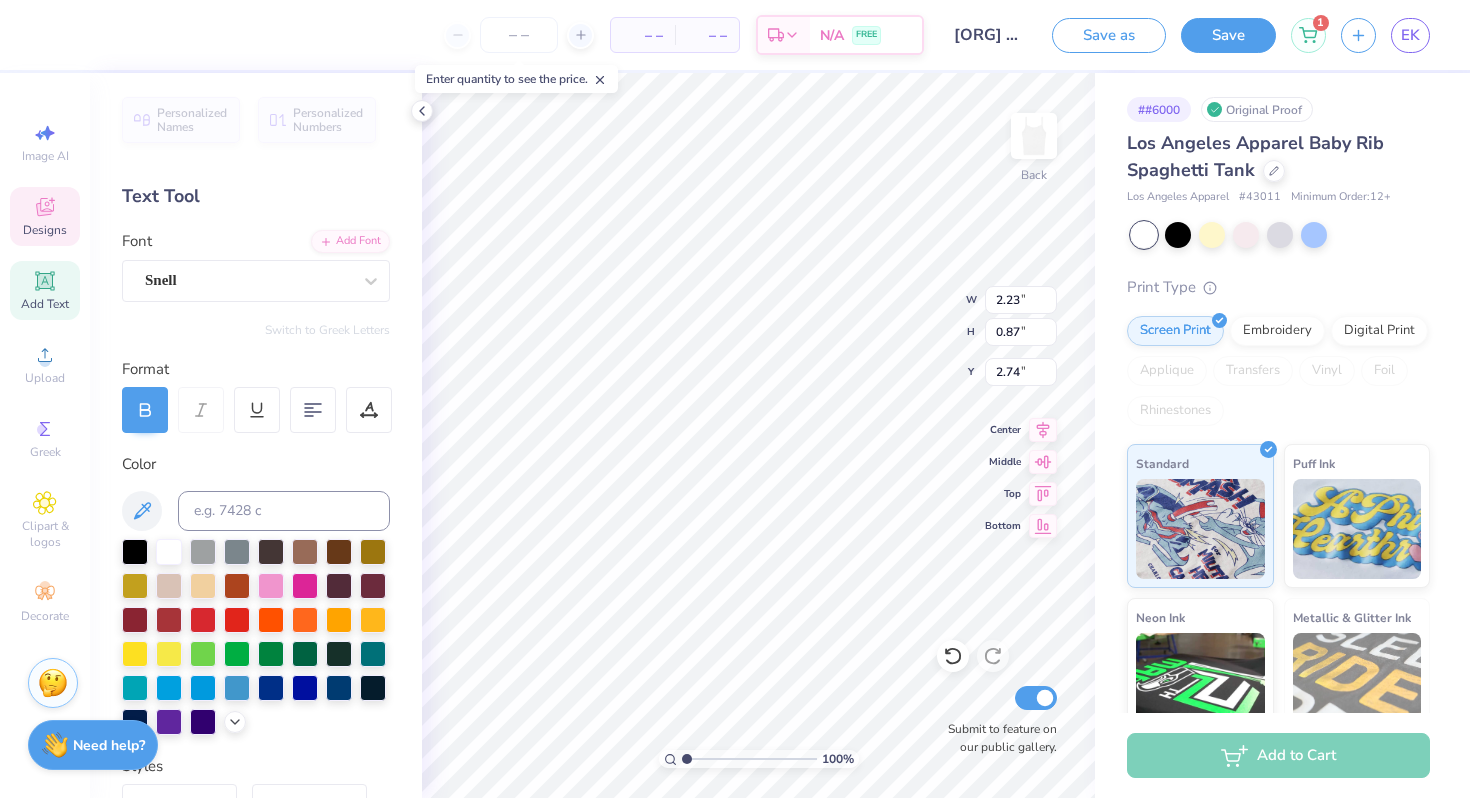 type on "5.52" 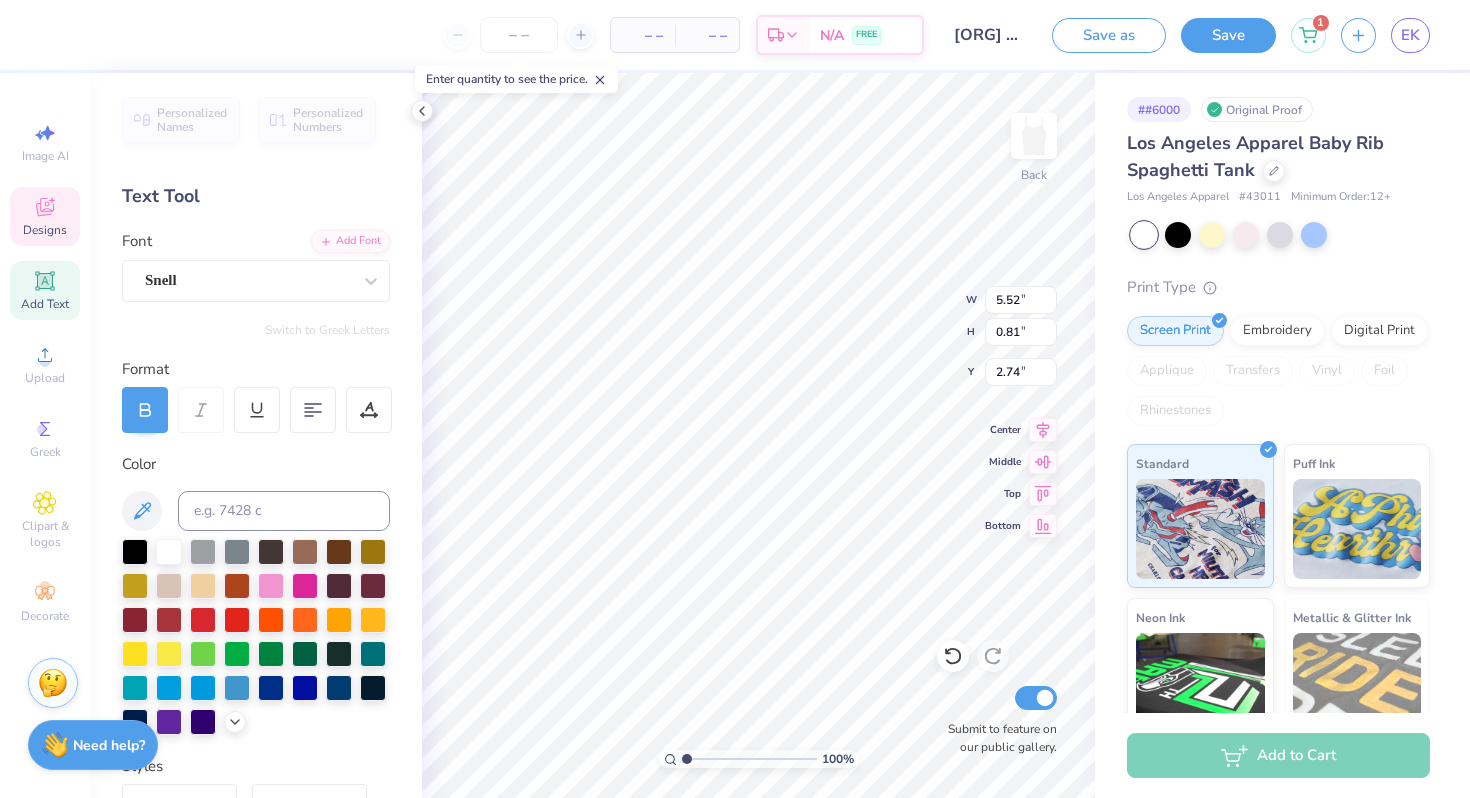 scroll, scrollTop: 1, scrollLeft: 0, axis: vertical 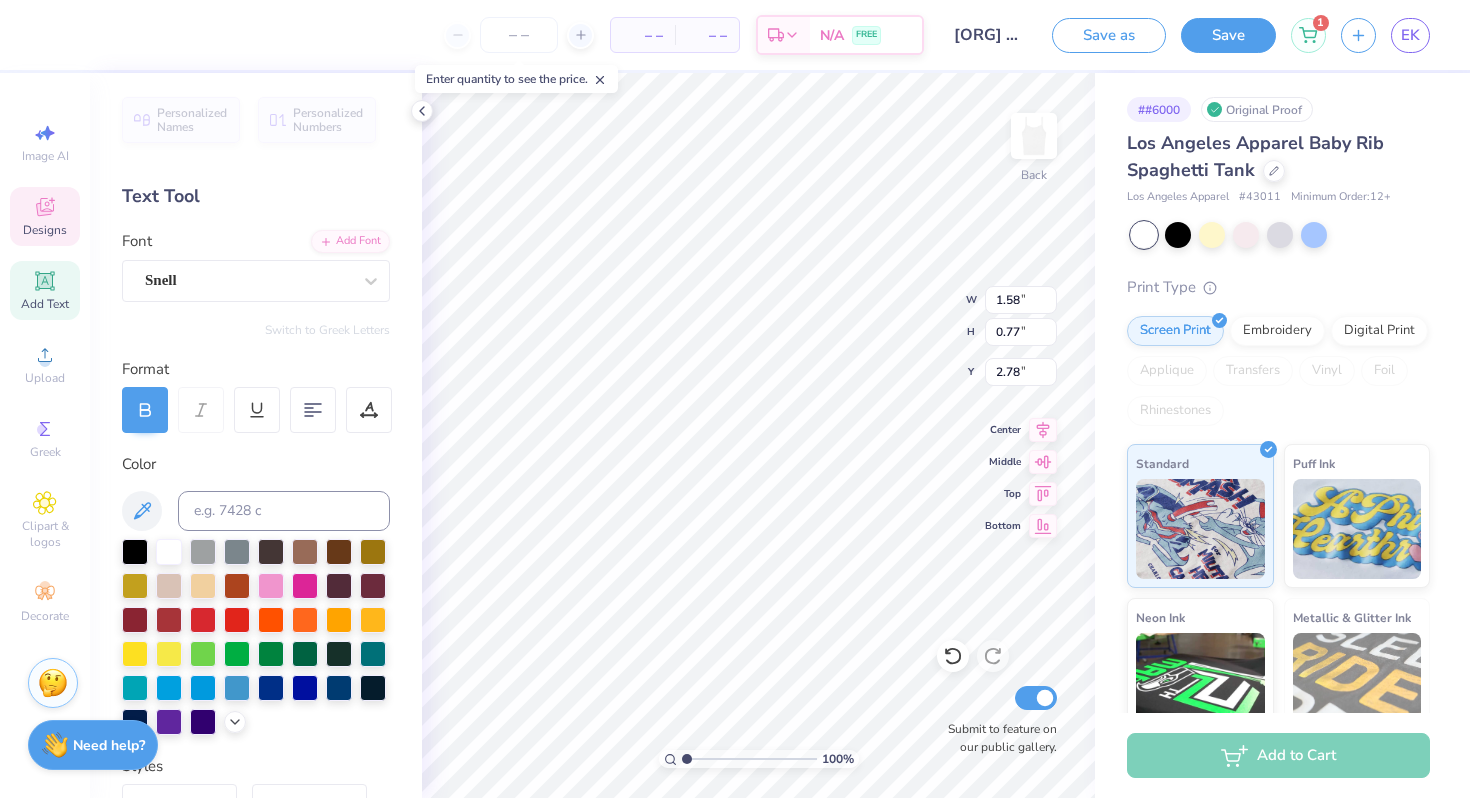 type on "2.78" 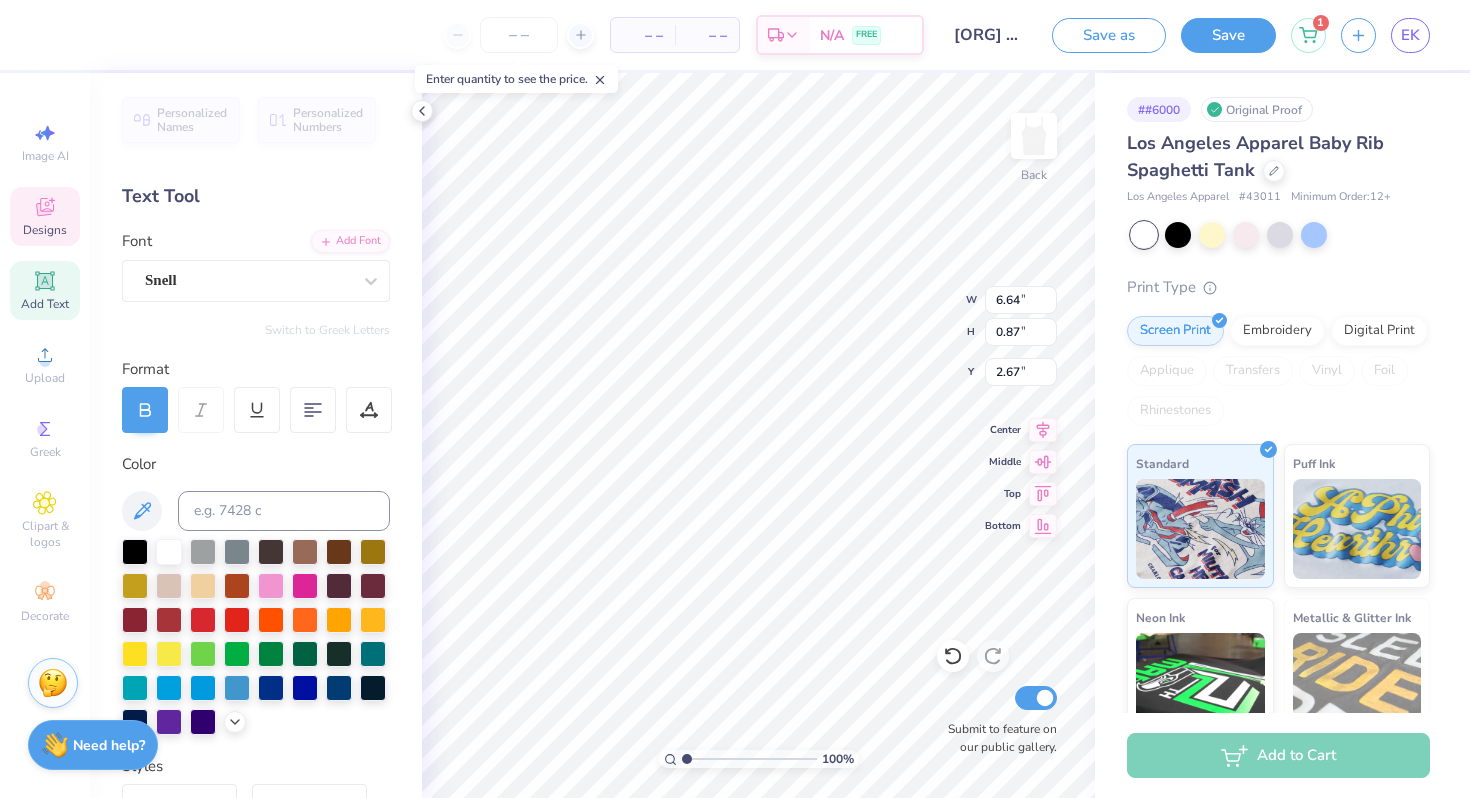 scroll, scrollTop: 1, scrollLeft: 0, axis: vertical 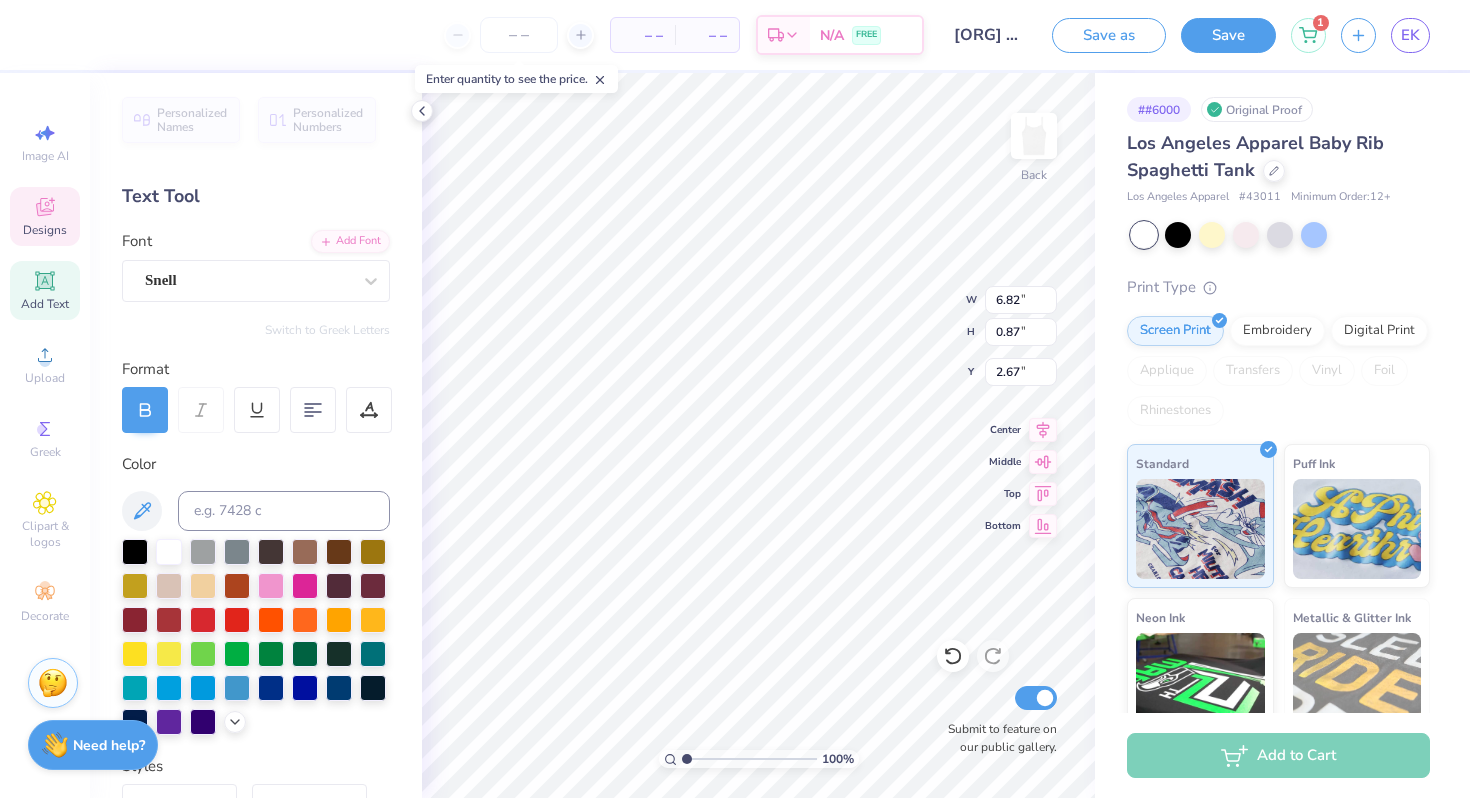 type on "2.78" 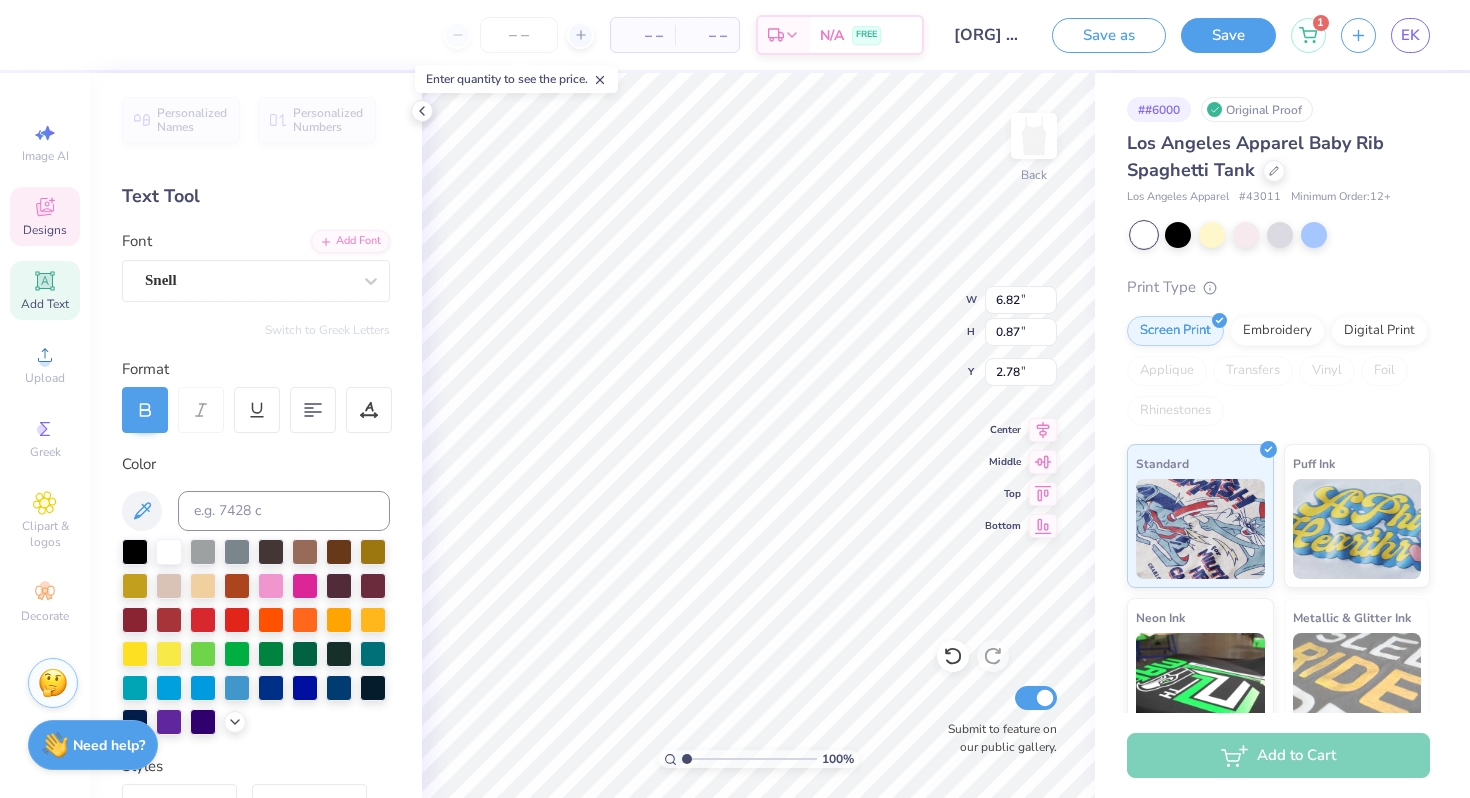 type on "1.58" 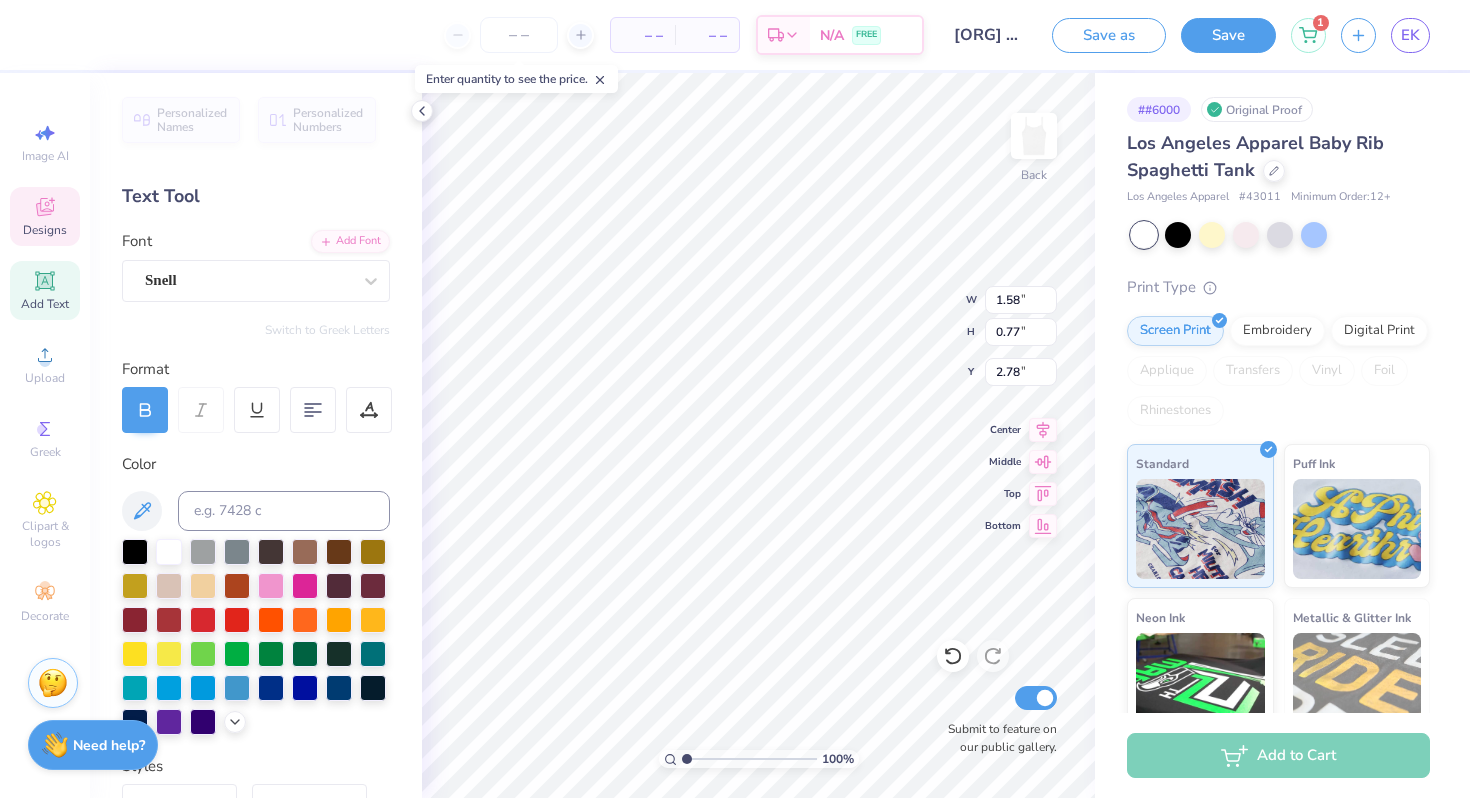 type on "2.88" 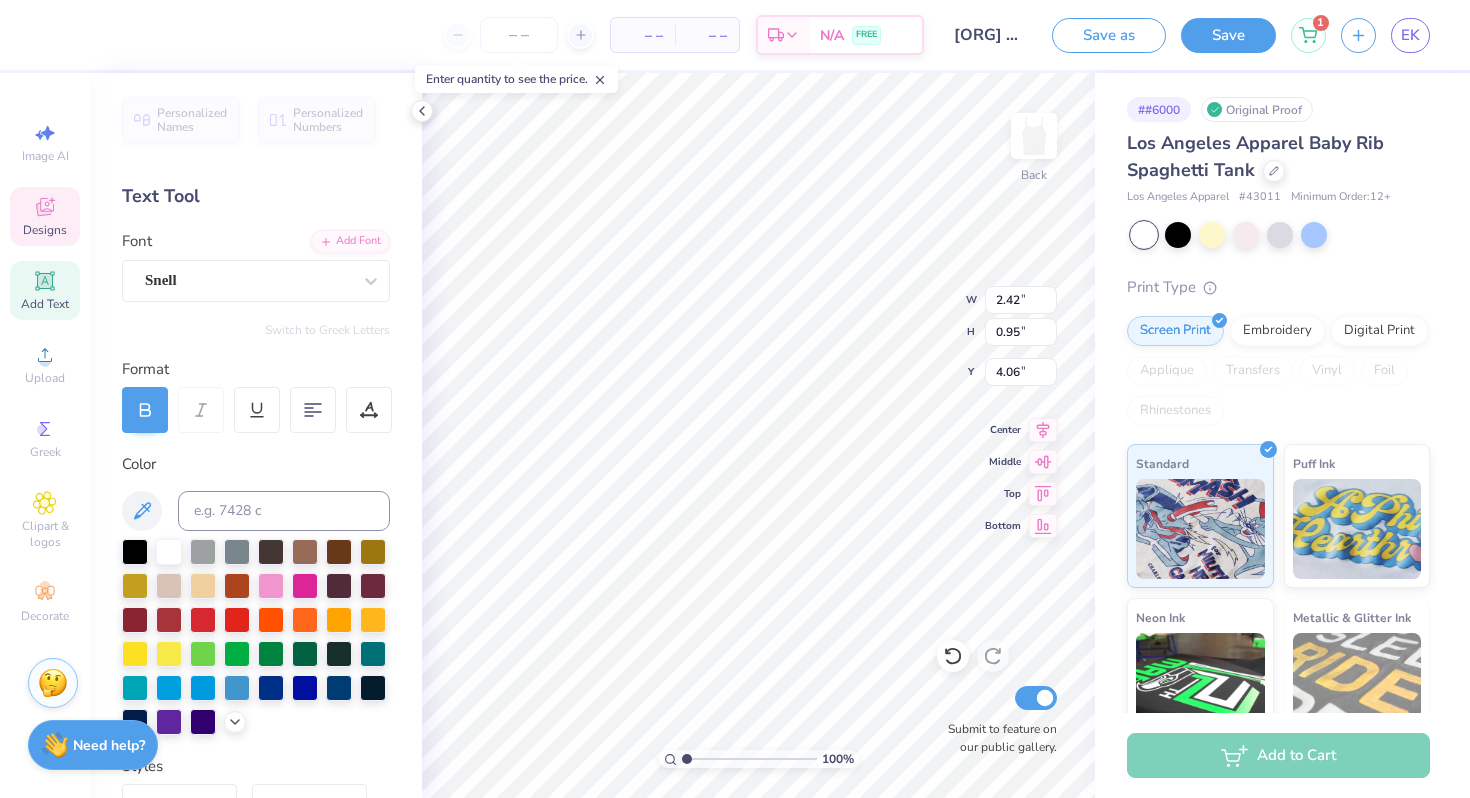 scroll, scrollTop: 0, scrollLeft: 0, axis: both 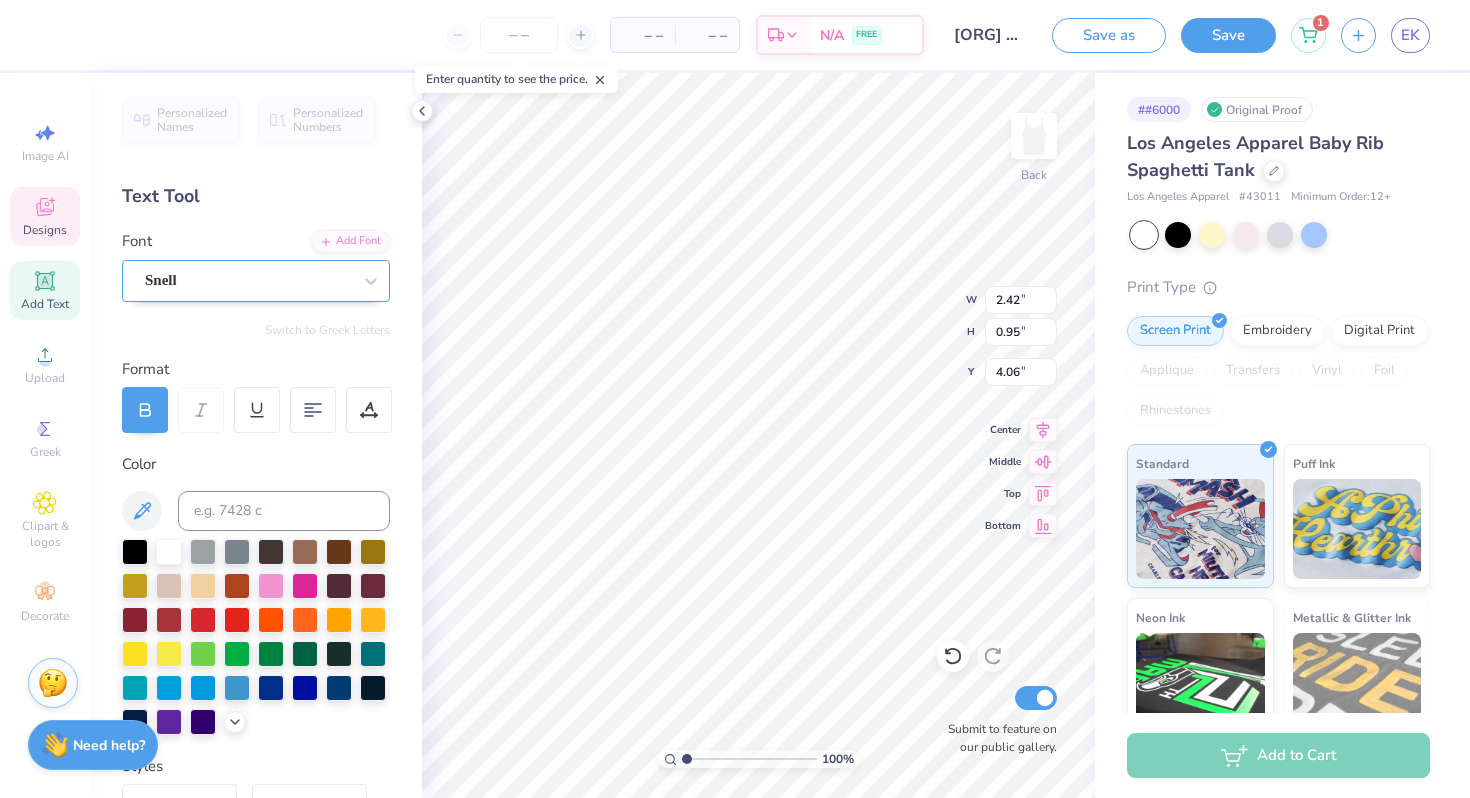type on "1944" 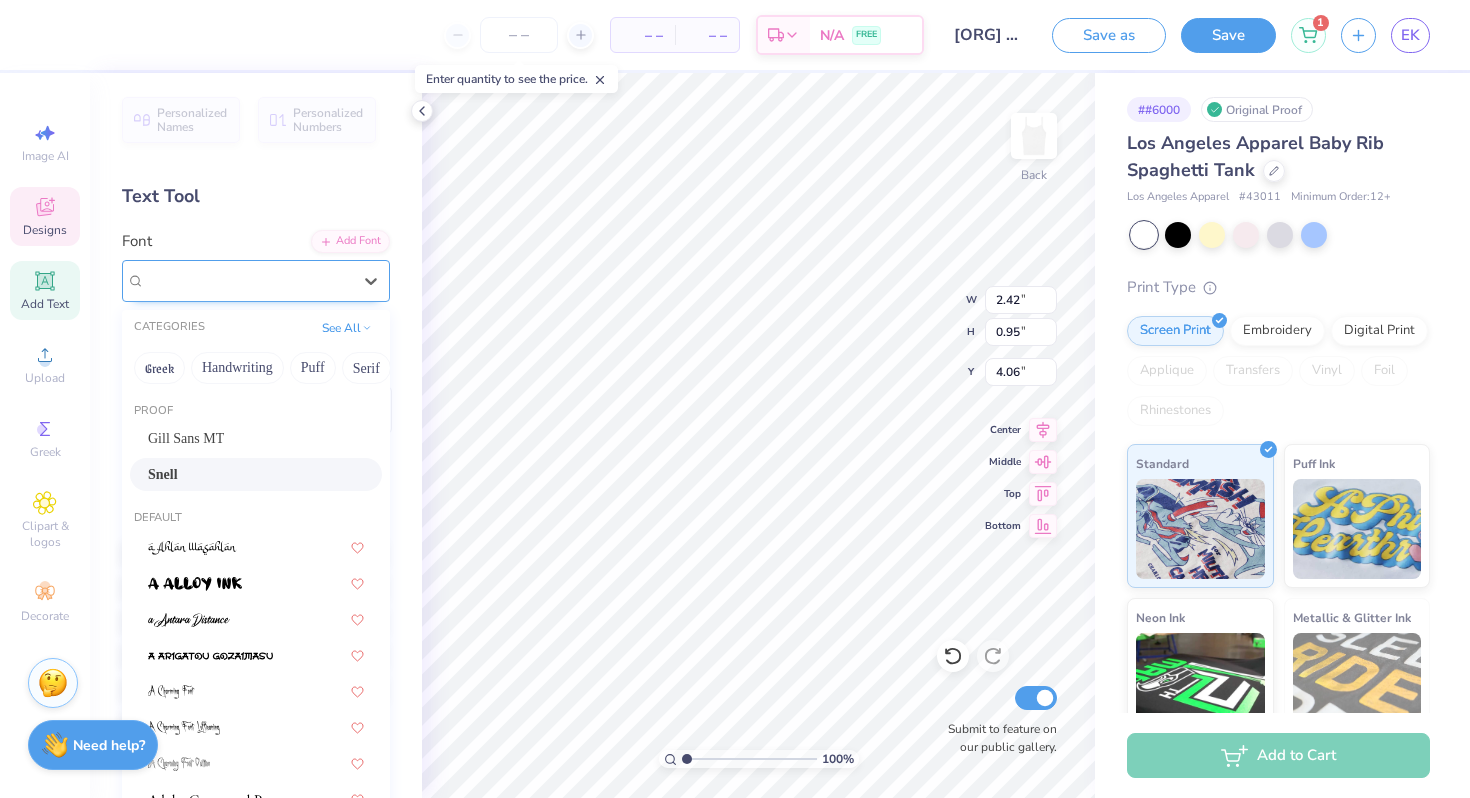 click on "Snell" at bounding box center (248, 280) 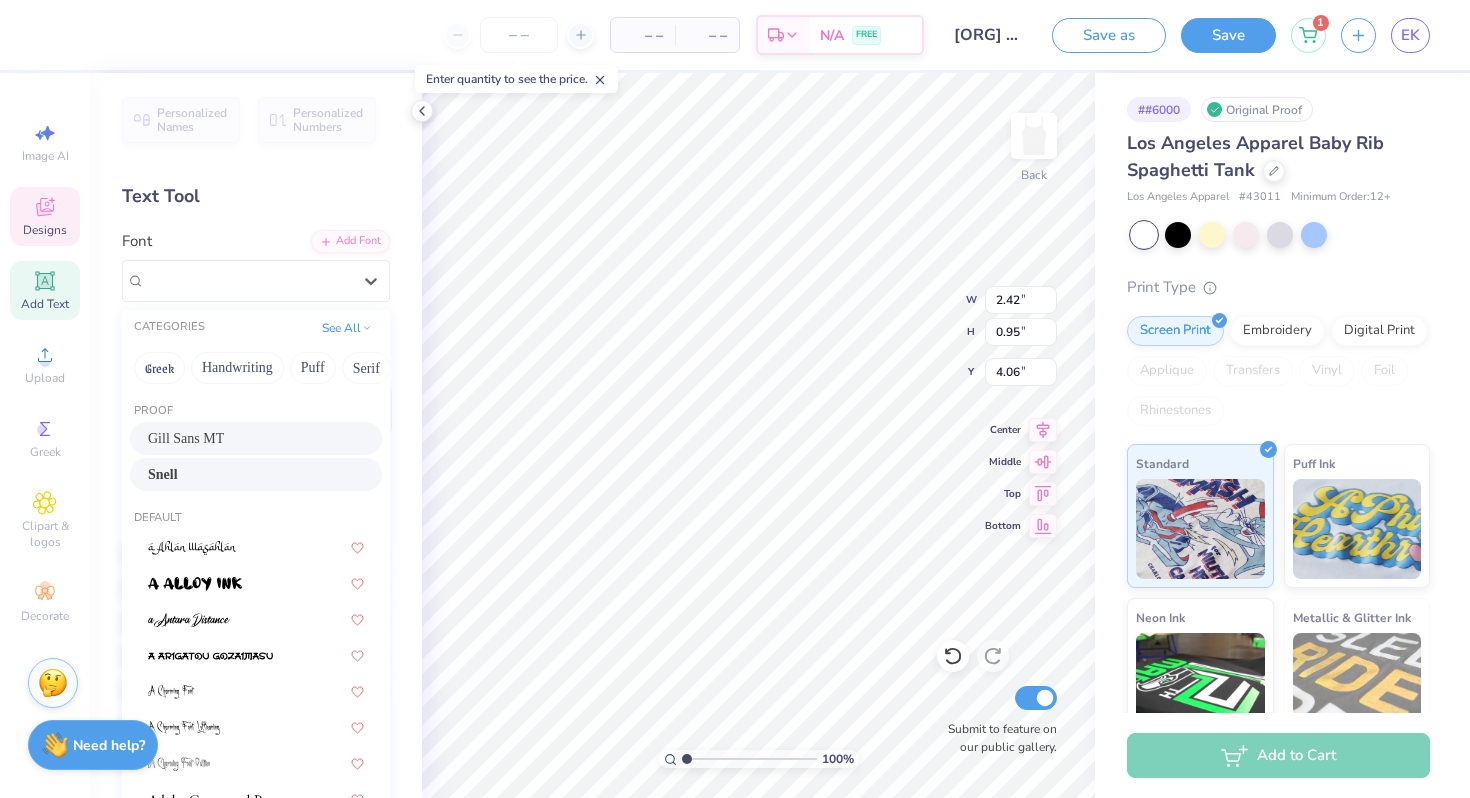 click on "Gill Sans MT" at bounding box center (186, 438) 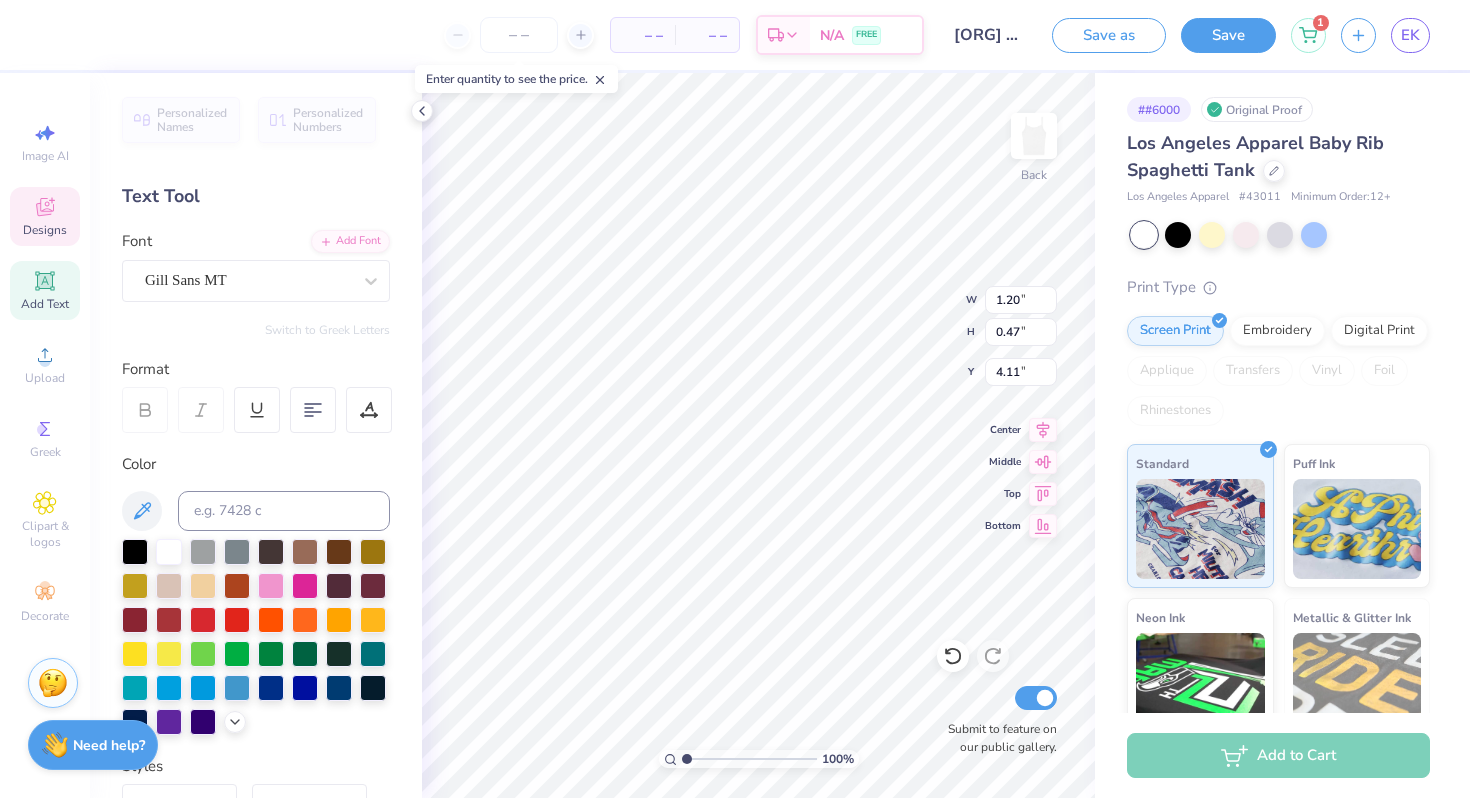 type on "1.20" 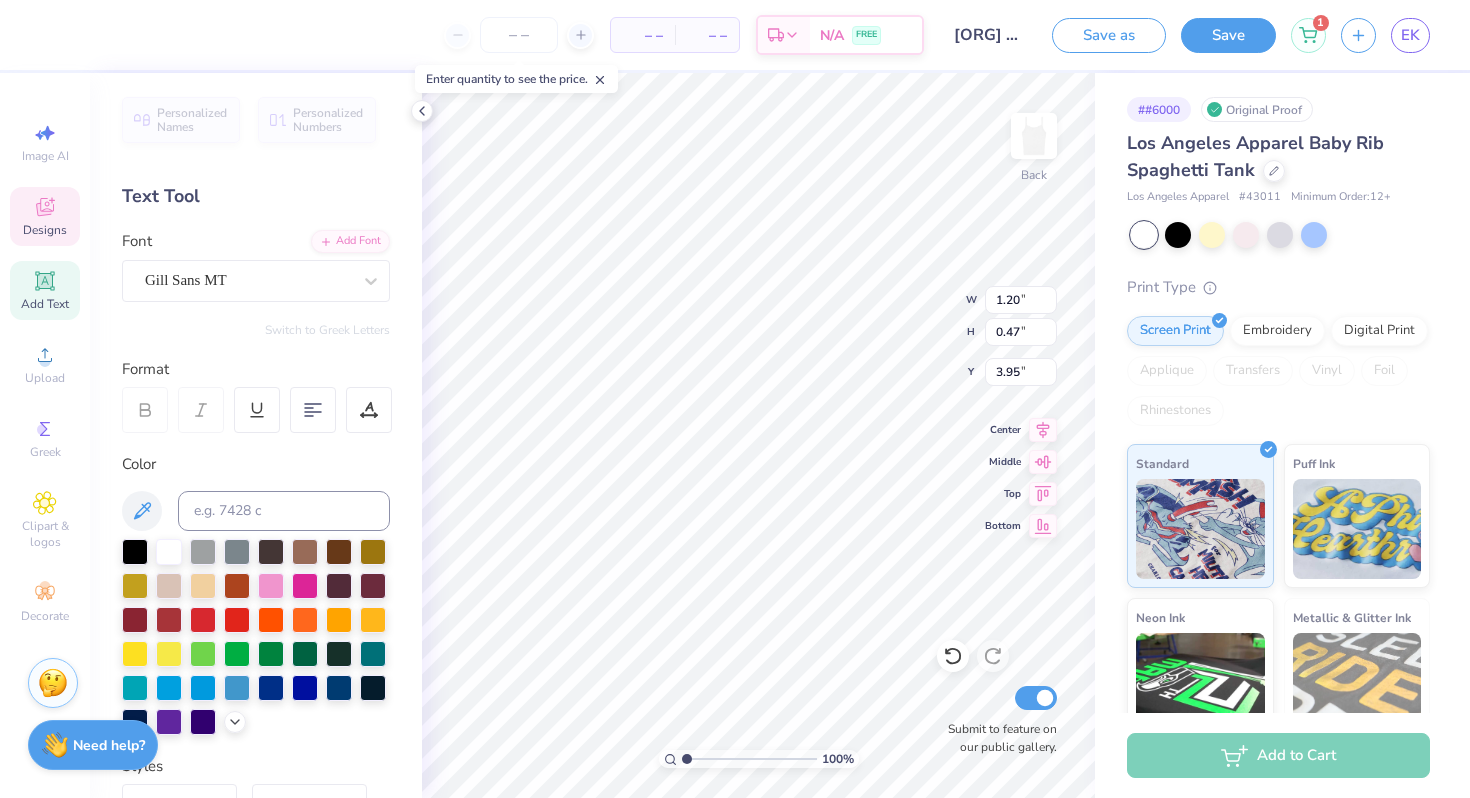 type on "3.95" 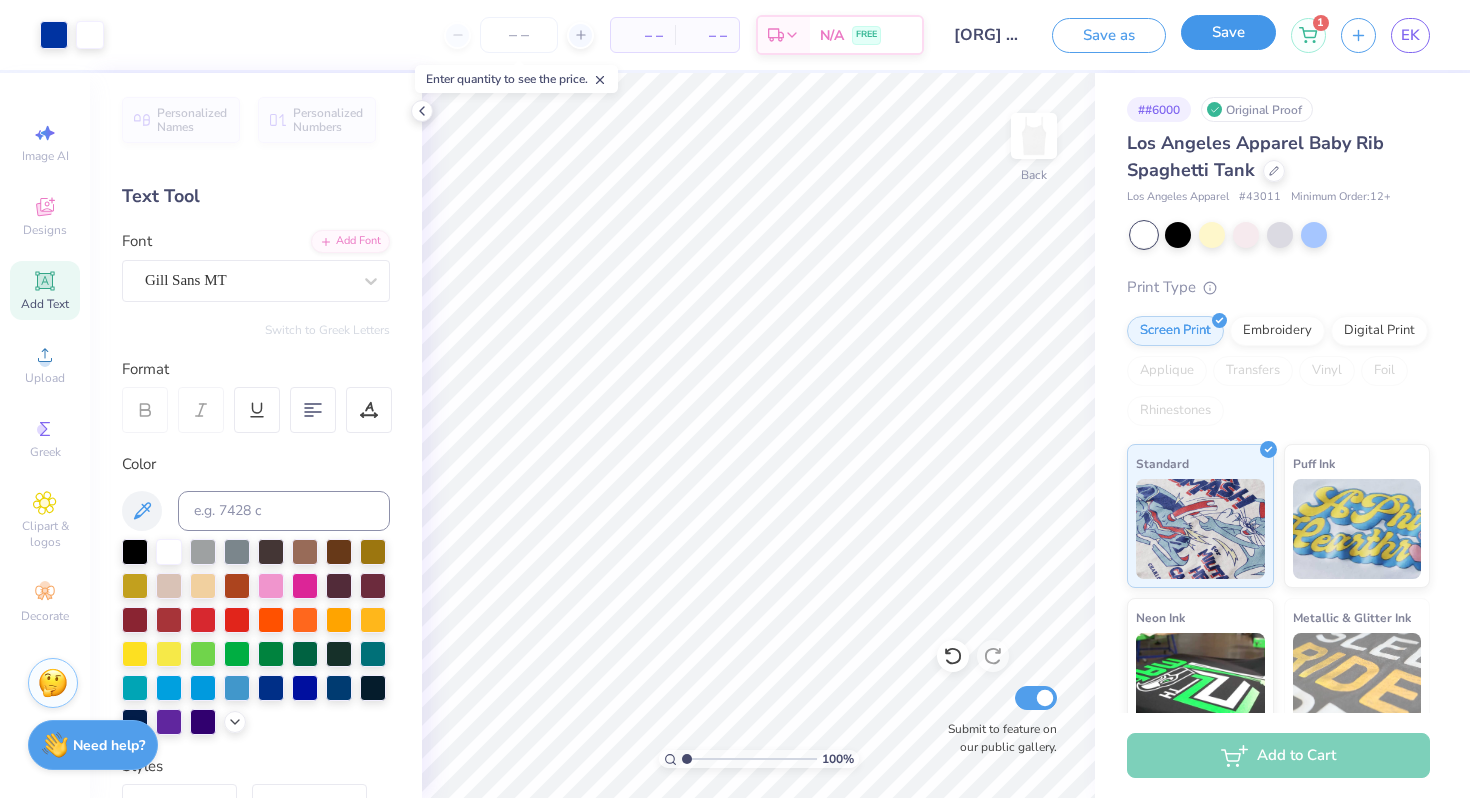 click on "Save" at bounding box center [1228, 32] 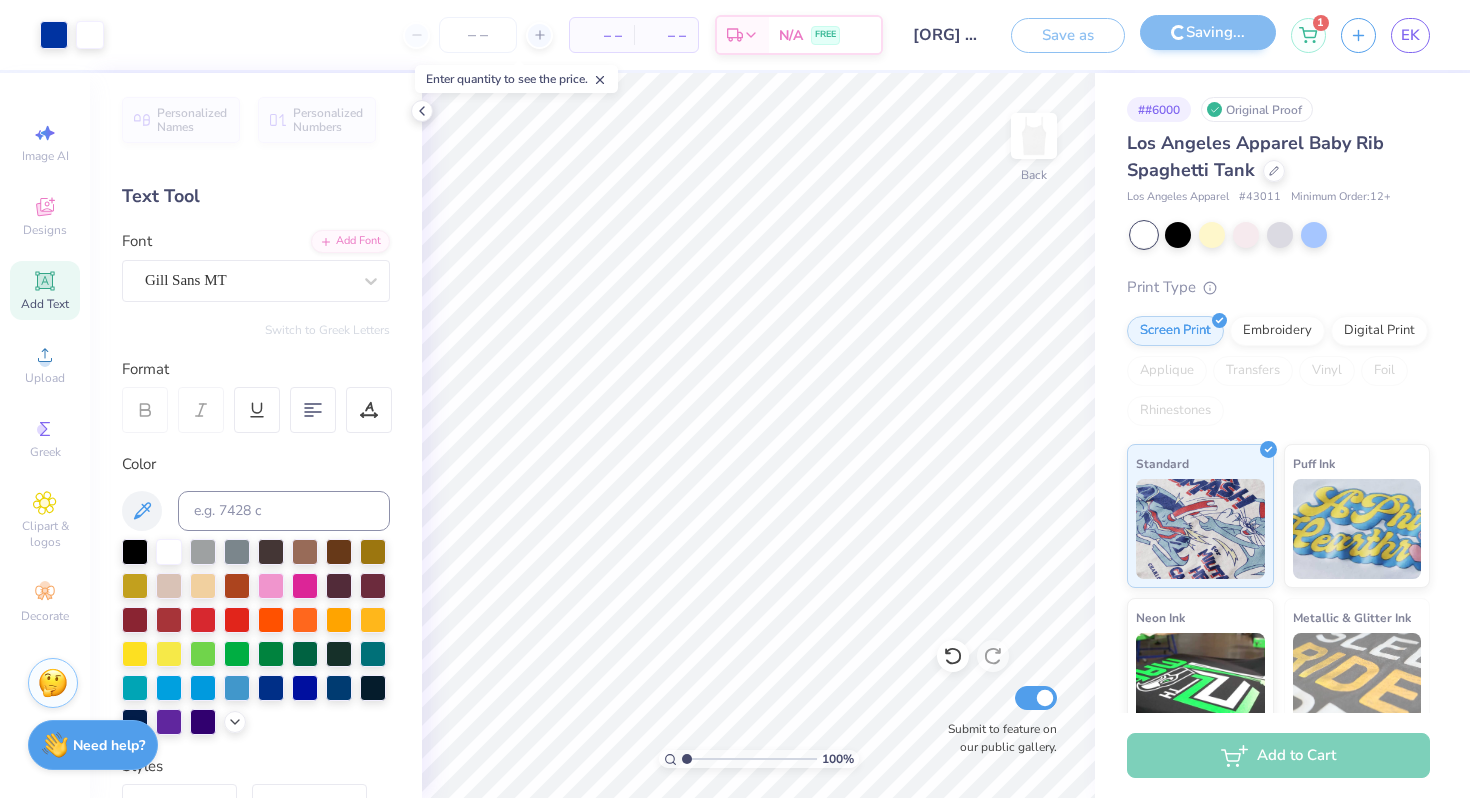 click on "Saving..." at bounding box center (1208, 35) 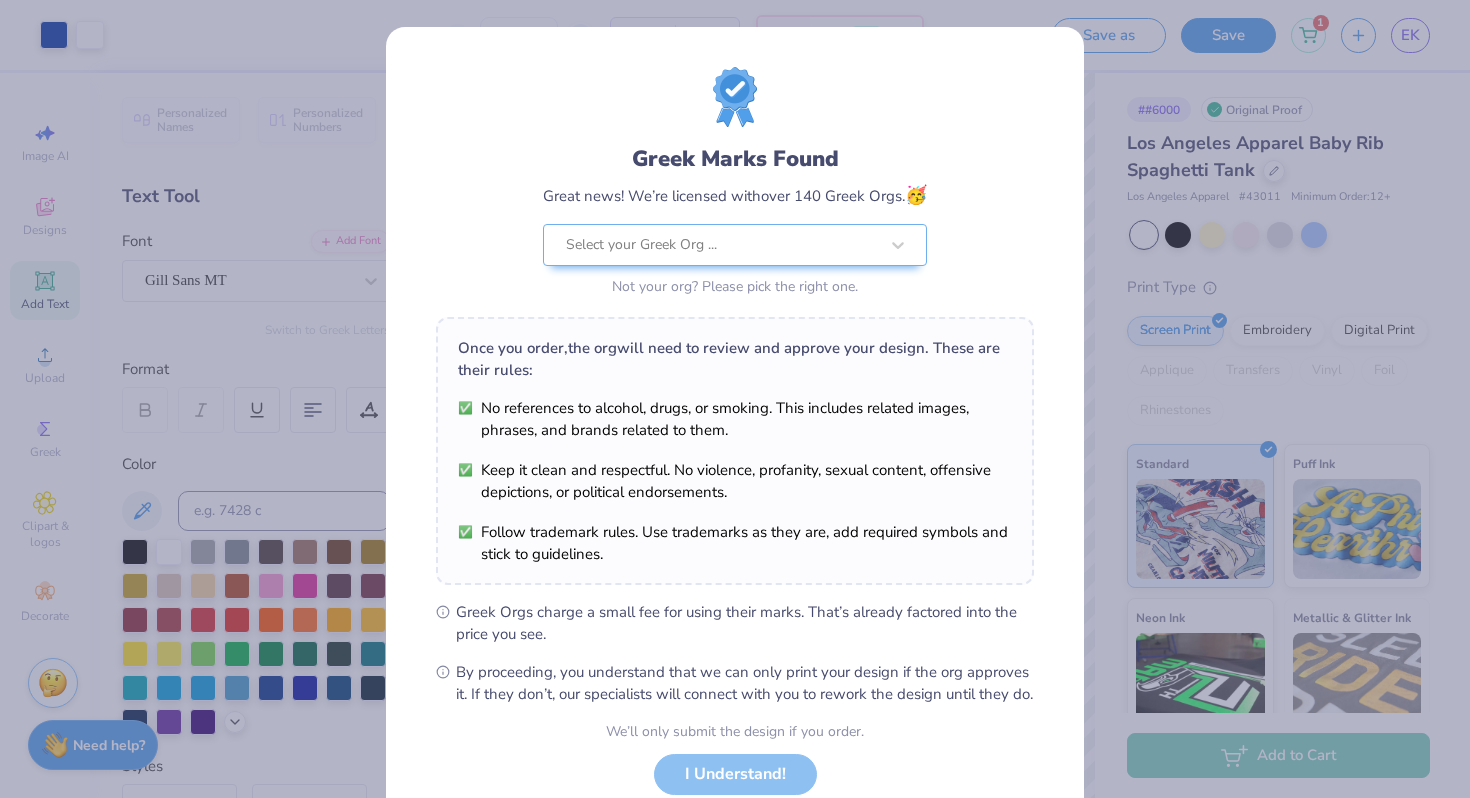 click on "Greek Marks Found Great news! We’re licensed with  over 140 Greek Orgs. 🥳 Select your Greek Org ... Not your org? Please pick the right one. Once you order,  the org  will need to review and approve your design. These are their rules: No references to alcohol, drugs, or smoking. This includes related images, phrases, and brands related to them. Keep it clean and respectful. No violence, profanity, sexual content, offensive depictions, or political endorsements. Follow trademark rules. Use trademarks as they are, add required symbols and stick to guidelines. Greek Orgs charge a small fee for using their marks. That’s already factored into the price you see. By proceeding, you understand that we can only print your design if the org approves it. If they don’t, our specialists will connect with you to rework the design until they do. We’ll only submit the design if you order. I Understand! No  Greek  marks in your design?" at bounding box center (735, 399) 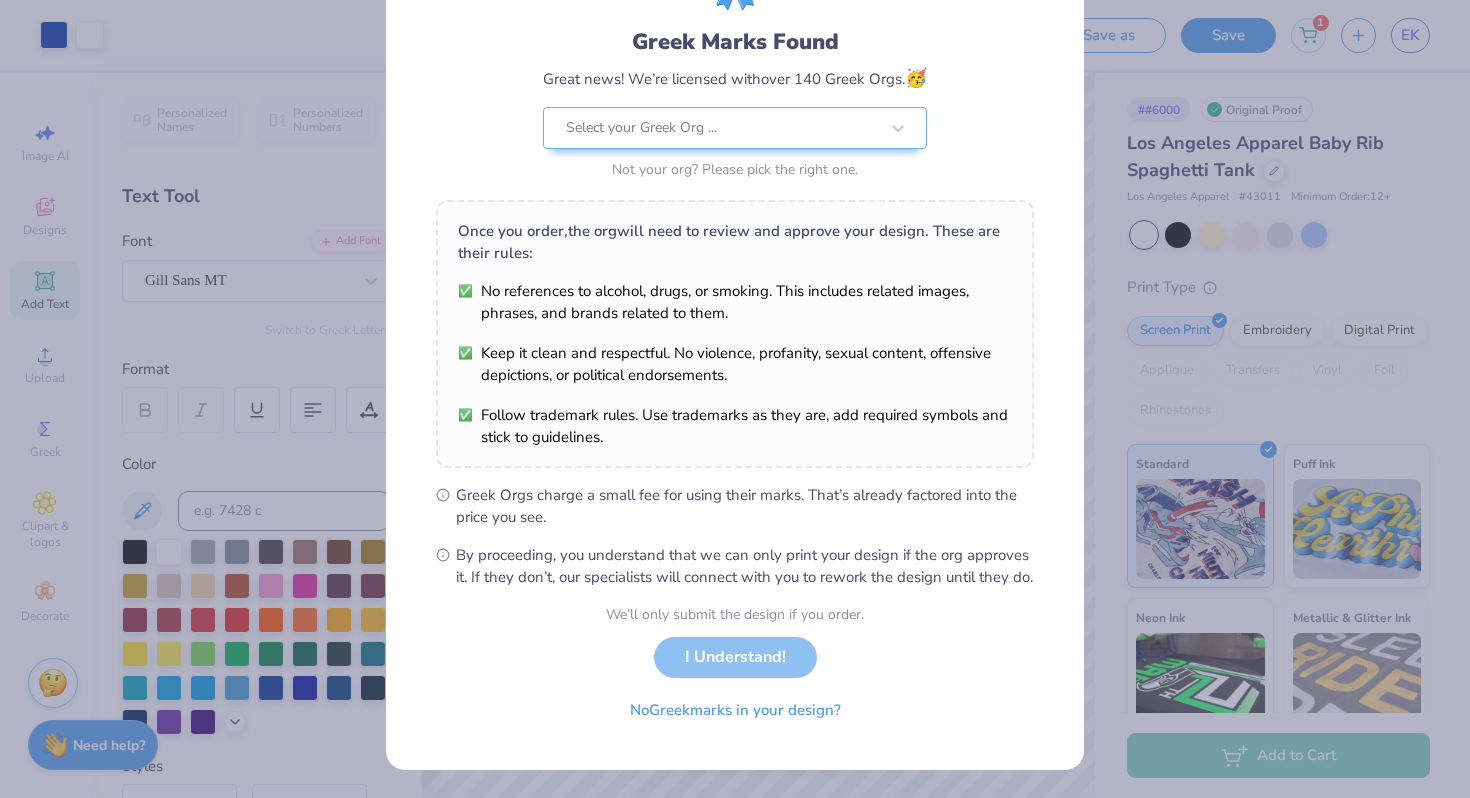 click on "We’ll only submit the design if you order. I Understand! No  Greek  marks in your design?" at bounding box center (735, 667) 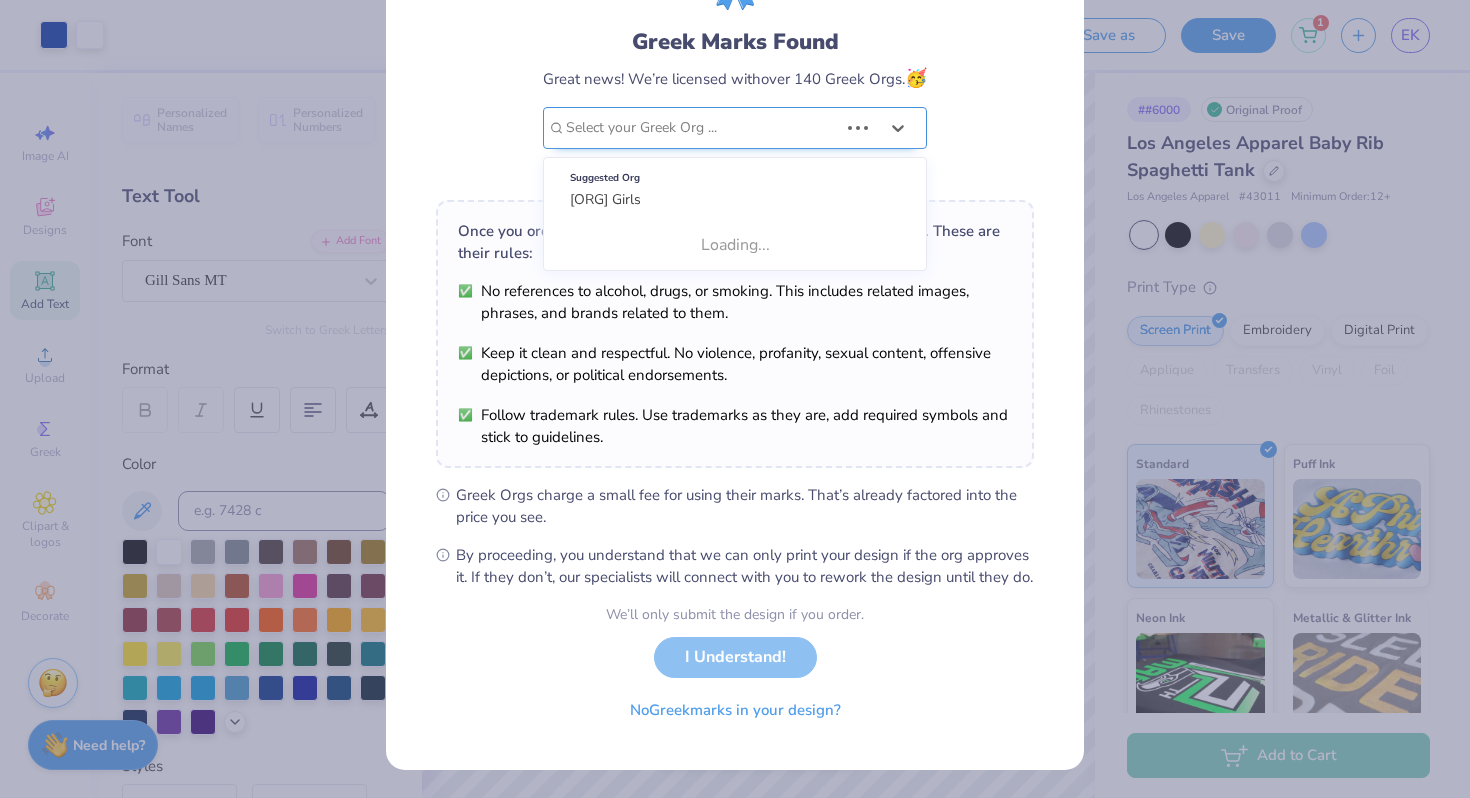 click on "Greek Marks Found Great news! We’re licensed with  over 140 Greek Orgs. 🥳   Use Up and Down to choose options, press Enter to select the currently focused option, press Escape to exit the menu, press Tab to select the option and exit the menu. Select your Greek Org ... Suggested Org B'nai B'rith Girls Loading... Not your org? Please pick the right one." at bounding box center [735, 67] 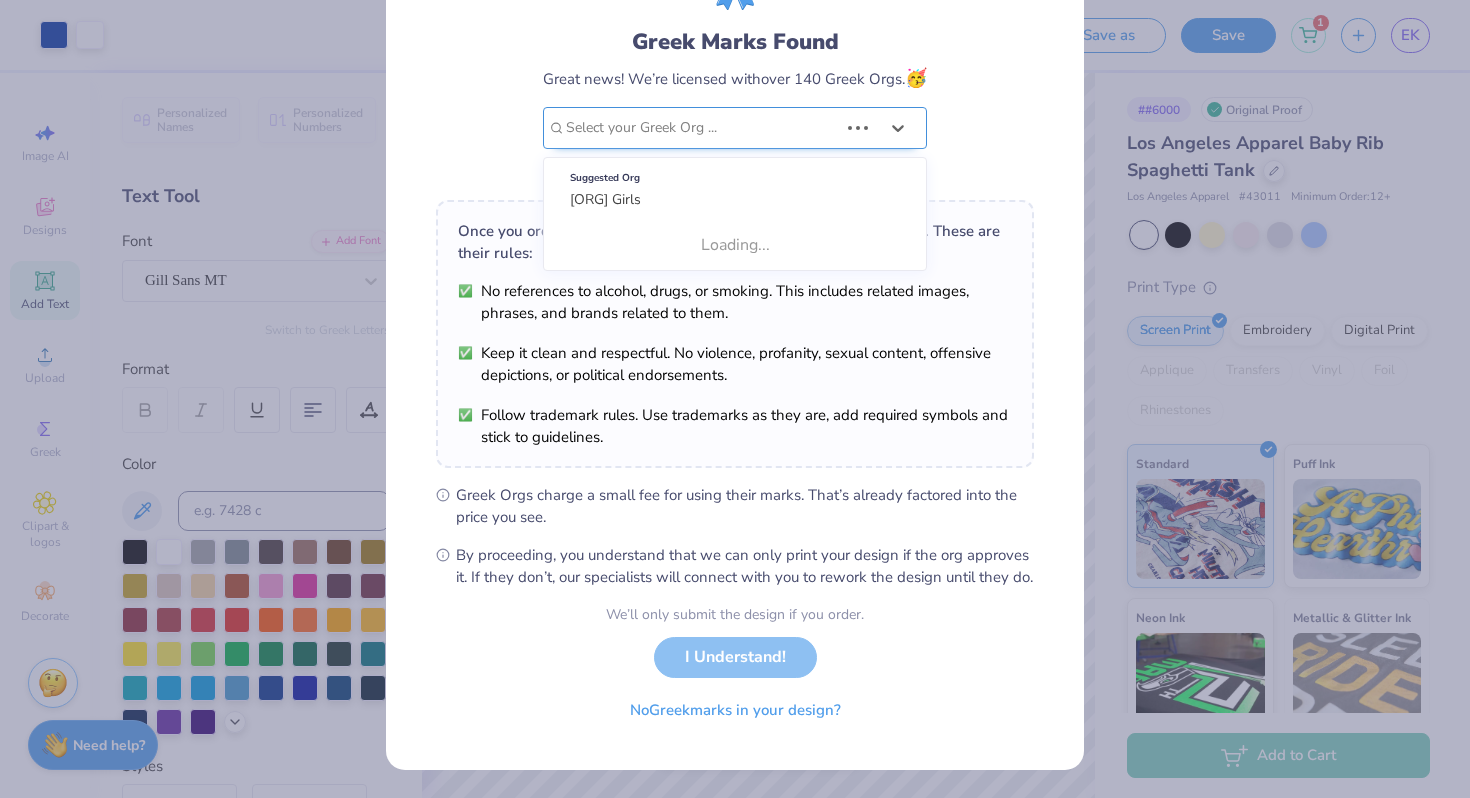 scroll, scrollTop: 0, scrollLeft: 0, axis: both 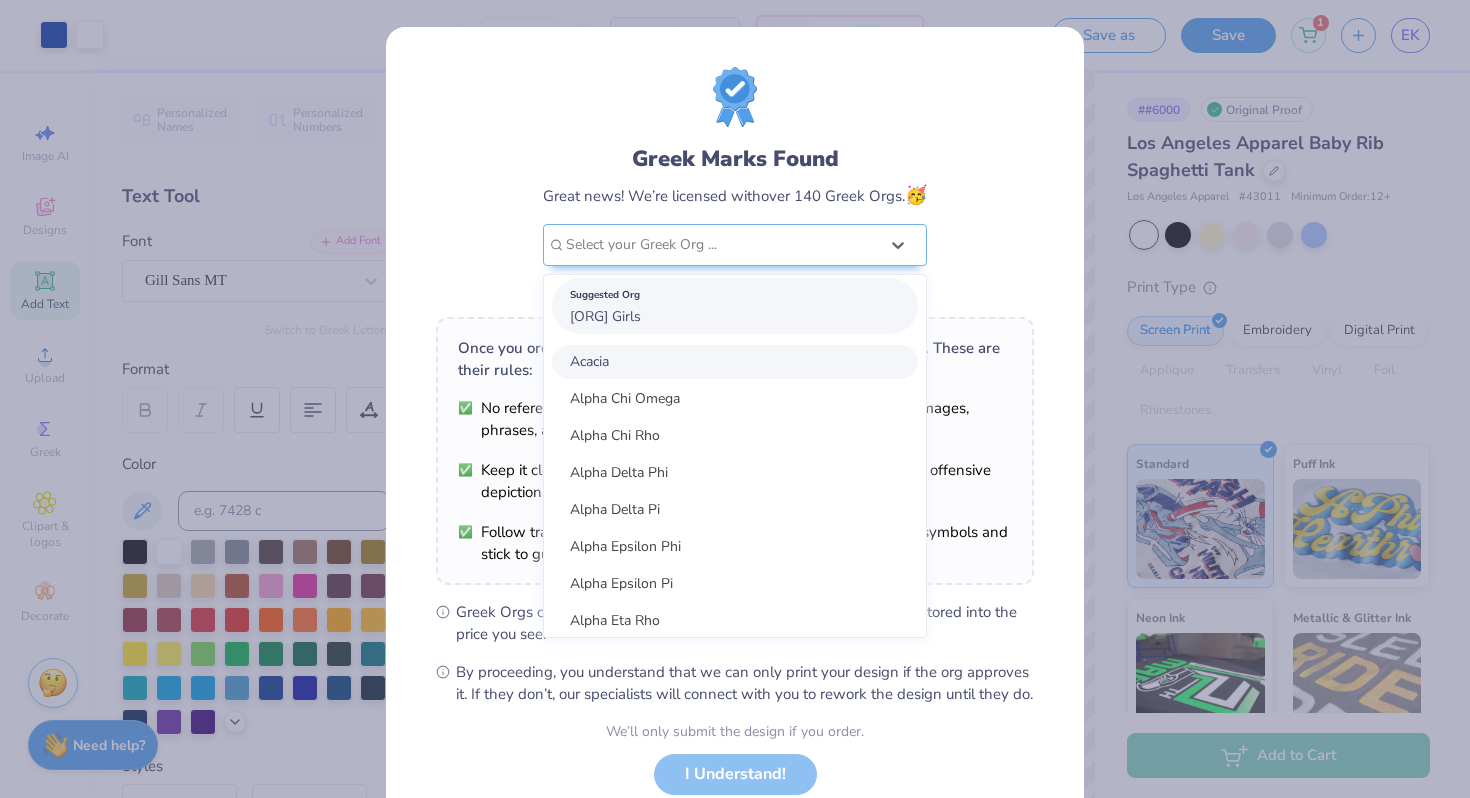 click on "B'nai B'rith Girls" at bounding box center (605, 316) 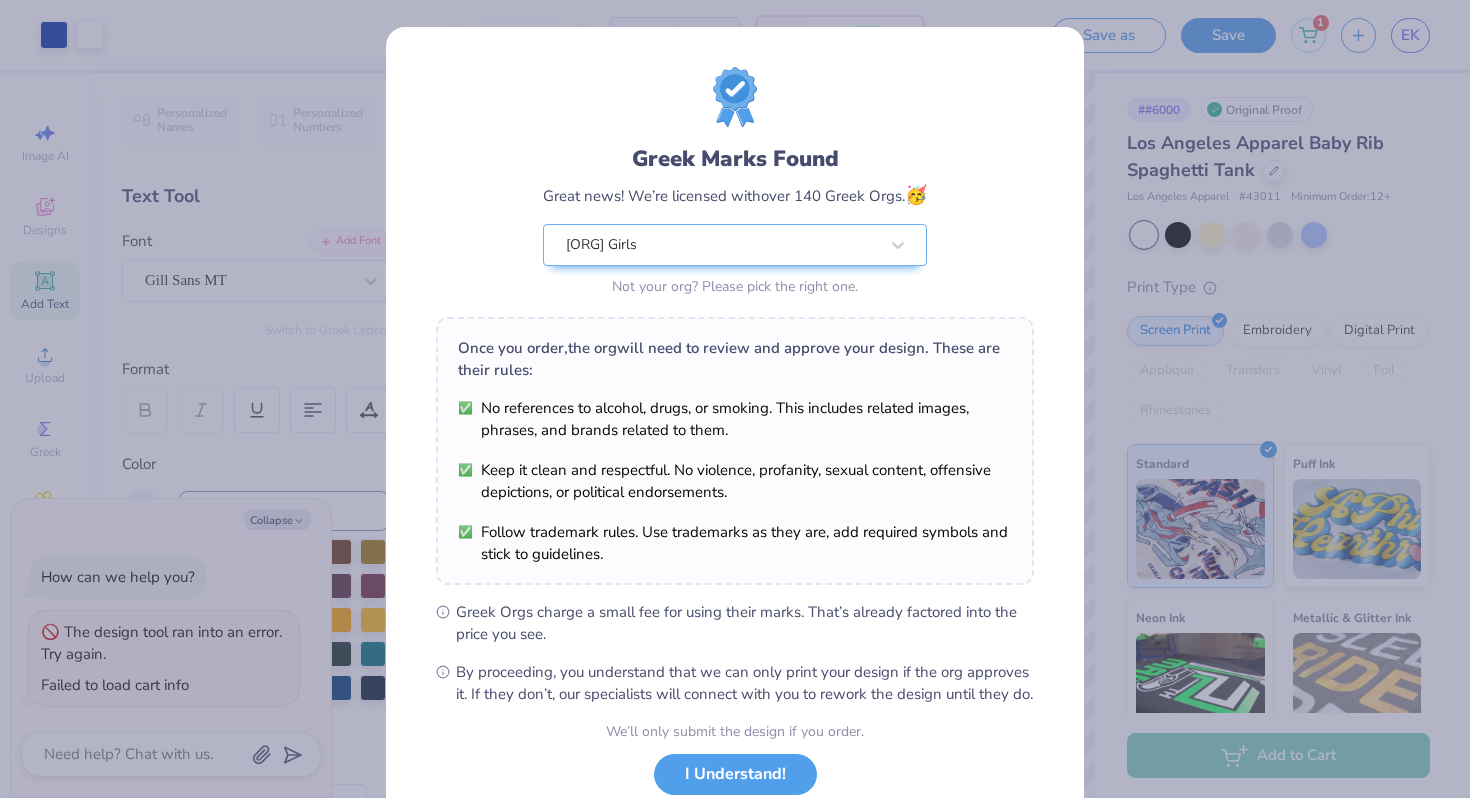 scroll, scrollTop: 138, scrollLeft: 0, axis: vertical 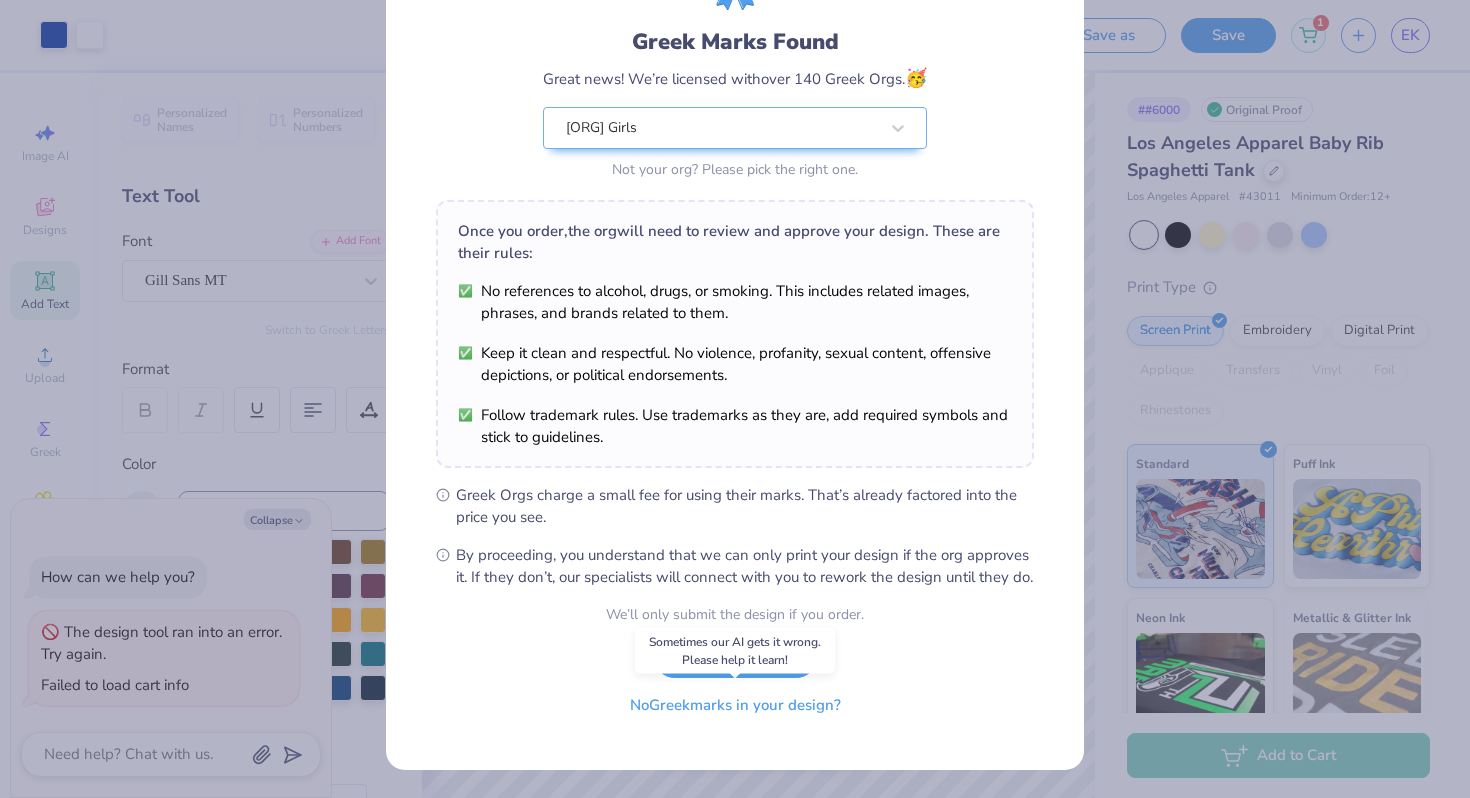 click on "No  Greek  marks in your design?" at bounding box center (735, 705) 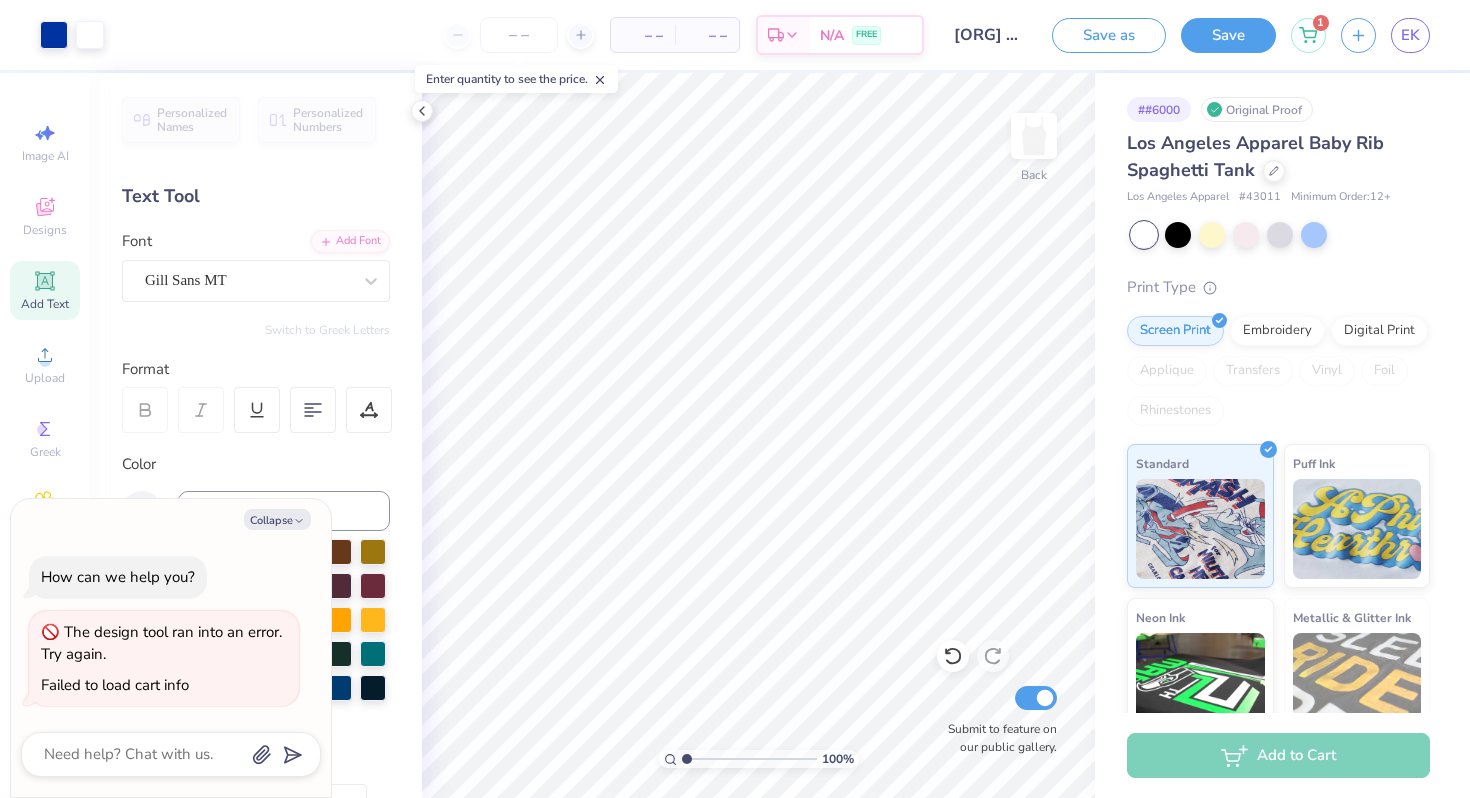 scroll, scrollTop: 0, scrollLeft: 0, axis: both 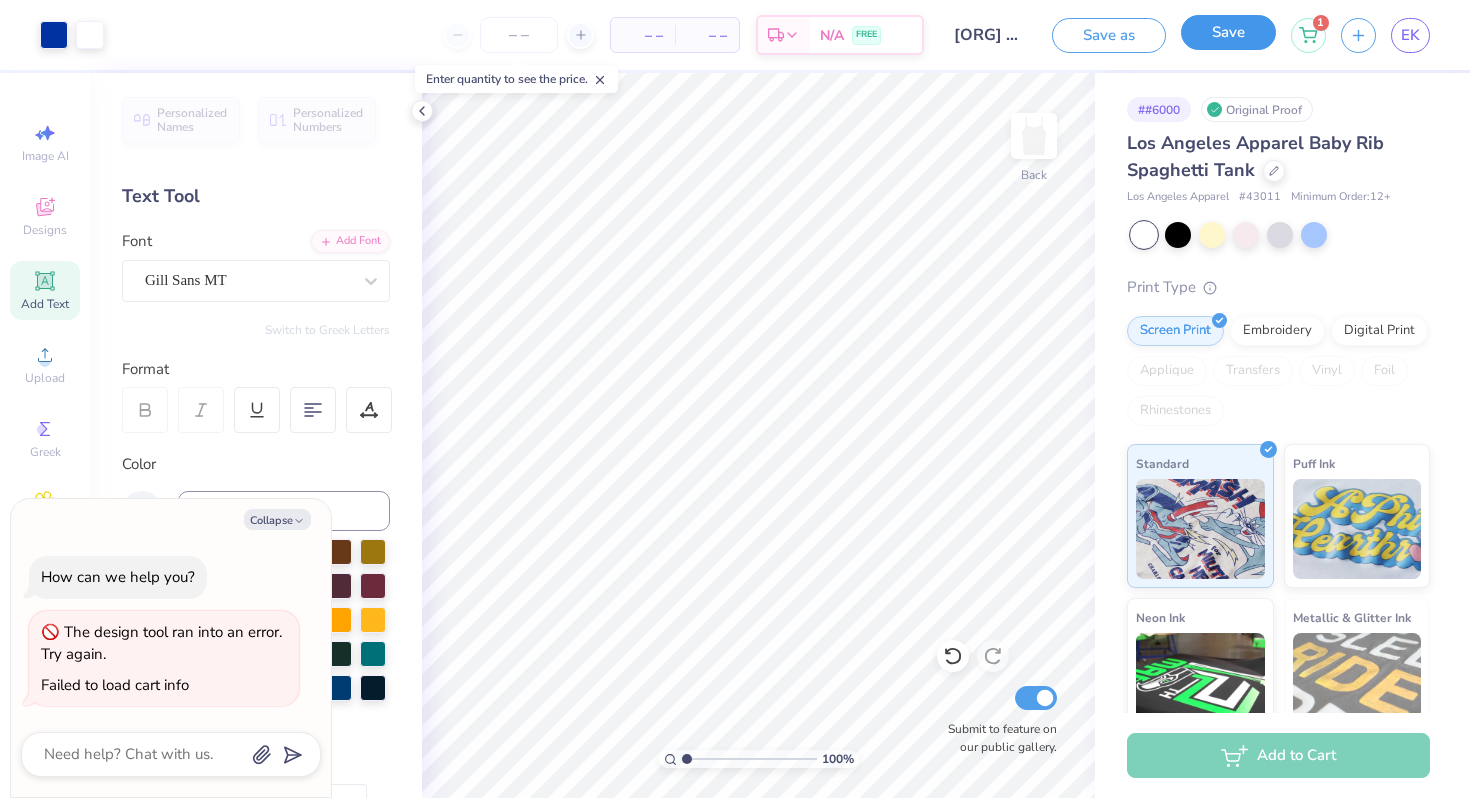 click on "Save" at bounding box center (1228, 32) 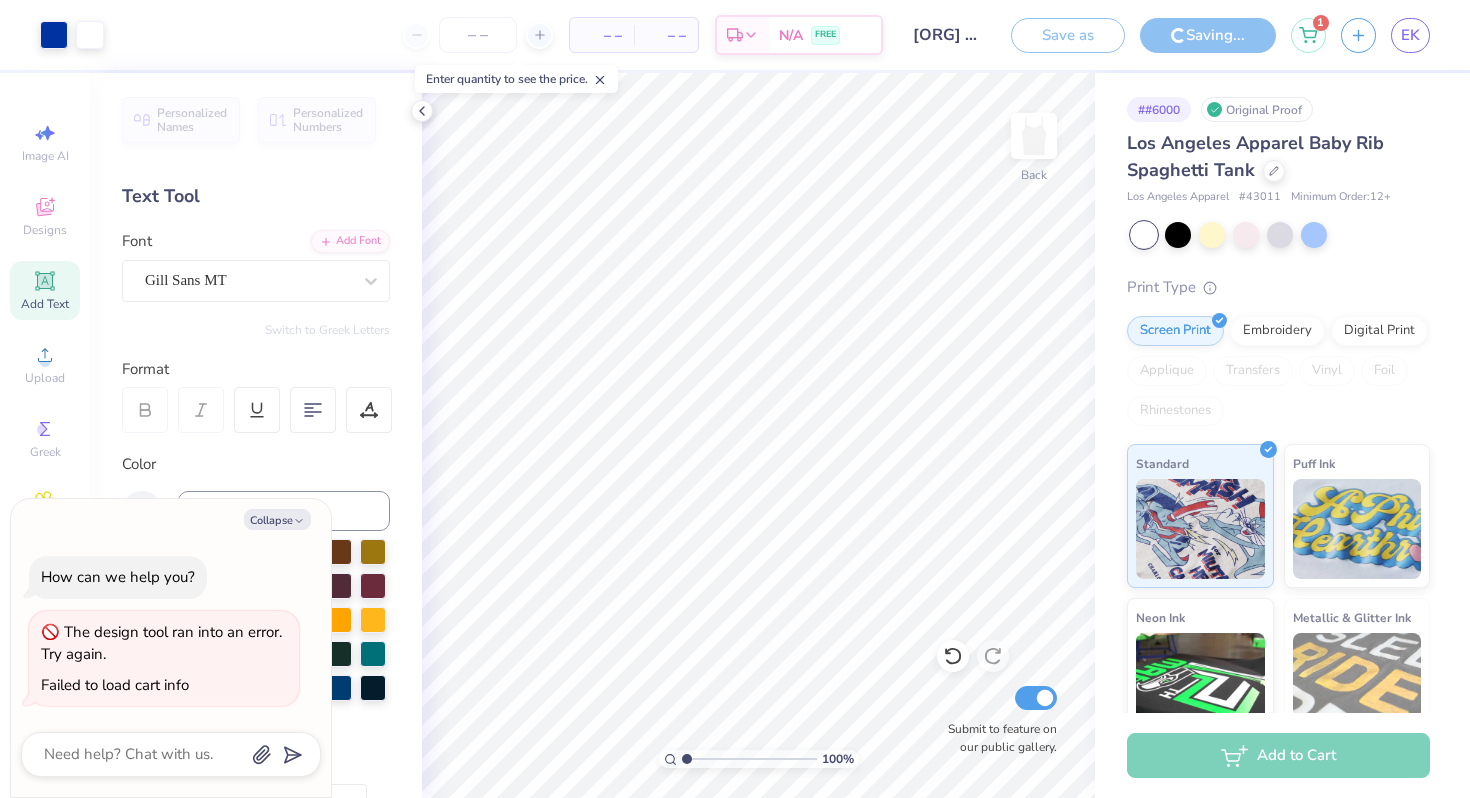 type on "x" 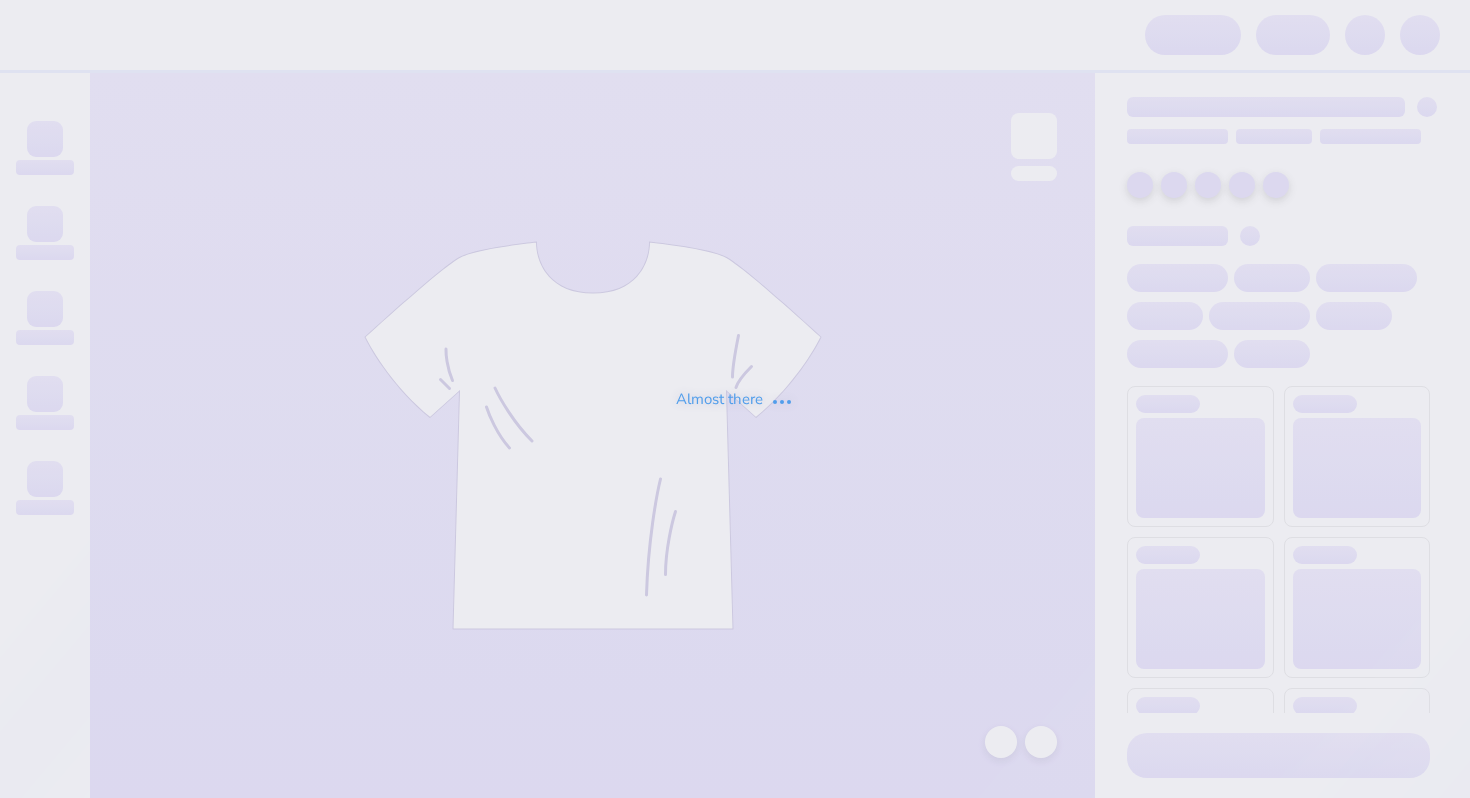 scroll, scrollTop: 0, scrollLeft: 0, axis: both 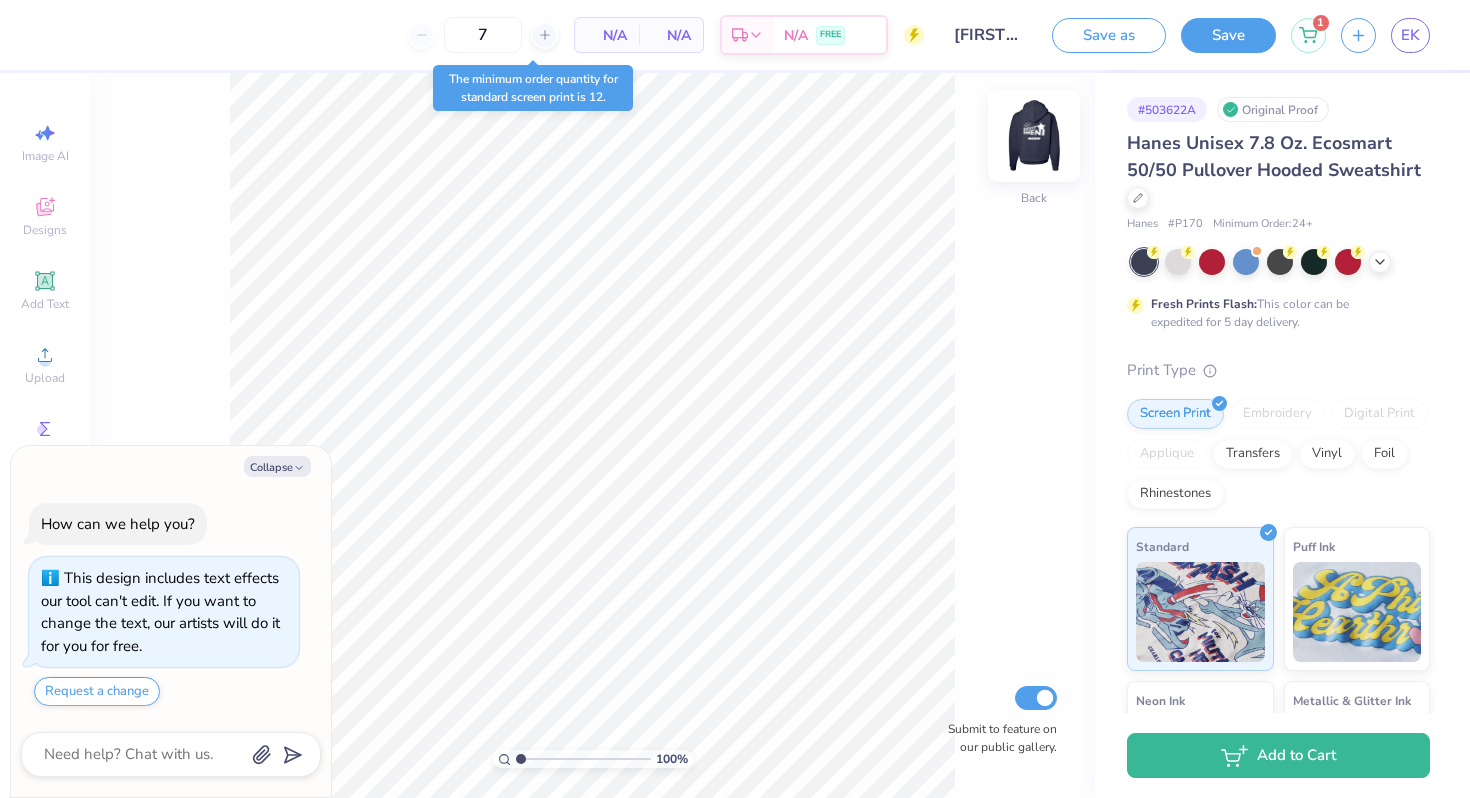 click at bounding box center (1034, 136) 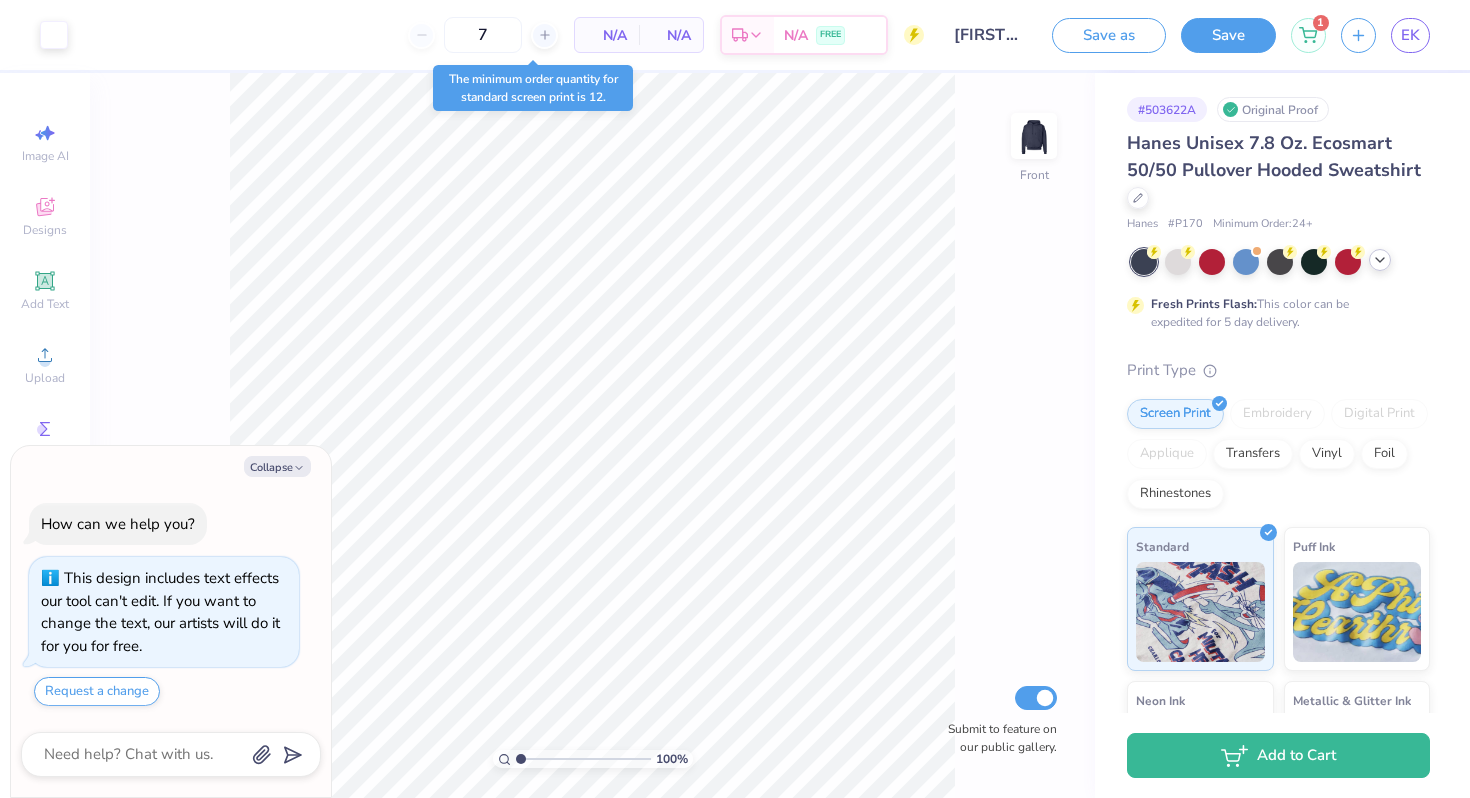 click 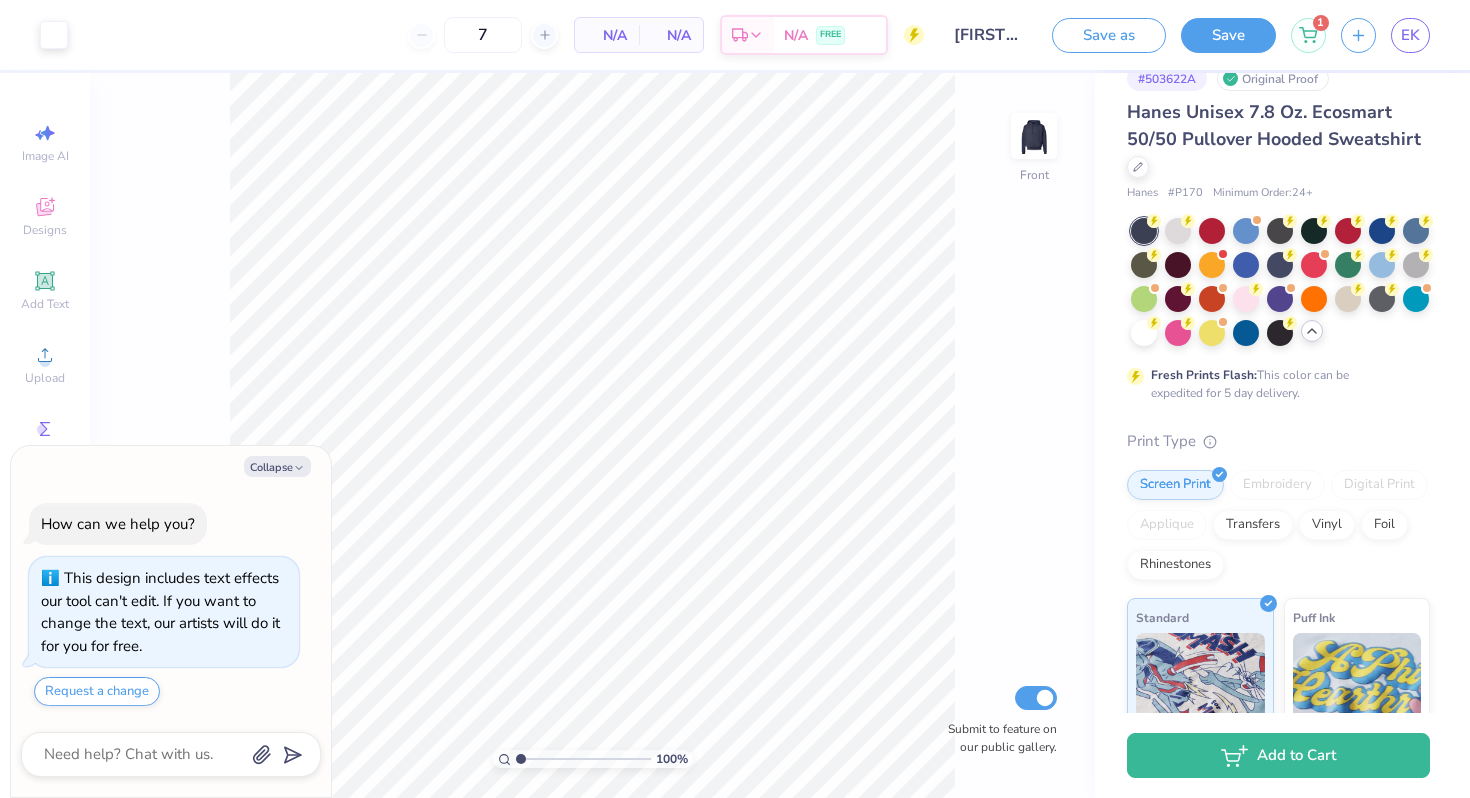 scroll, scrollTop: 40, scrollLeft: 0, axis: vertical 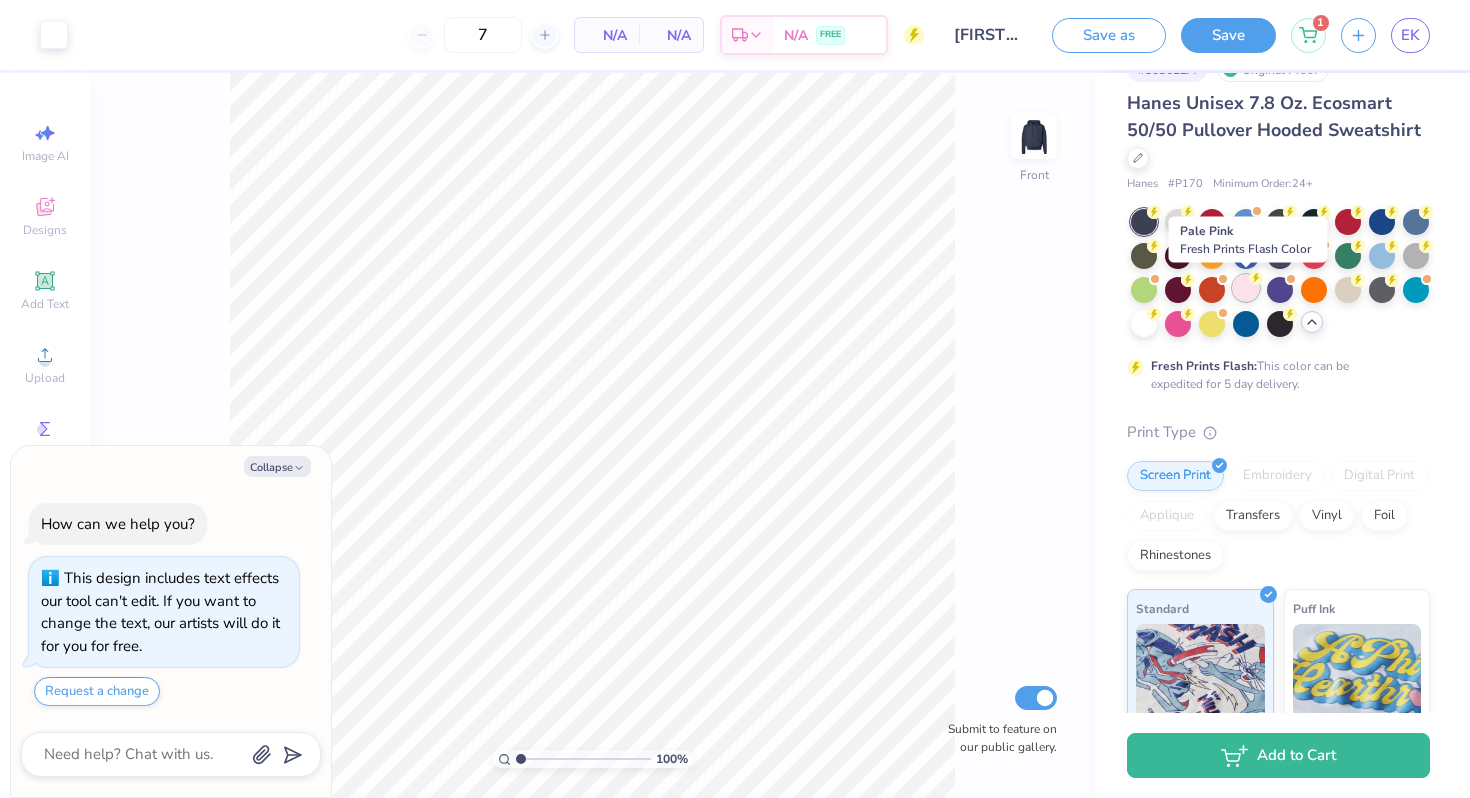 click at bounding box center [1246, 288] 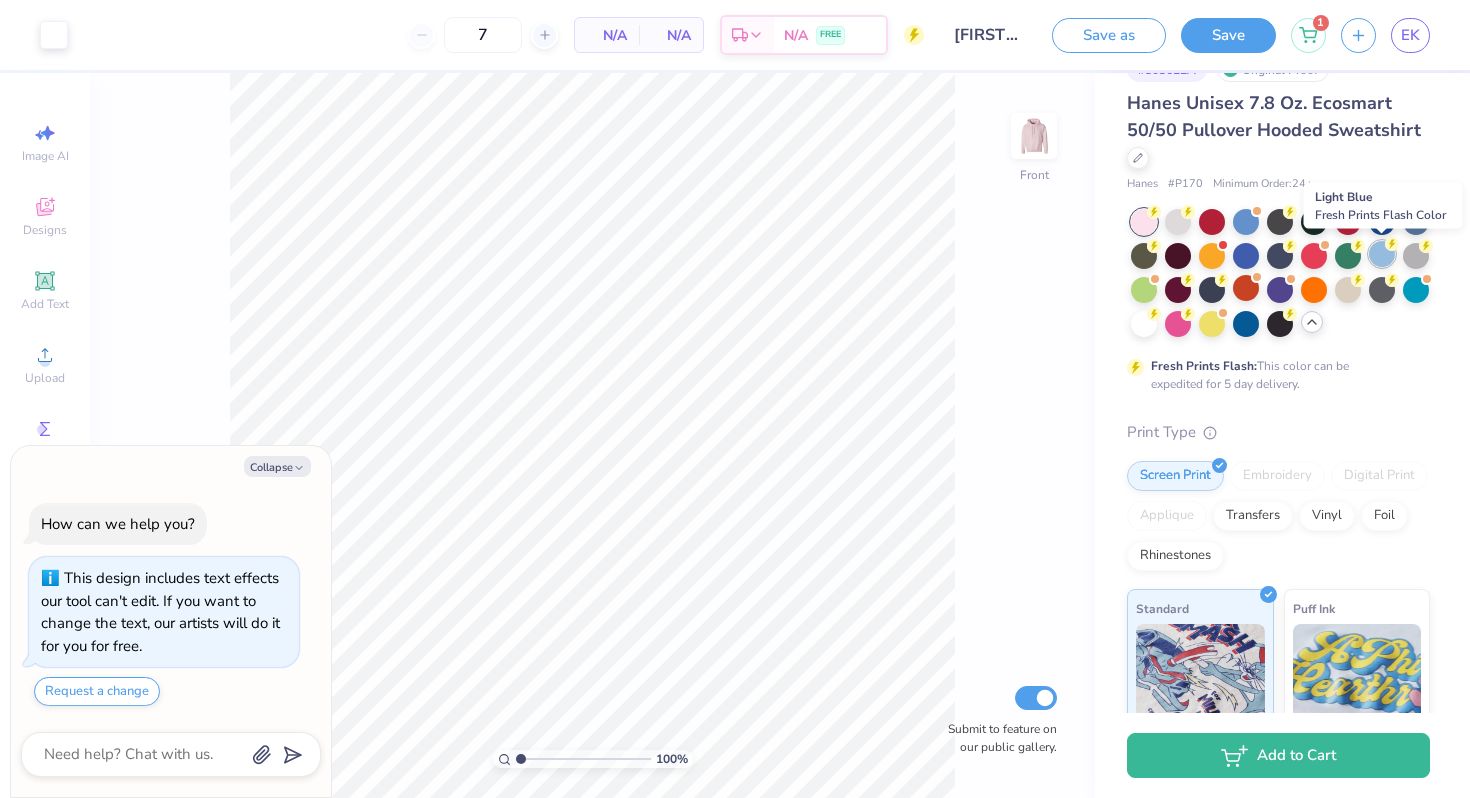 click at bounding box center [1382, 254] 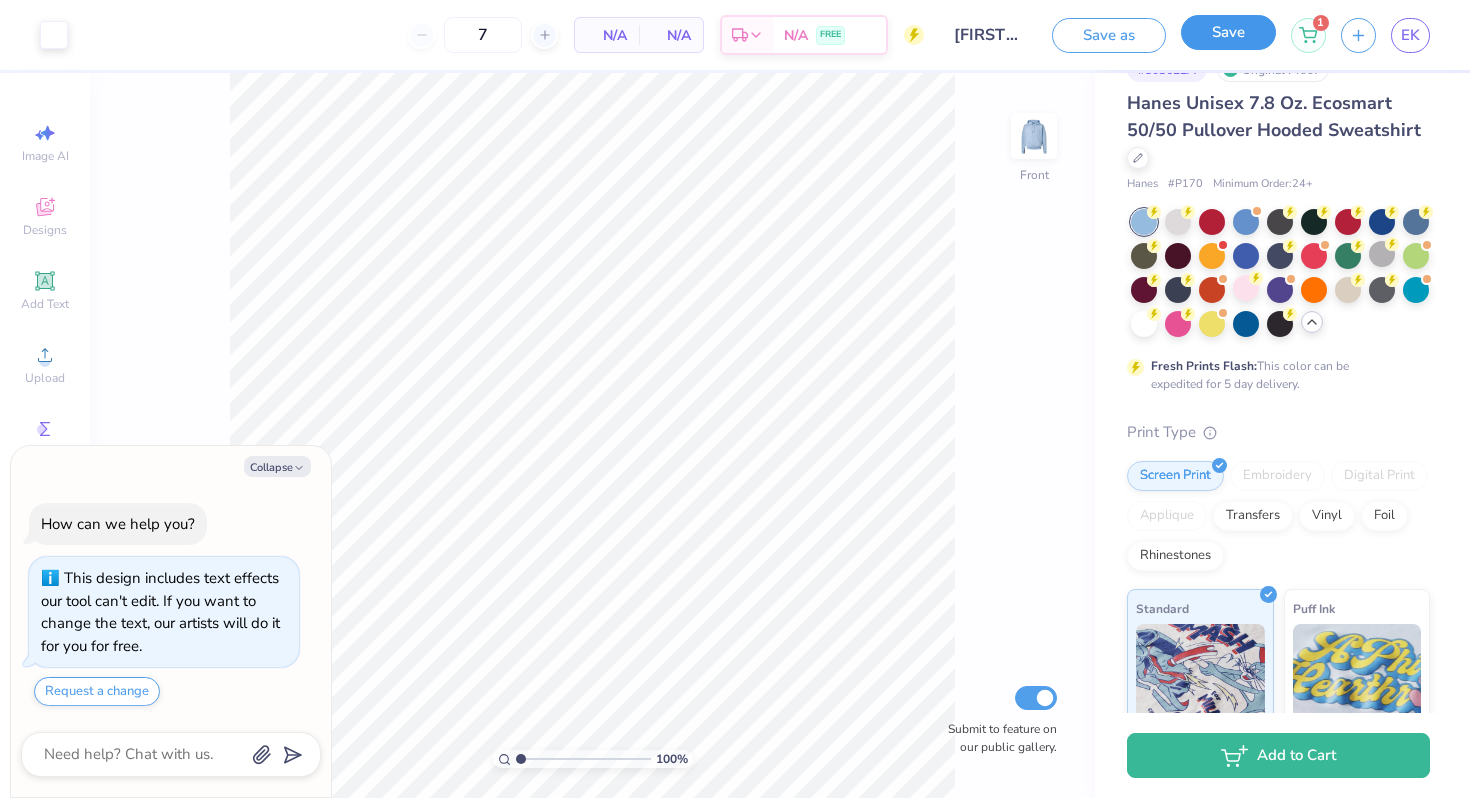 click on "Save" at bounding box center (1228, 32) 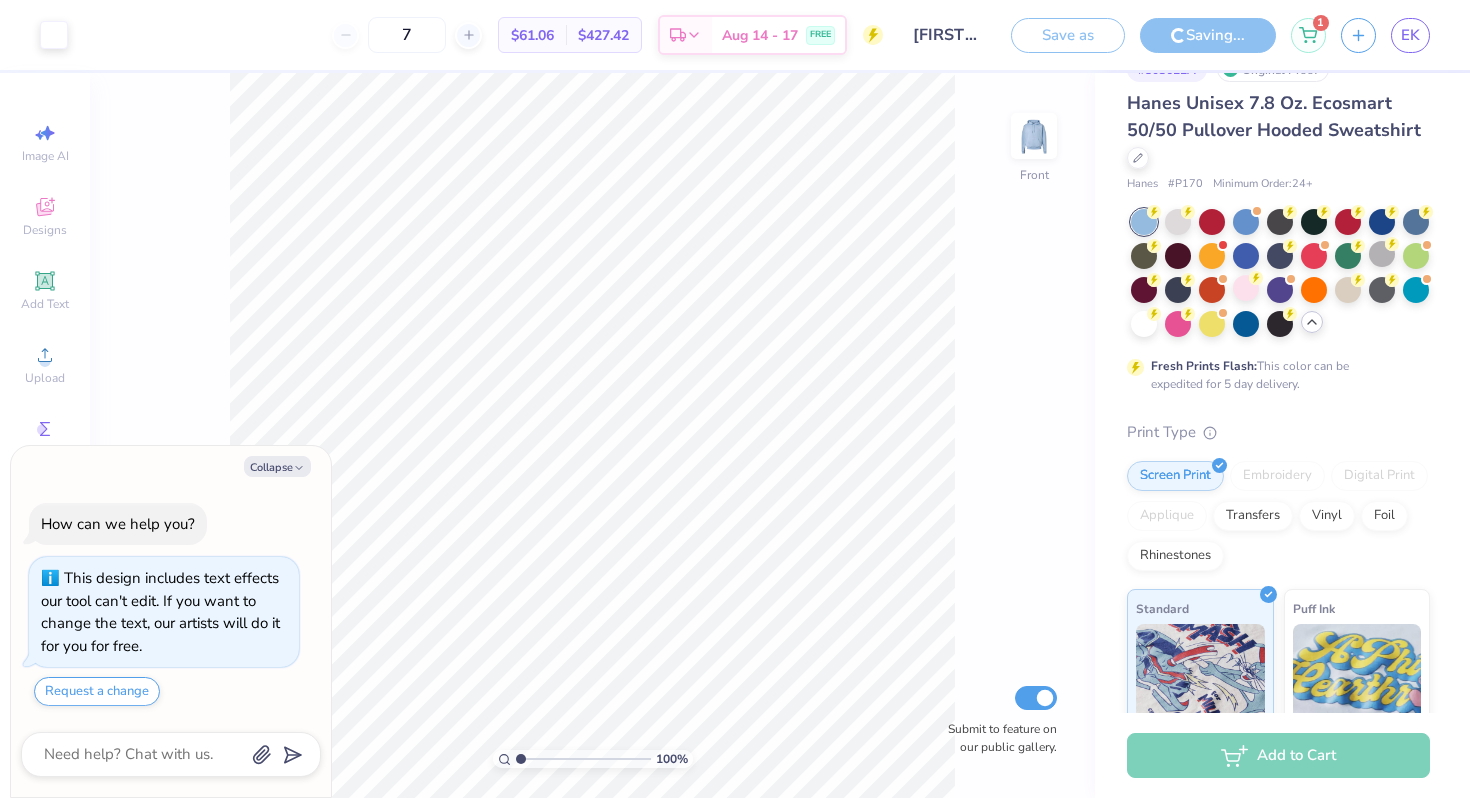 type on "x" 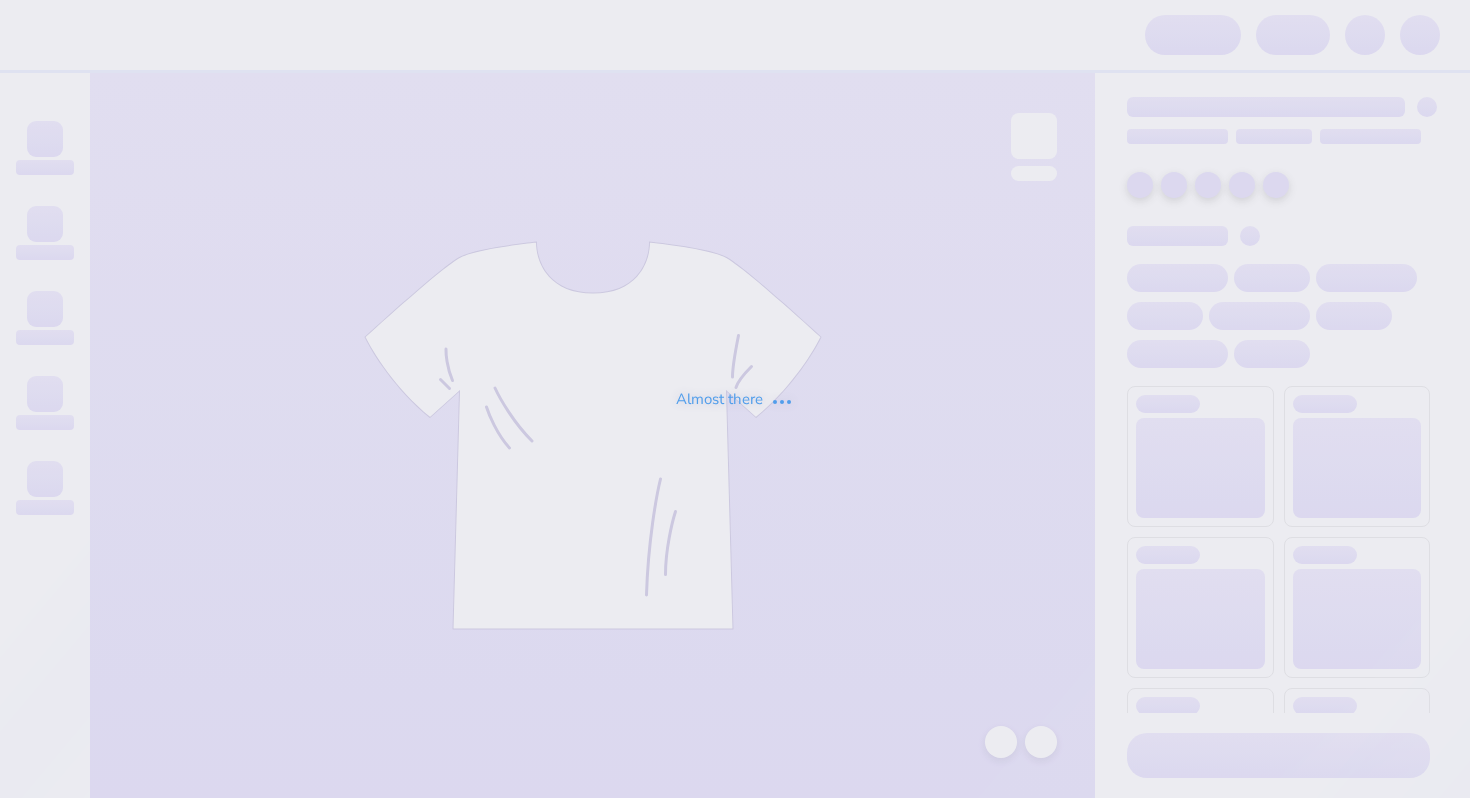 scroll, scrollTop: 0, scrollLeft: 0, axis: both 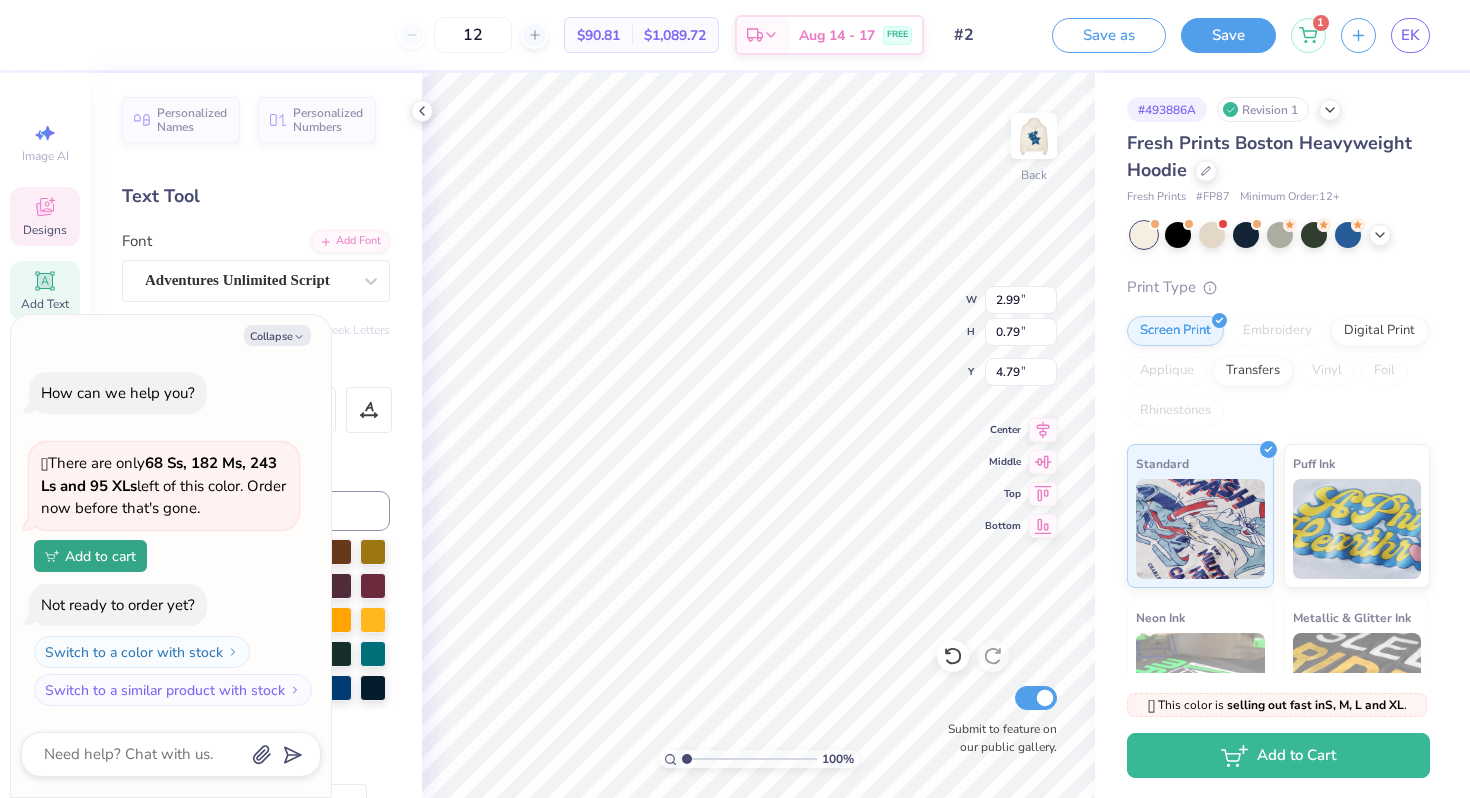 type on "x" 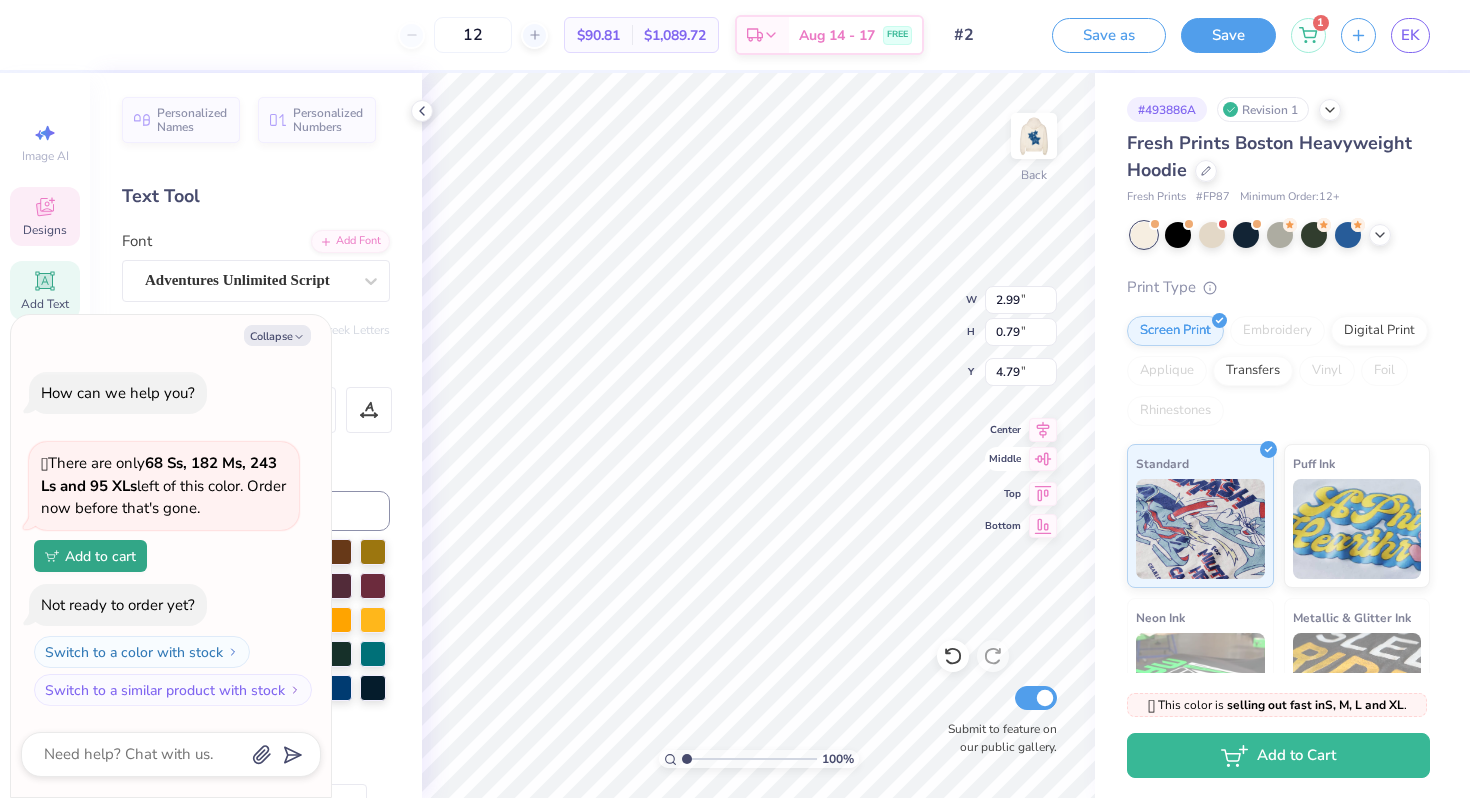 type on "N'siah" 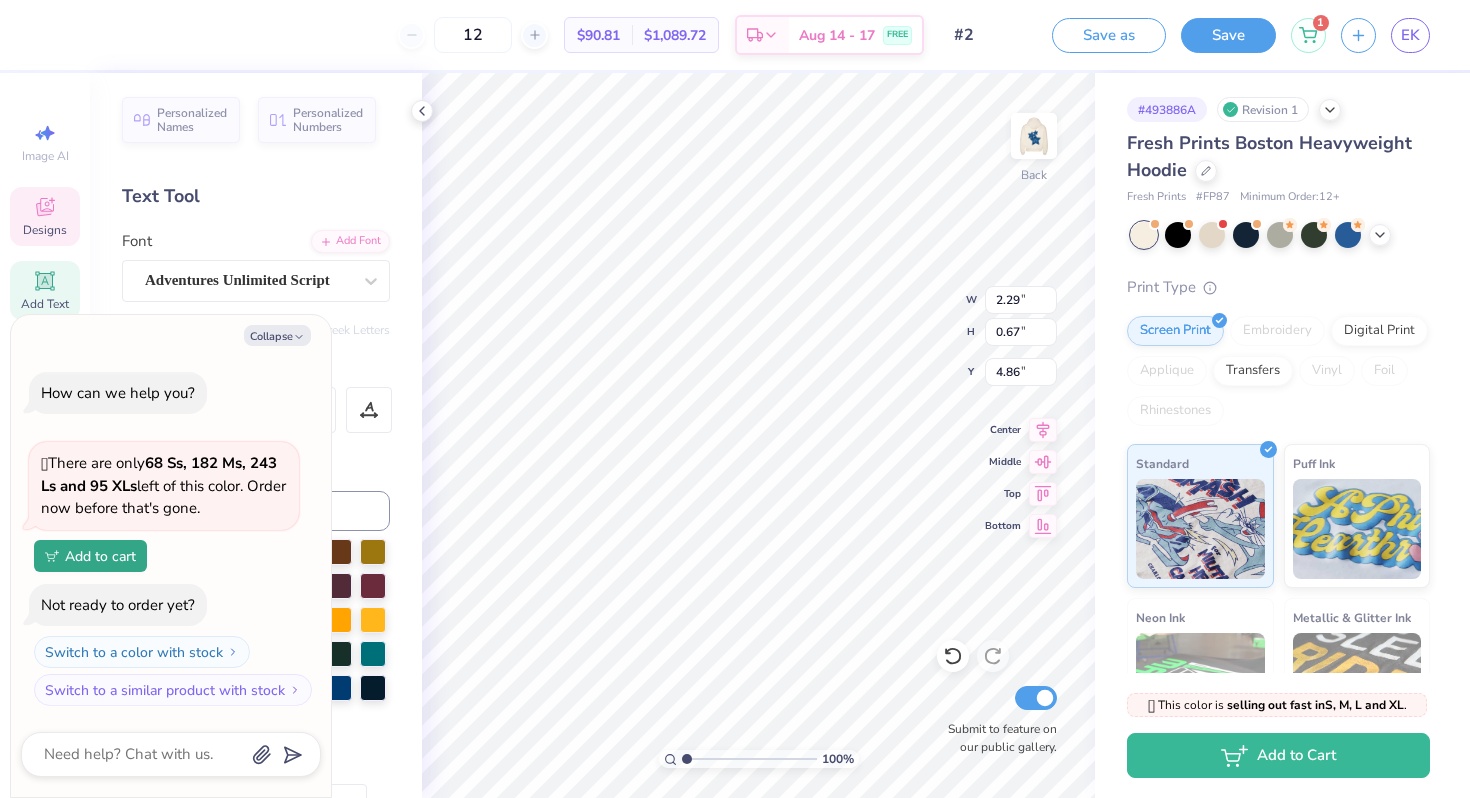 type on "x" 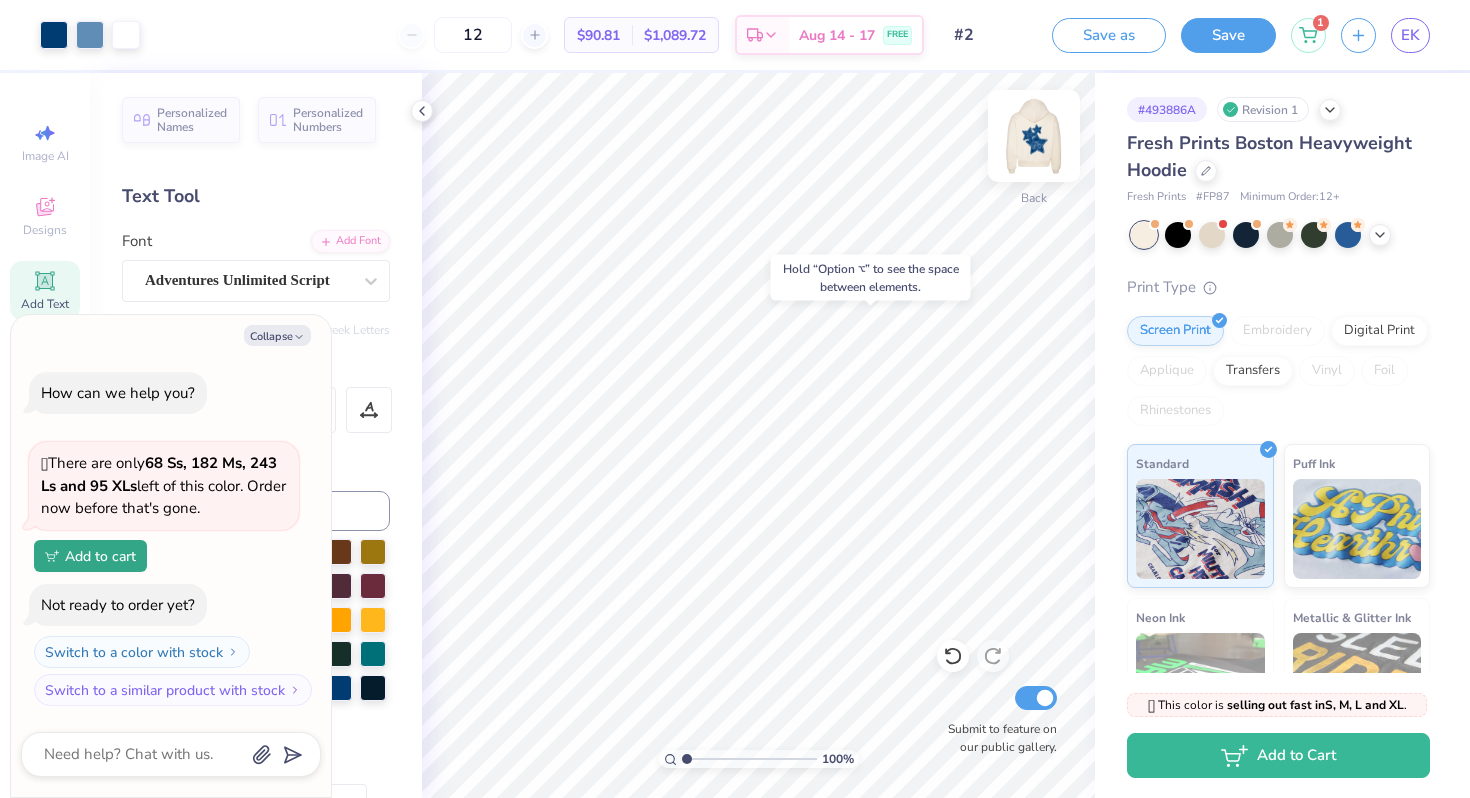 click at bounding box center [1034, 136] 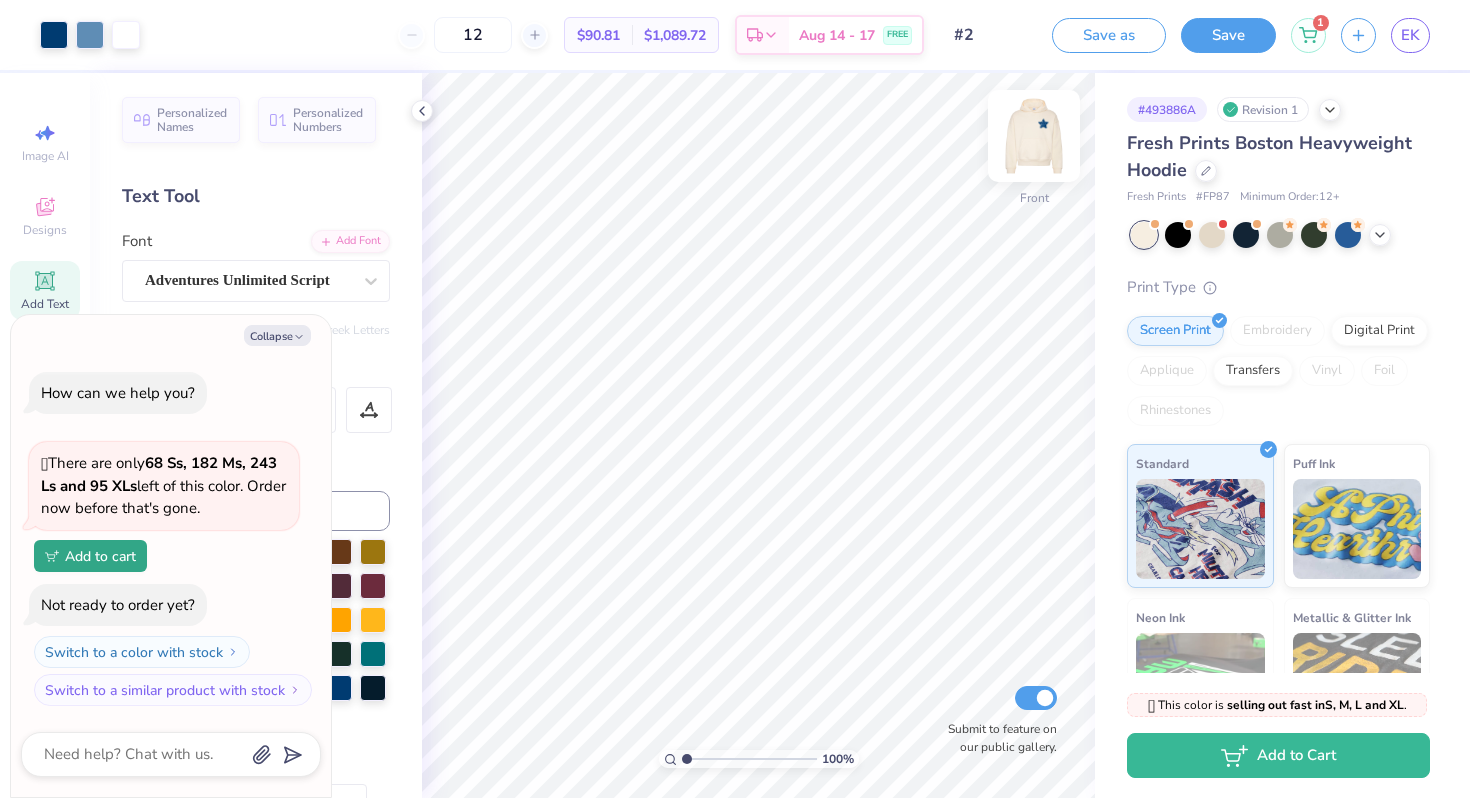 click at bounding box center (1034, 136) 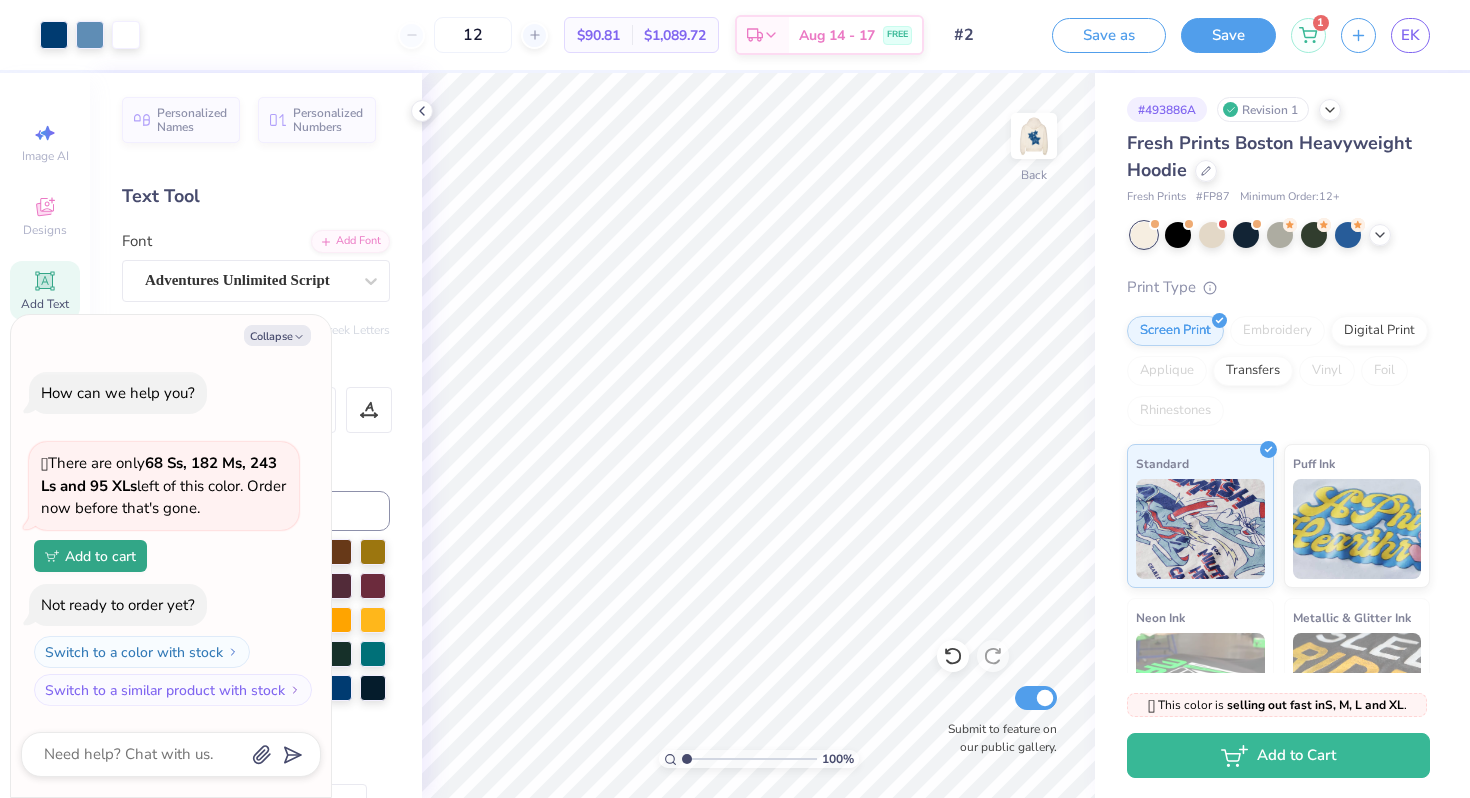click at bounding box center (1034, 136) 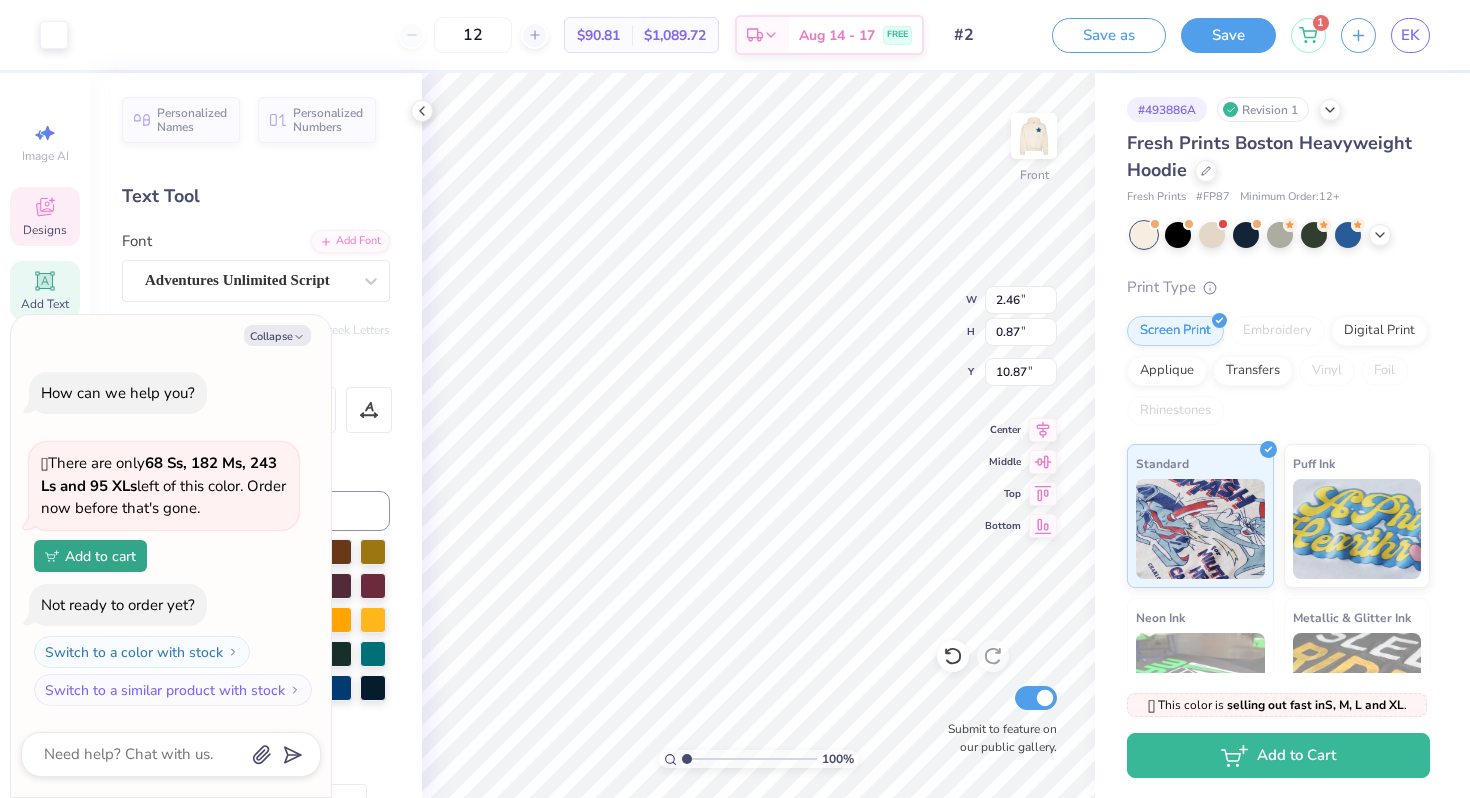 type on "x" 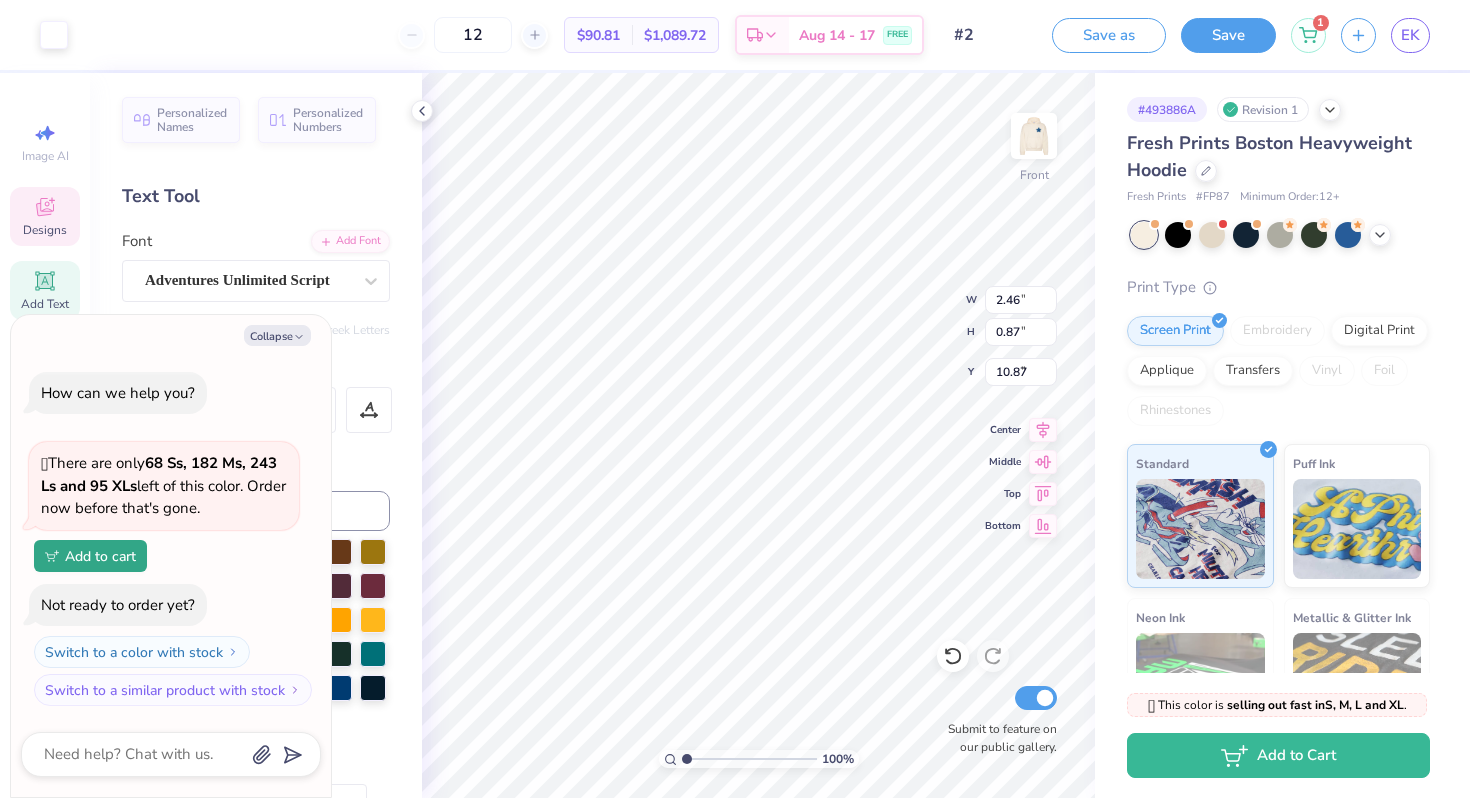 type on "x" 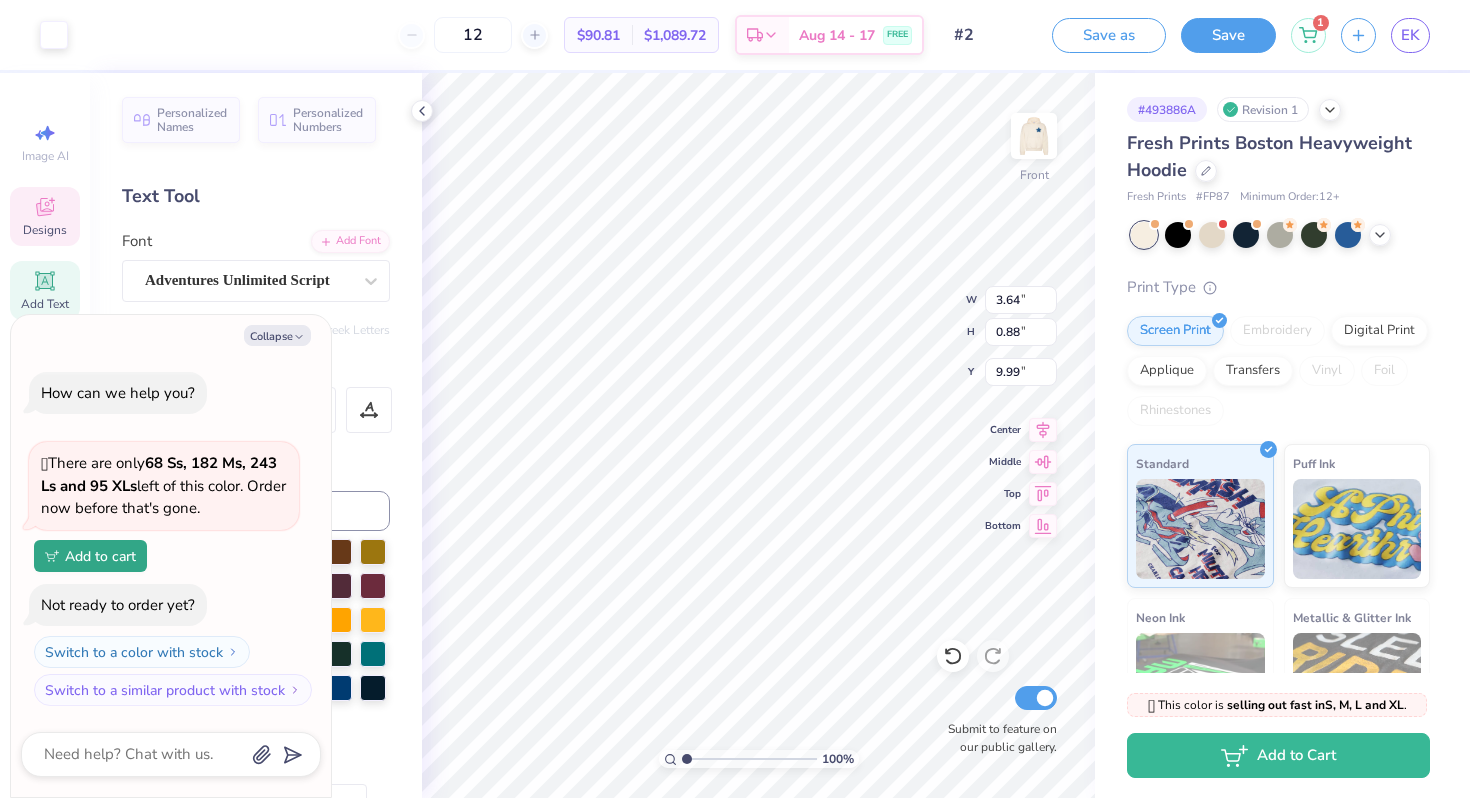 scroll, scrollTop: 0, scrollLeft: 1, axis: horizontal 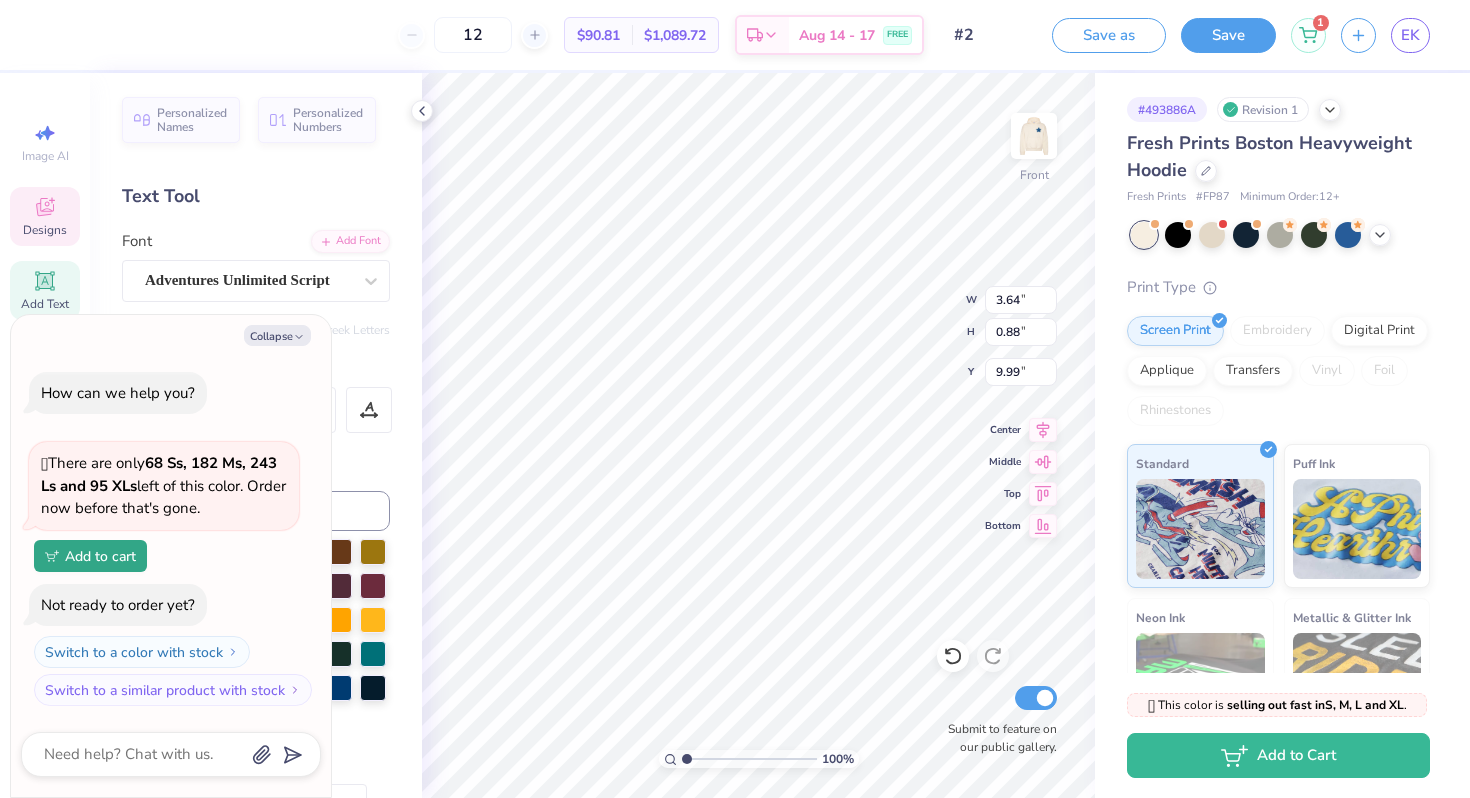 type on "x" 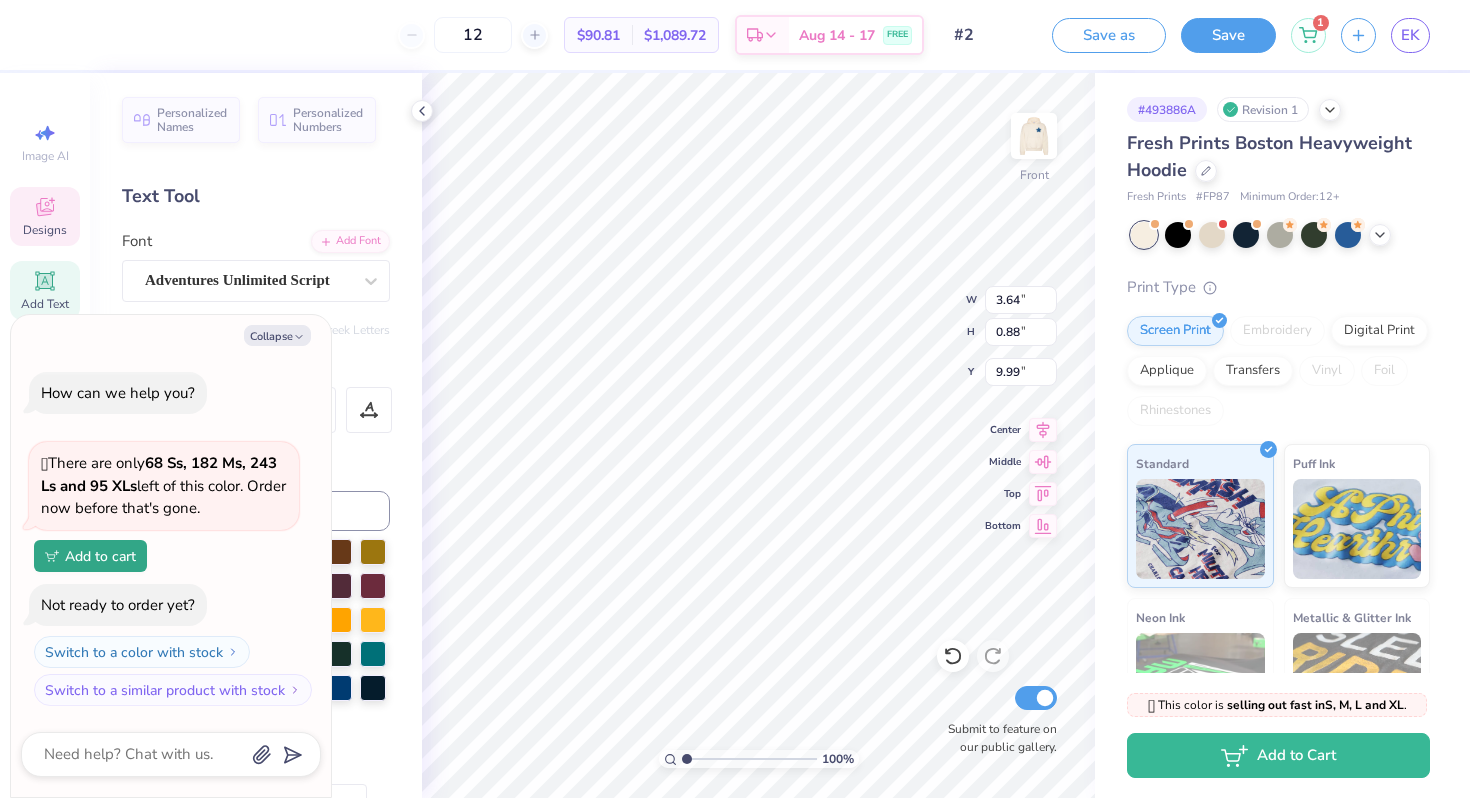 type on "x" 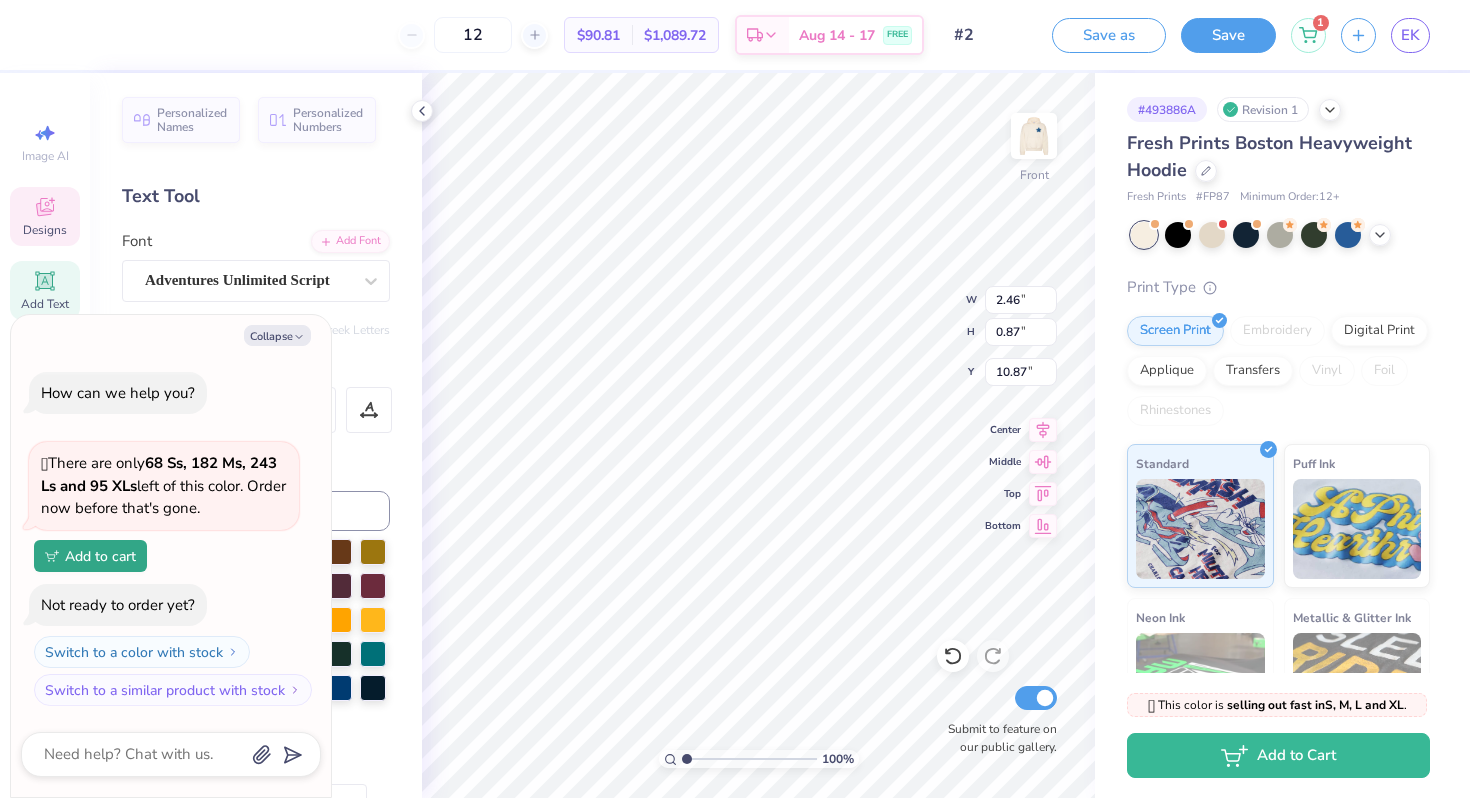 type on "x" 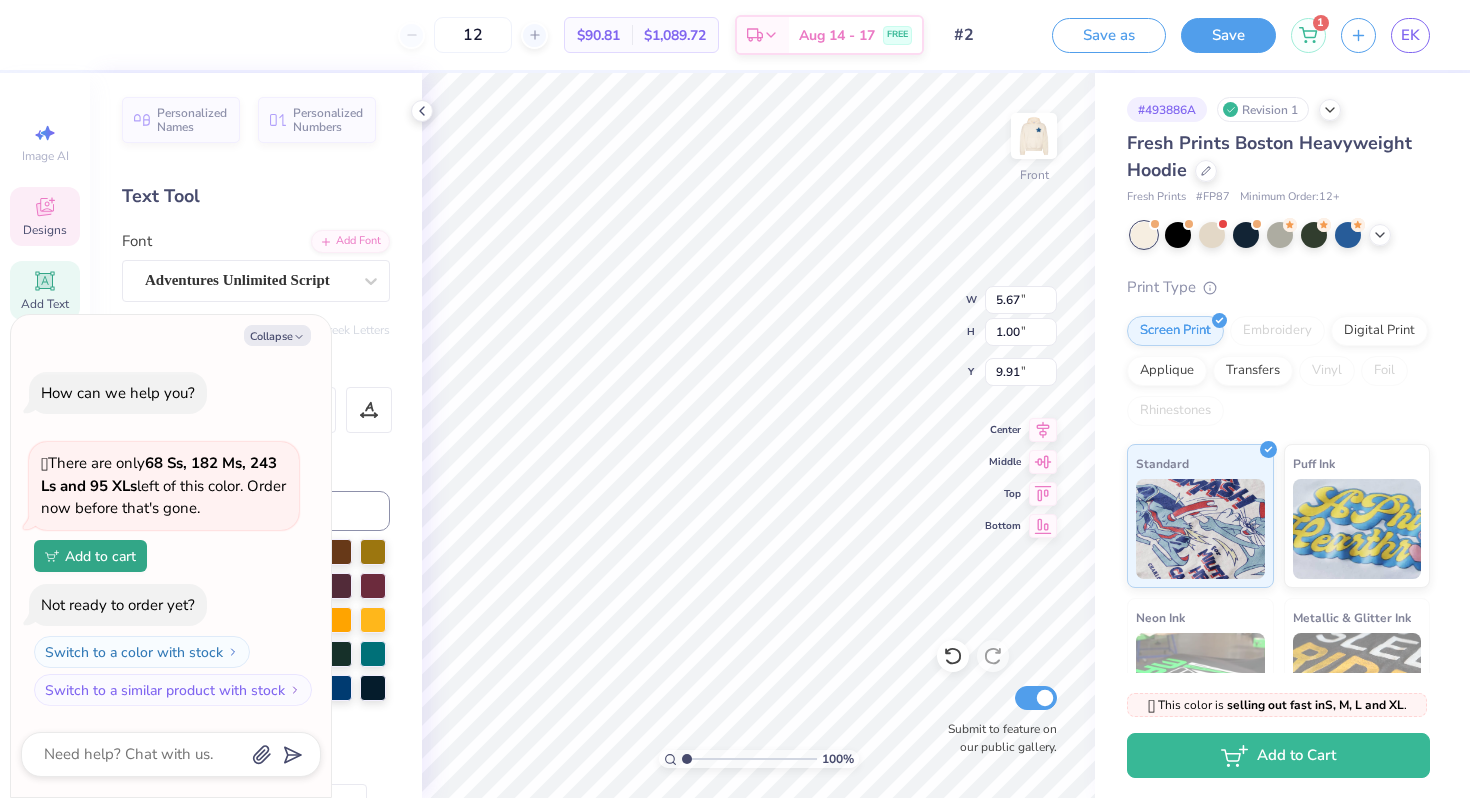 type on "x" 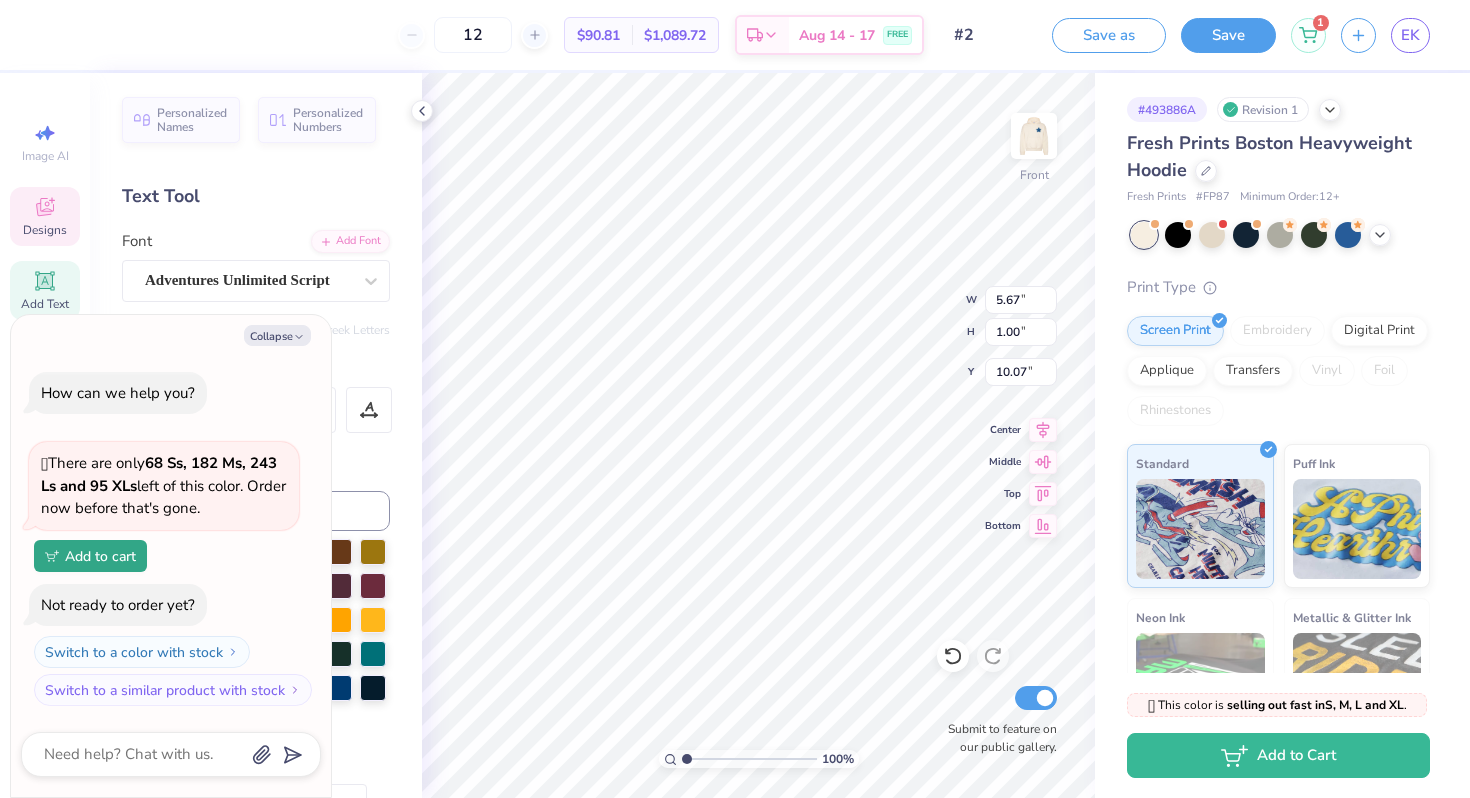 type on "x" 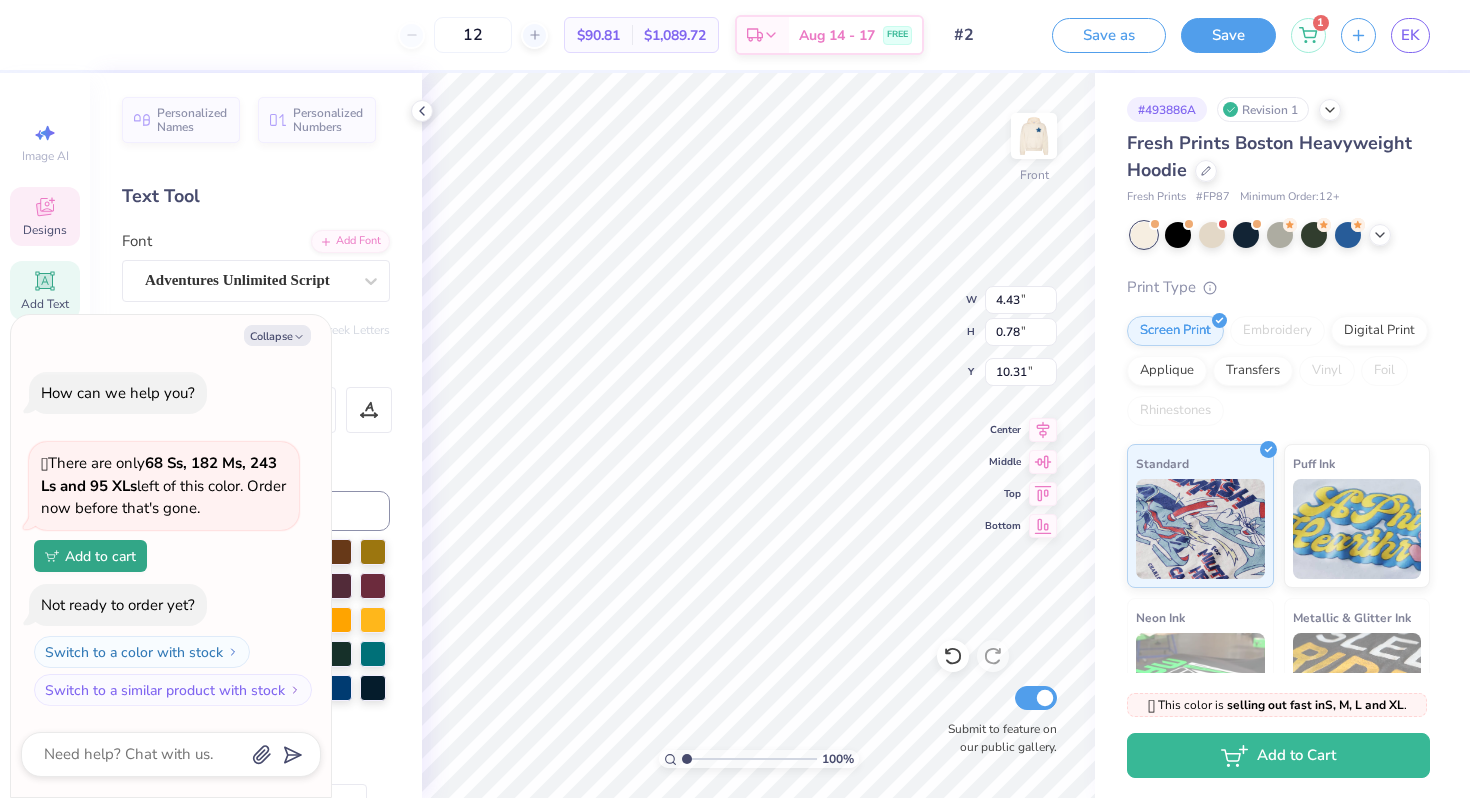type on "x" 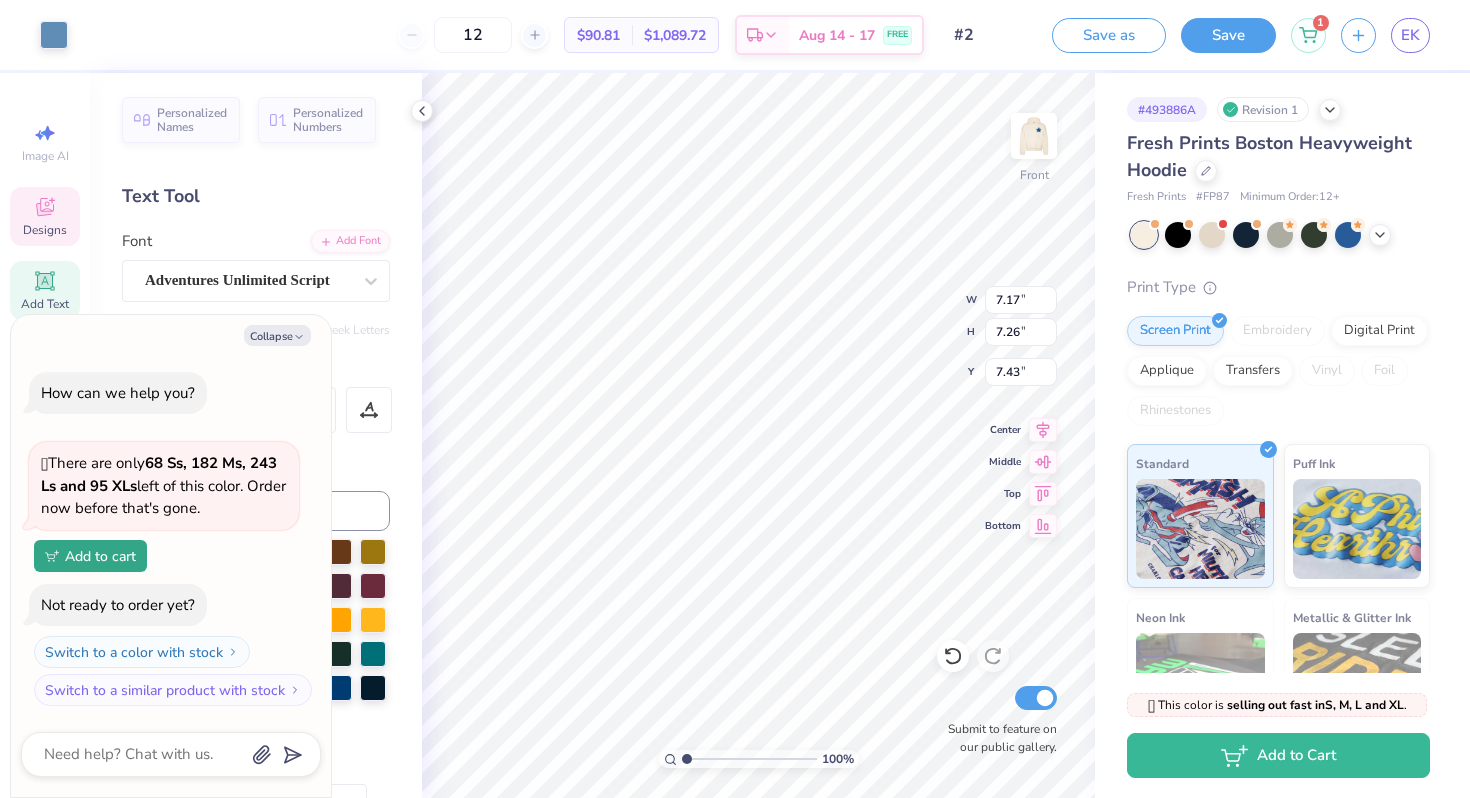 type on "x" 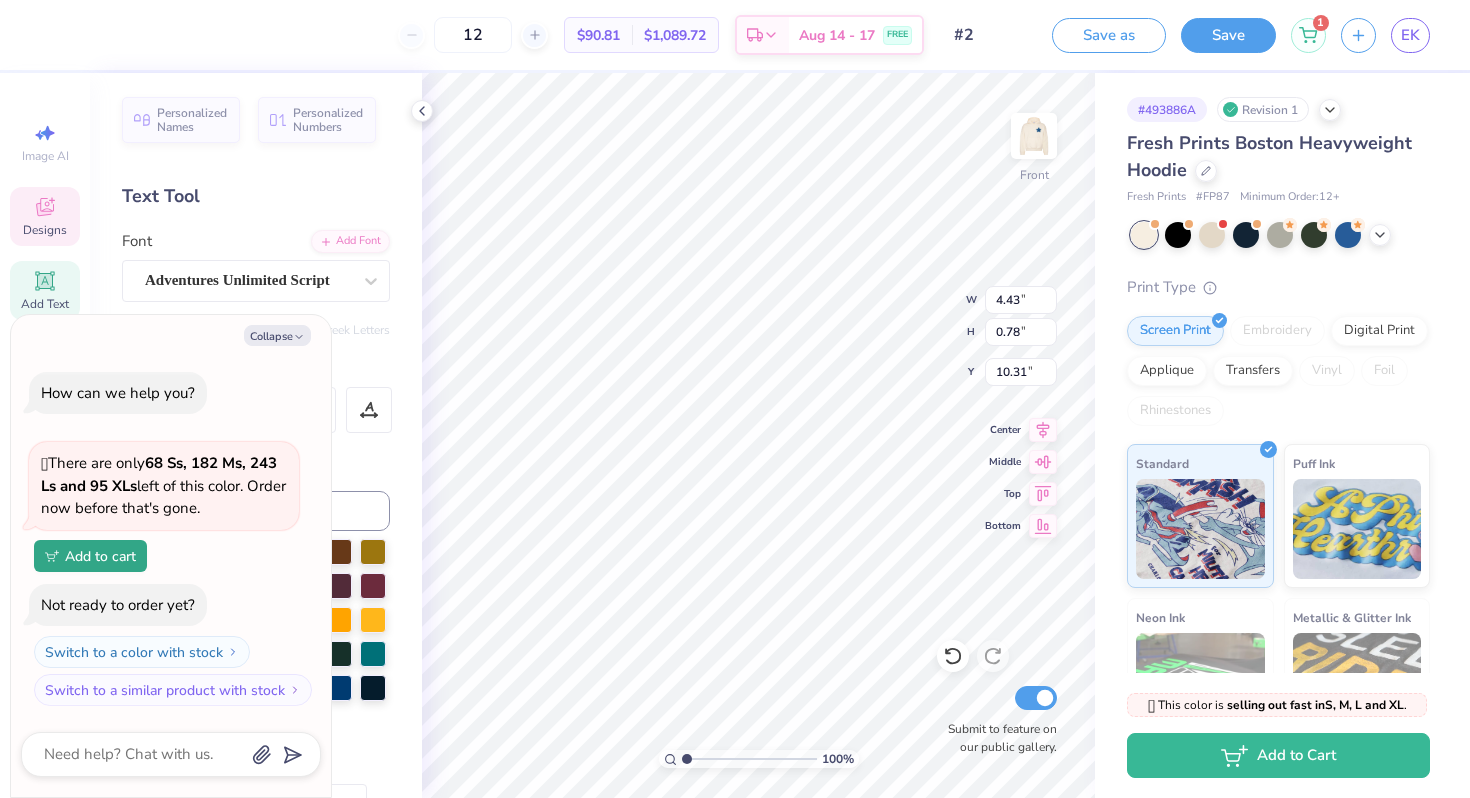 type on "x" 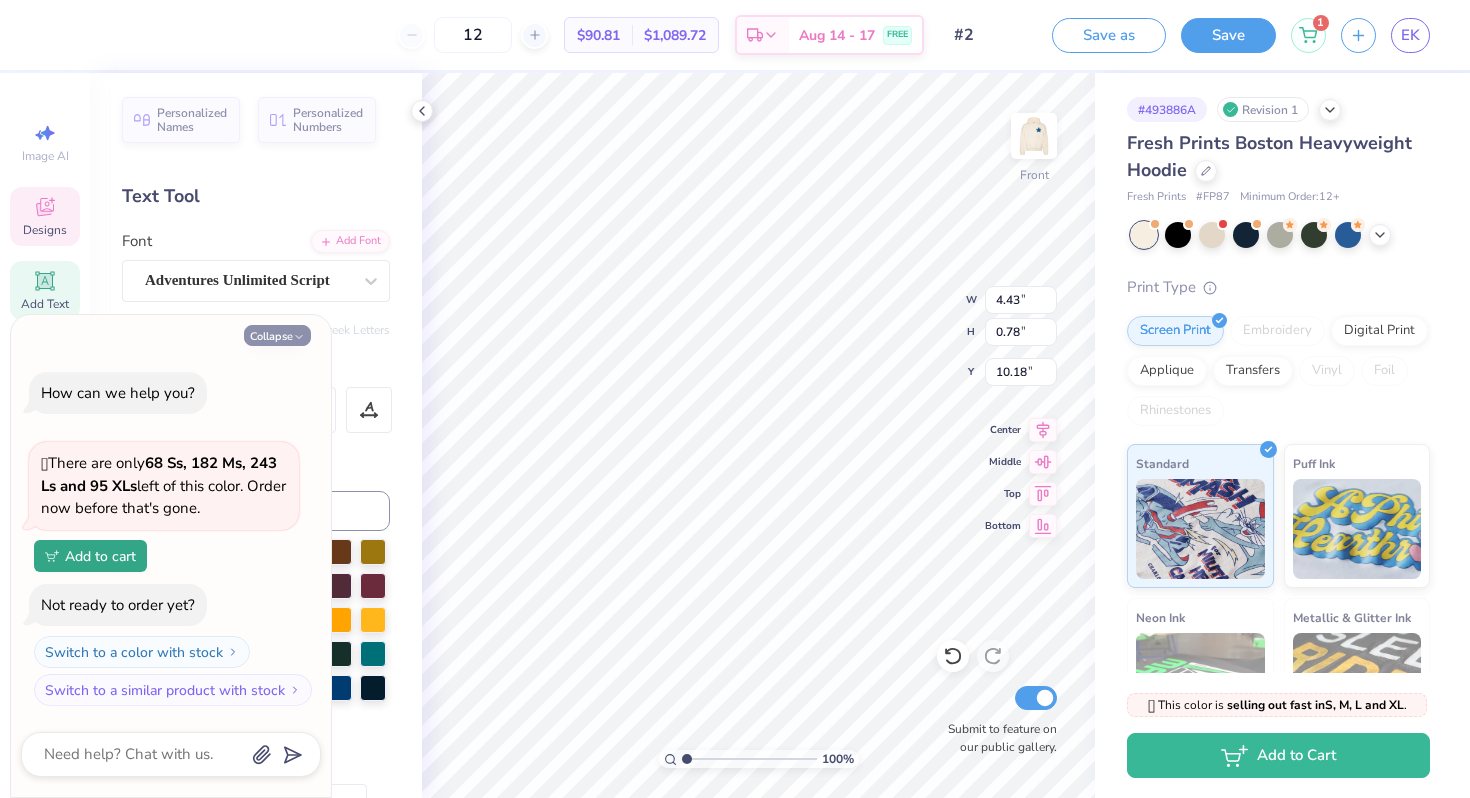 click 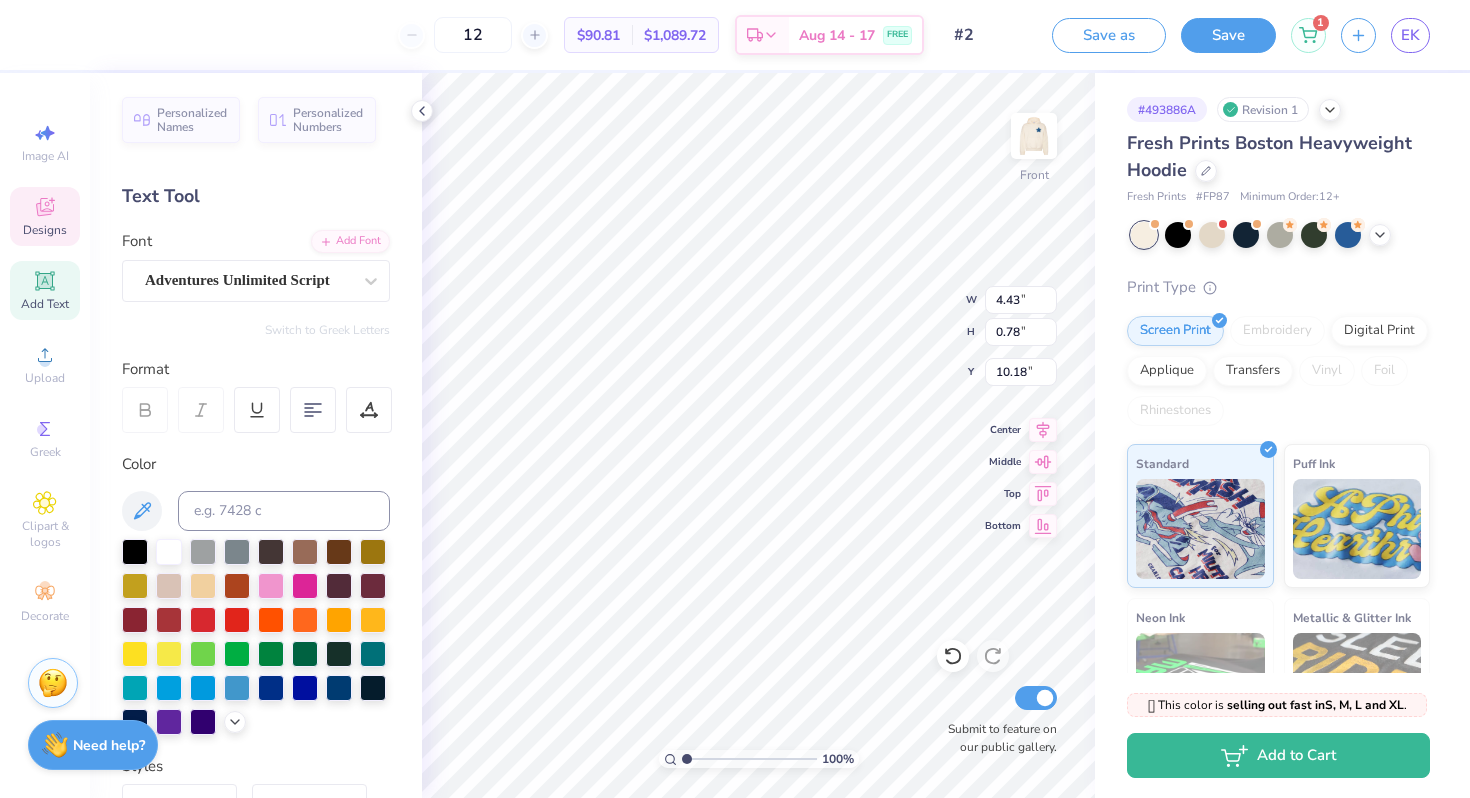 type on "x" 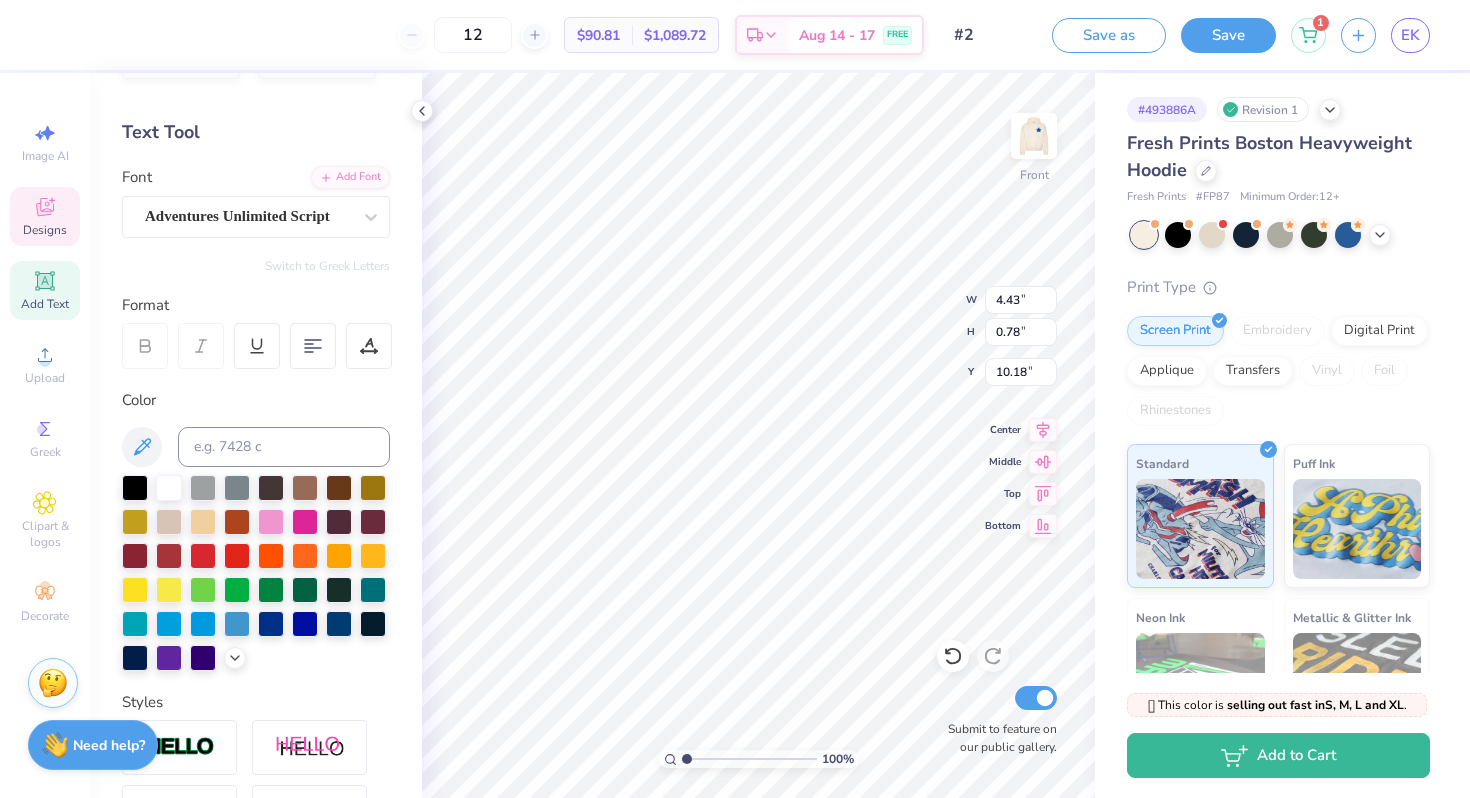 scroll, scrollTop: 0, scrollLeft: 0, axis: both 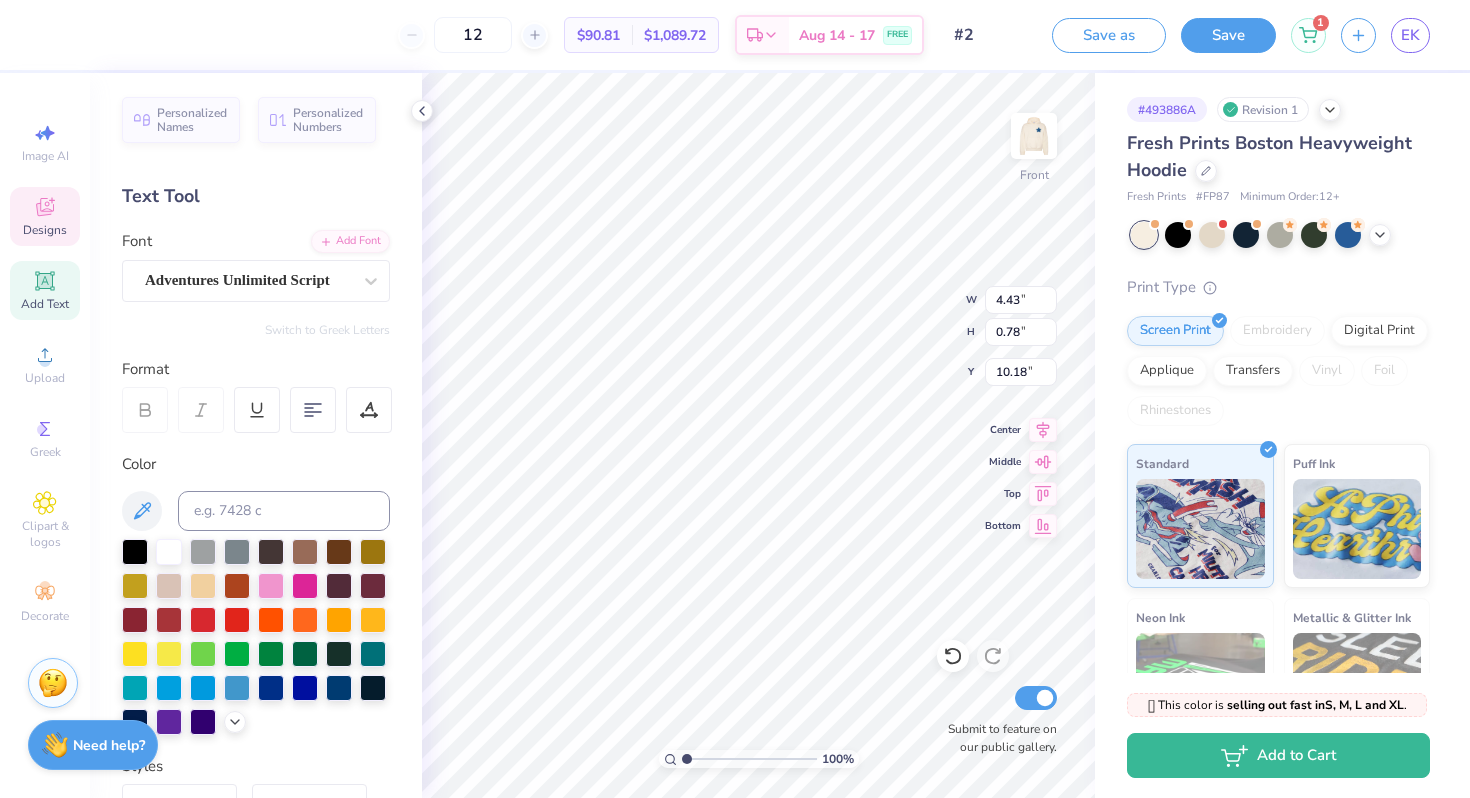 type on "2.46" 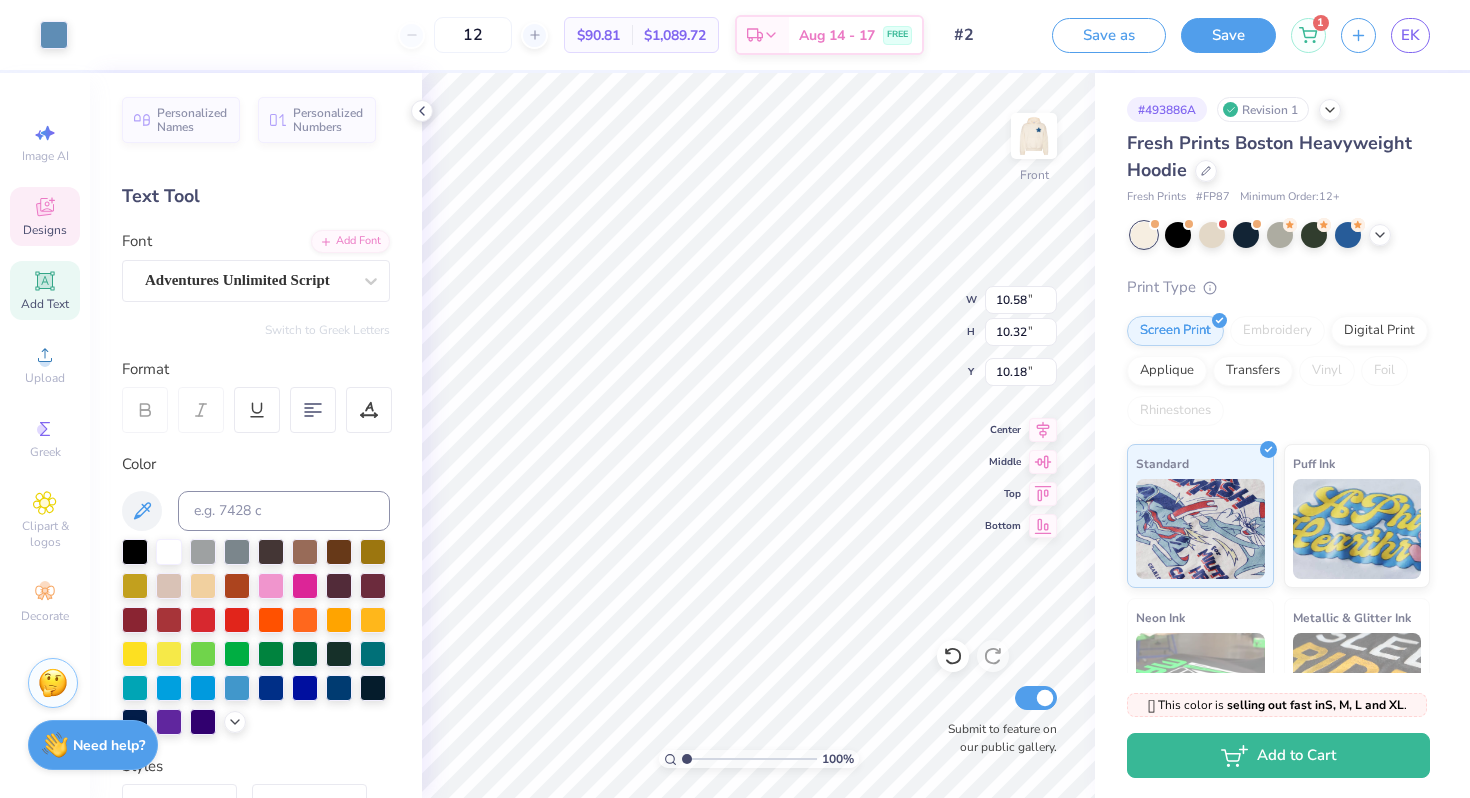 type on "3.42" 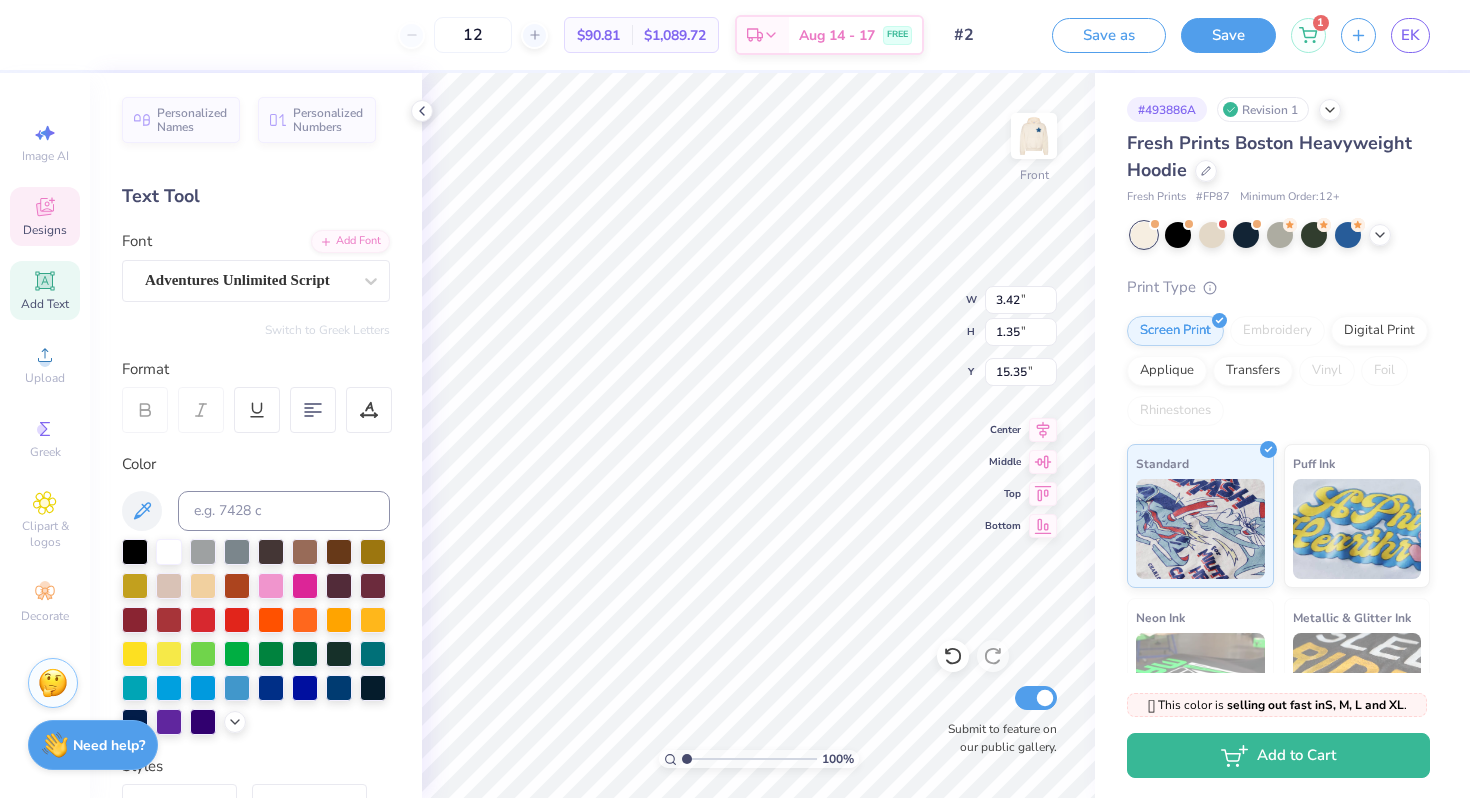 type on "3.61" 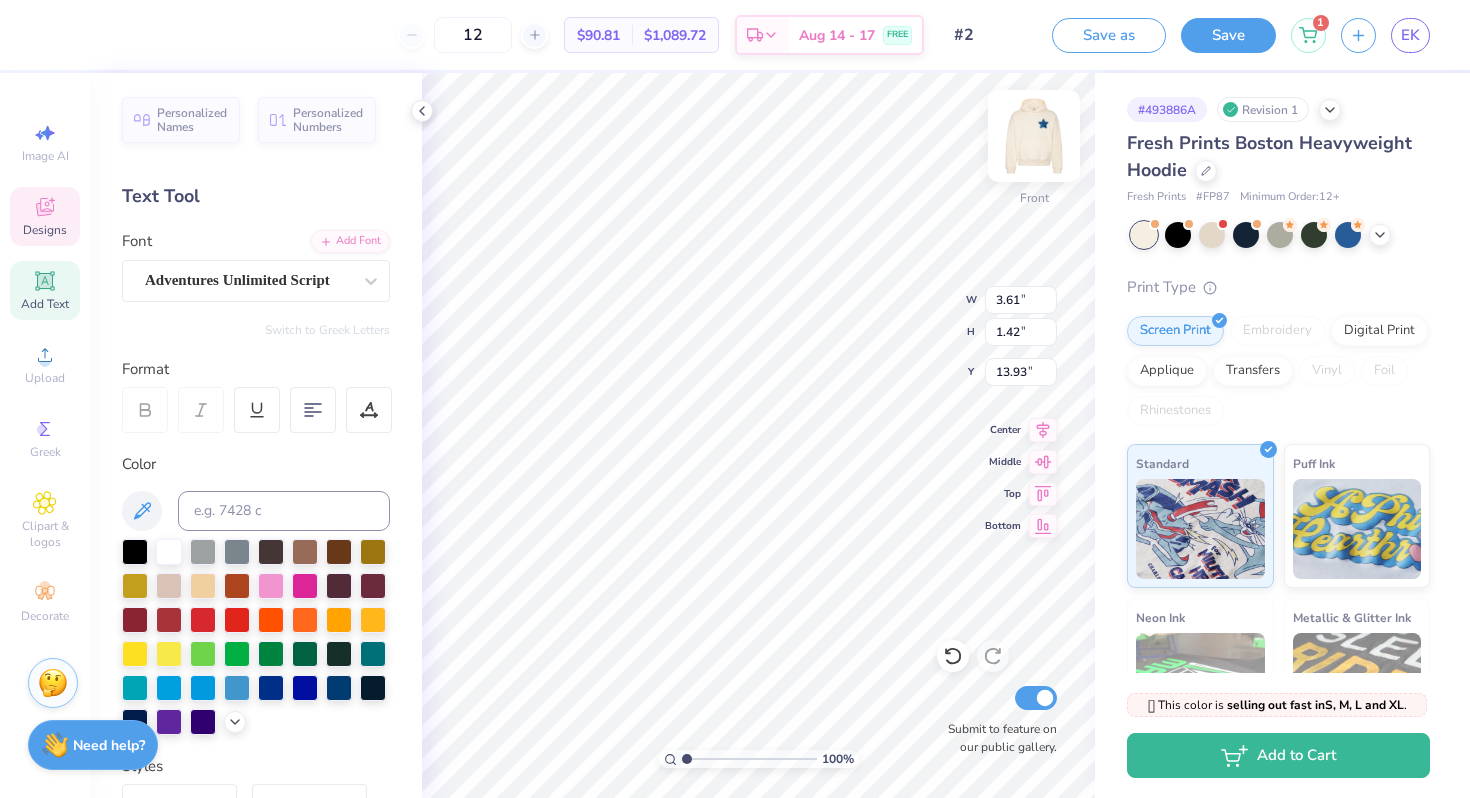 click at bounding box center (1034, 136) 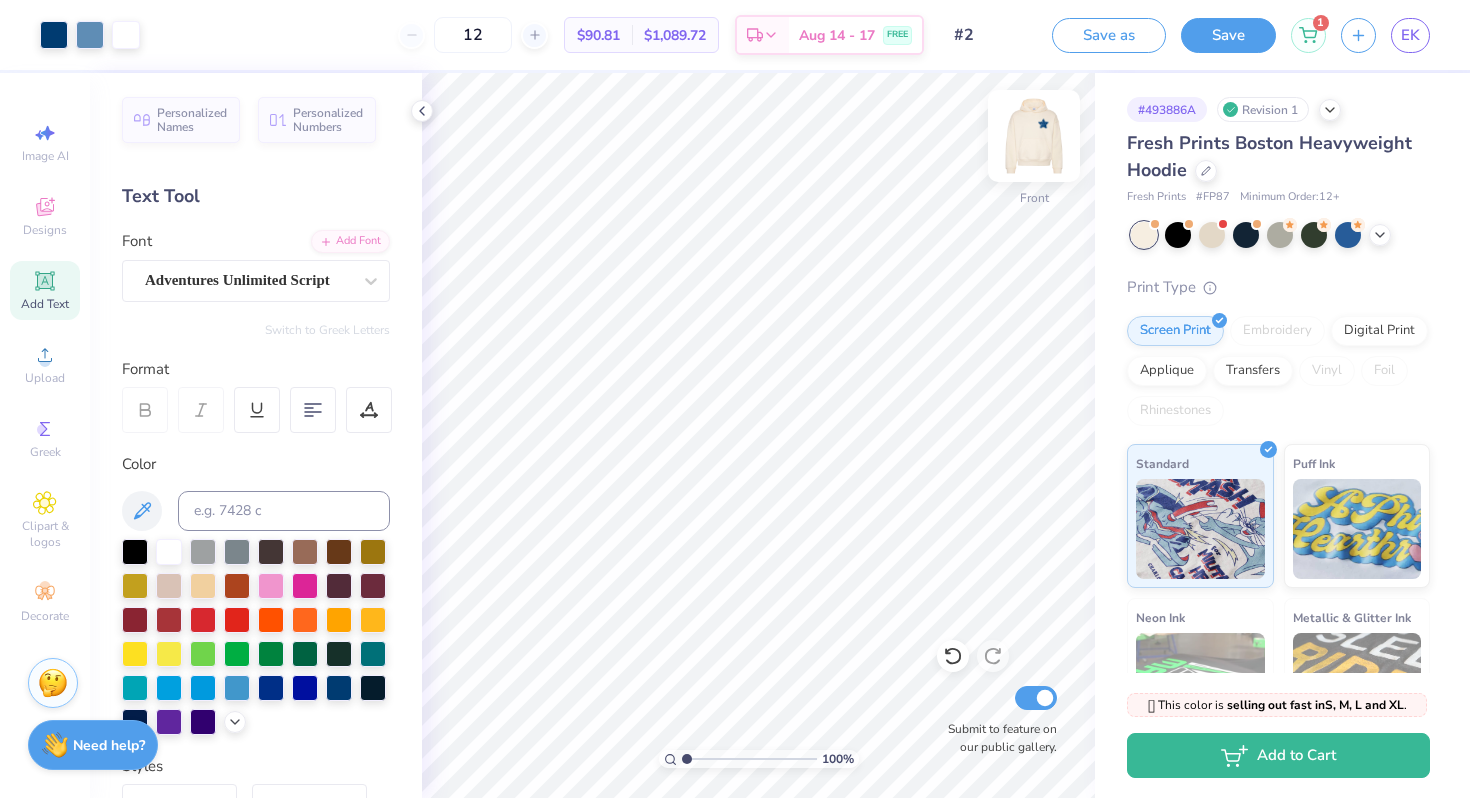 click at bounding box center [1034, 136] 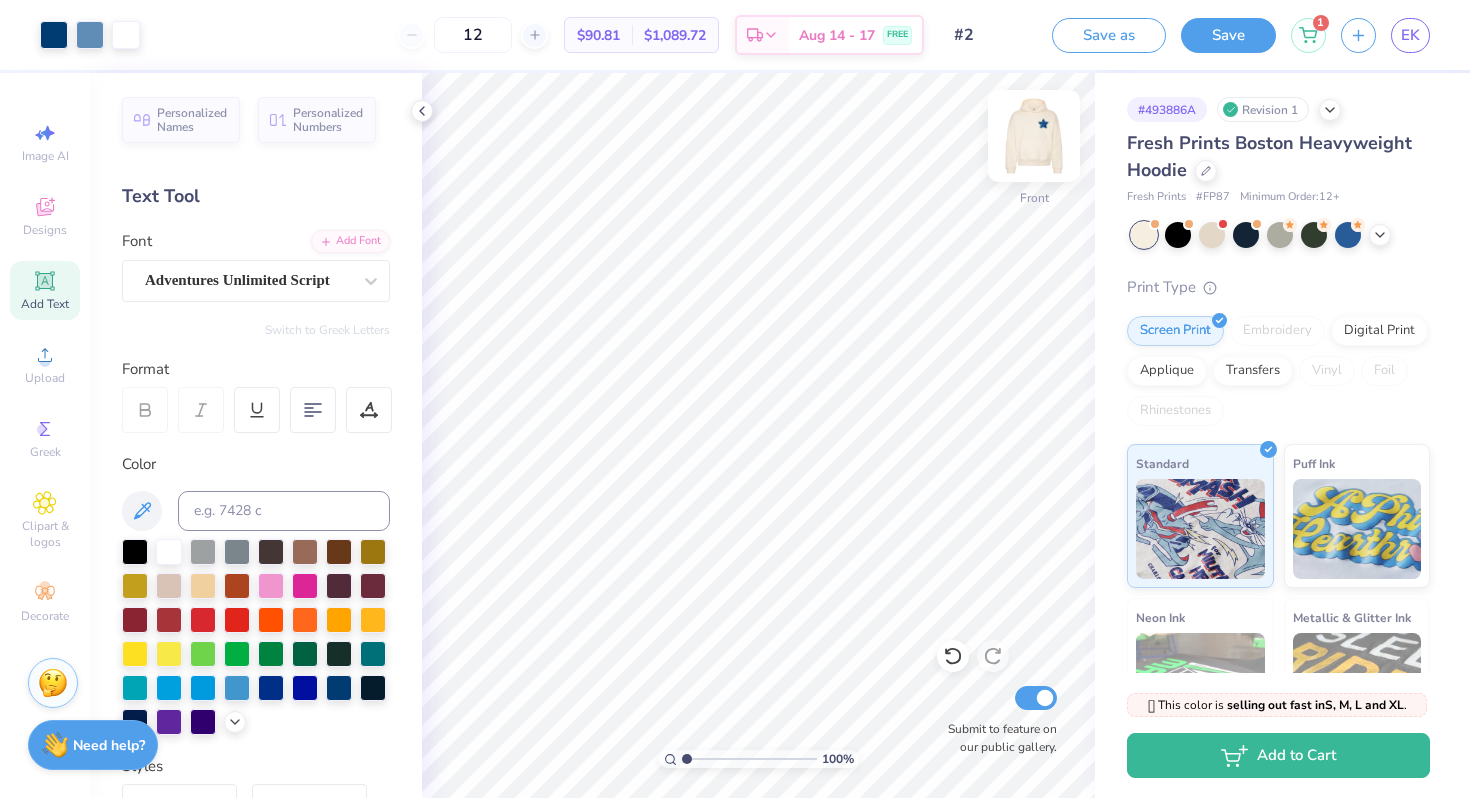 click at bounding box center (1034, 136) 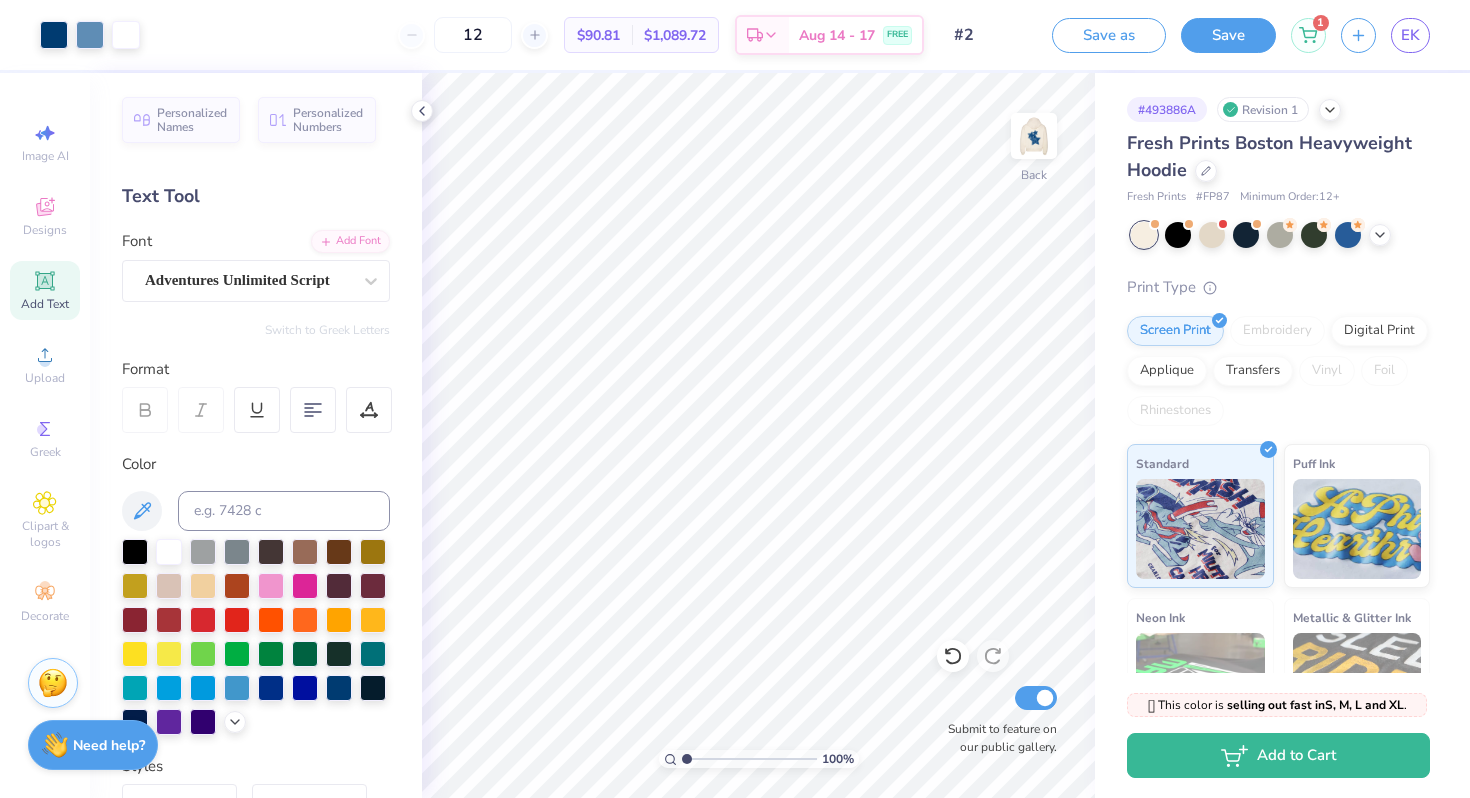 click at bounding box center (1034, 136) 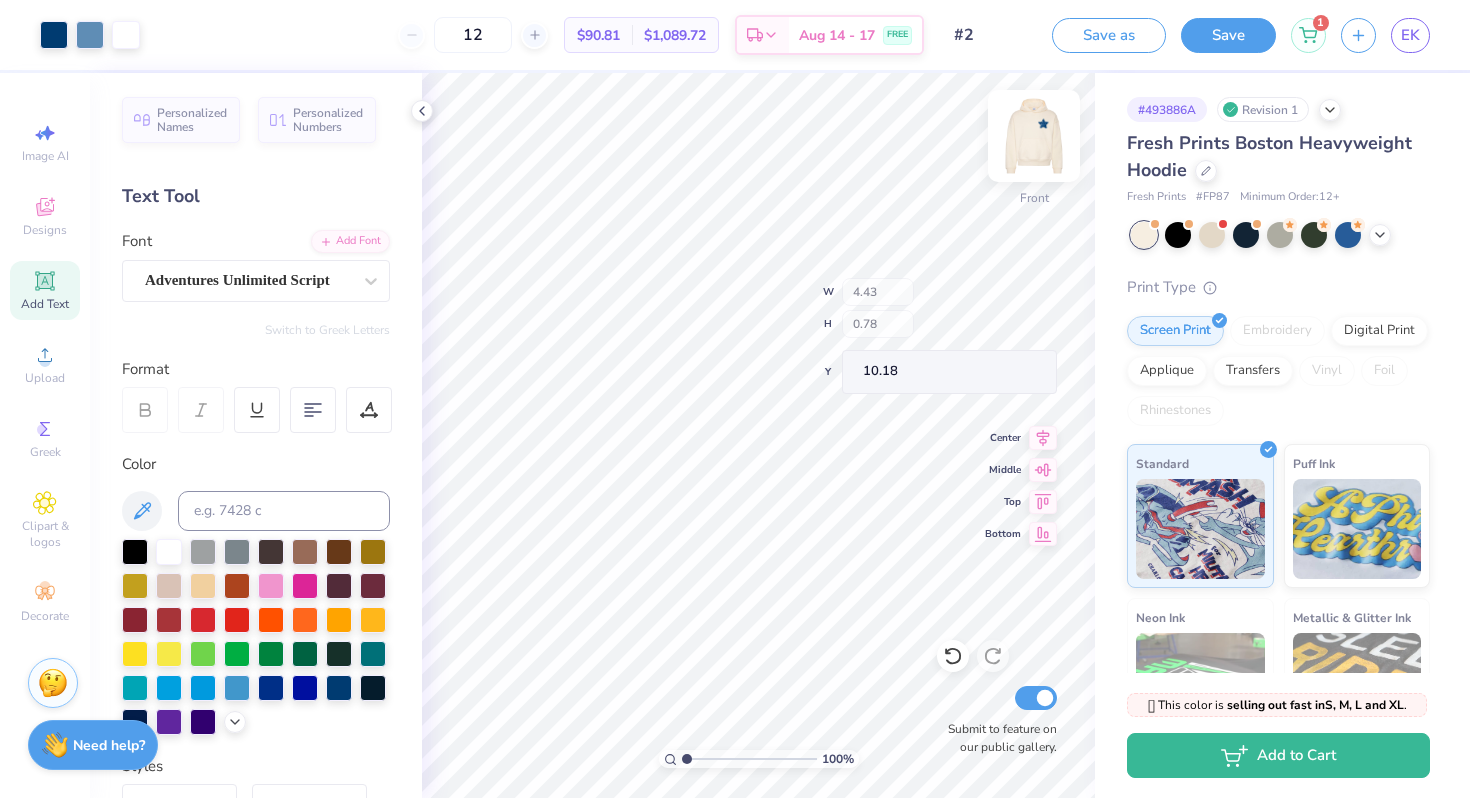 type on "4.43" 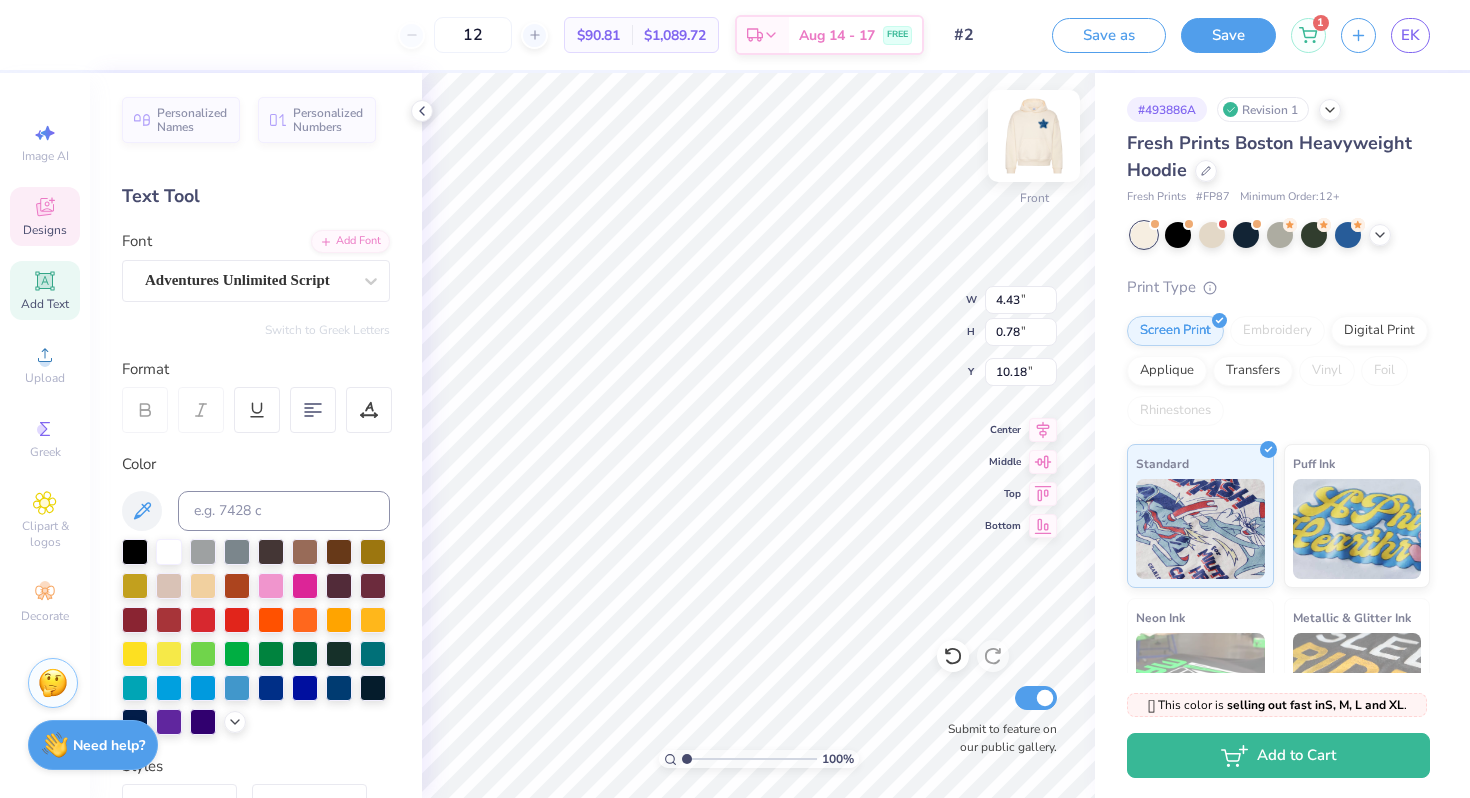 scroll, scrollTop: 0, scrollLeft: 0, axis: both 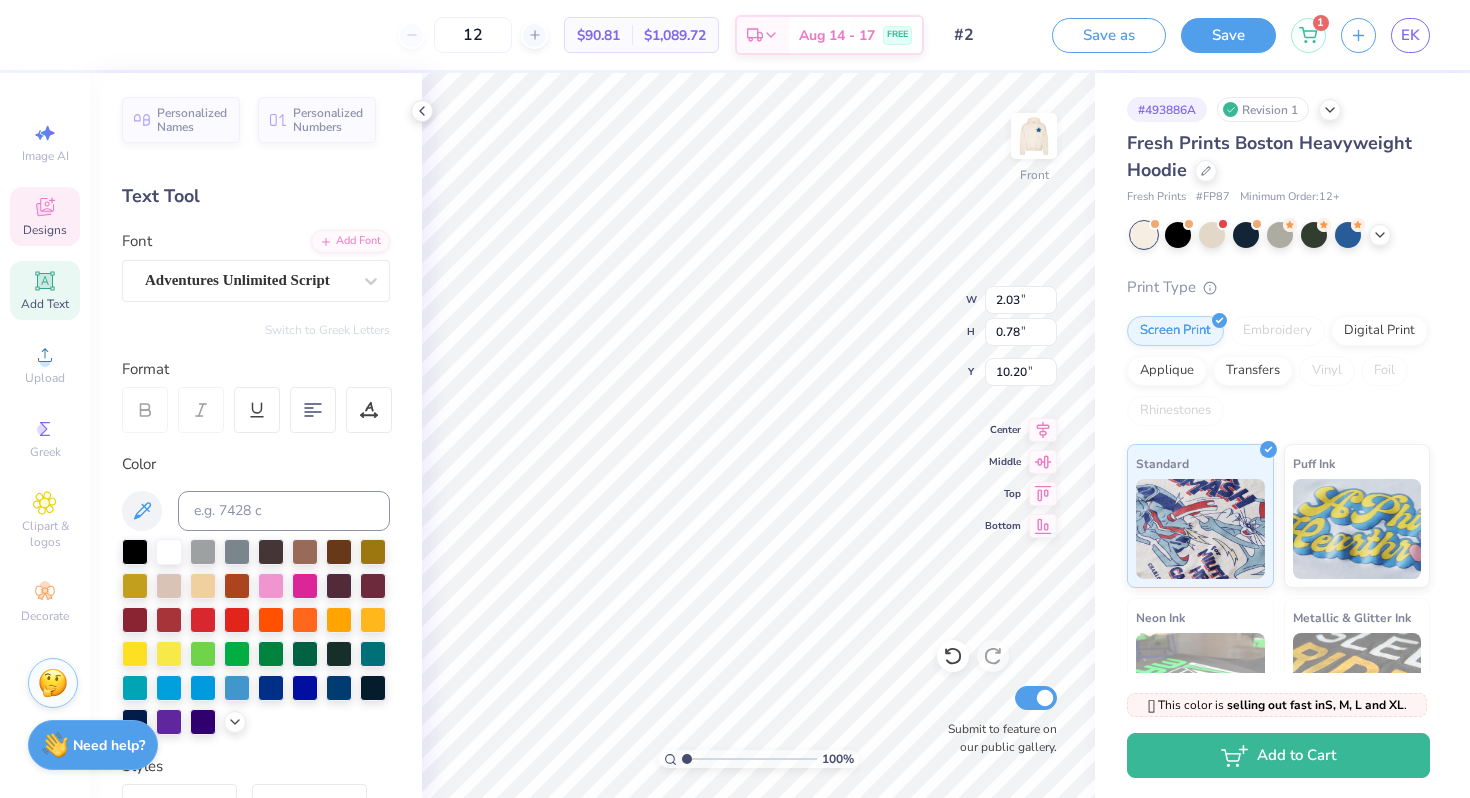 type on "3.33" 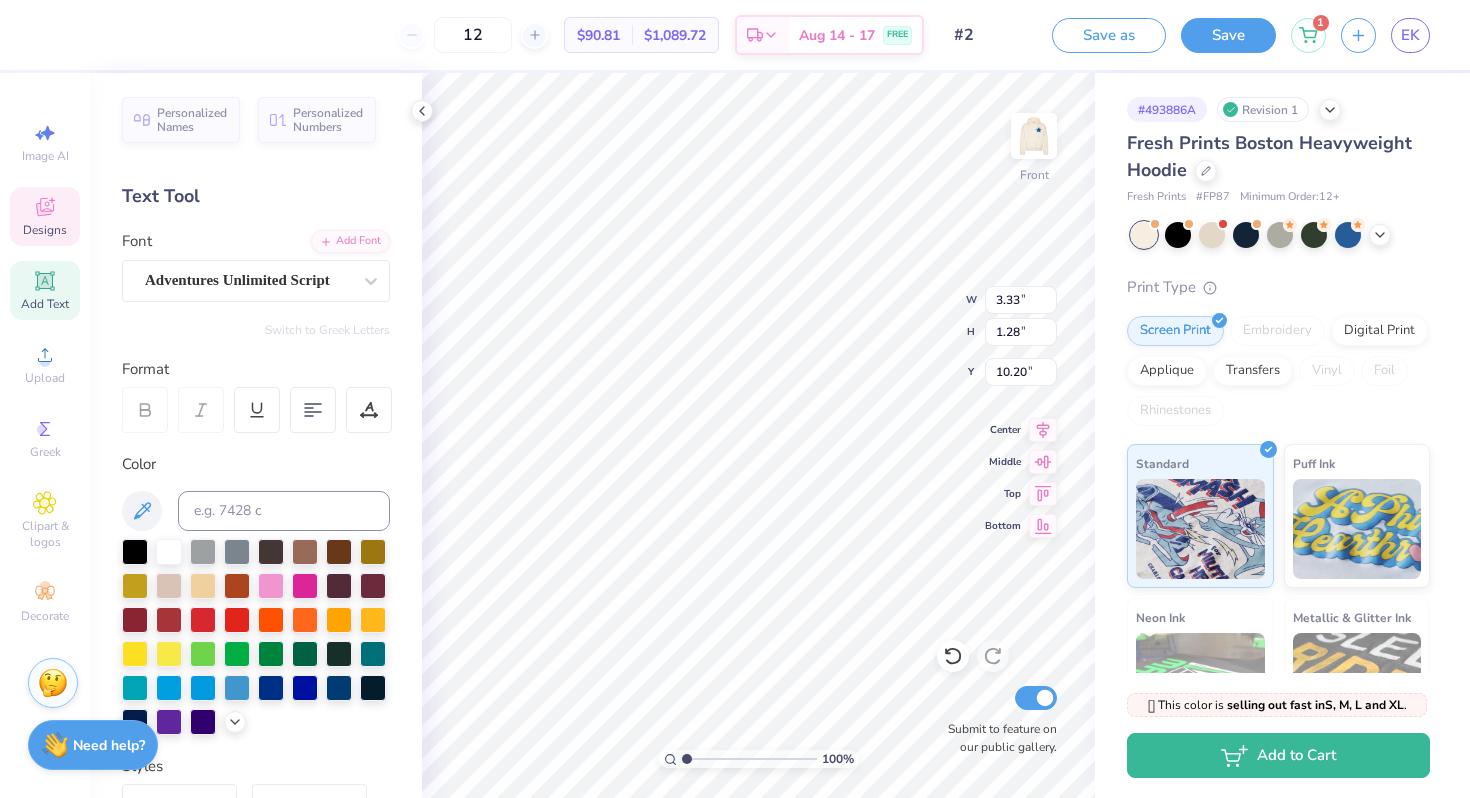 type on "9.93" 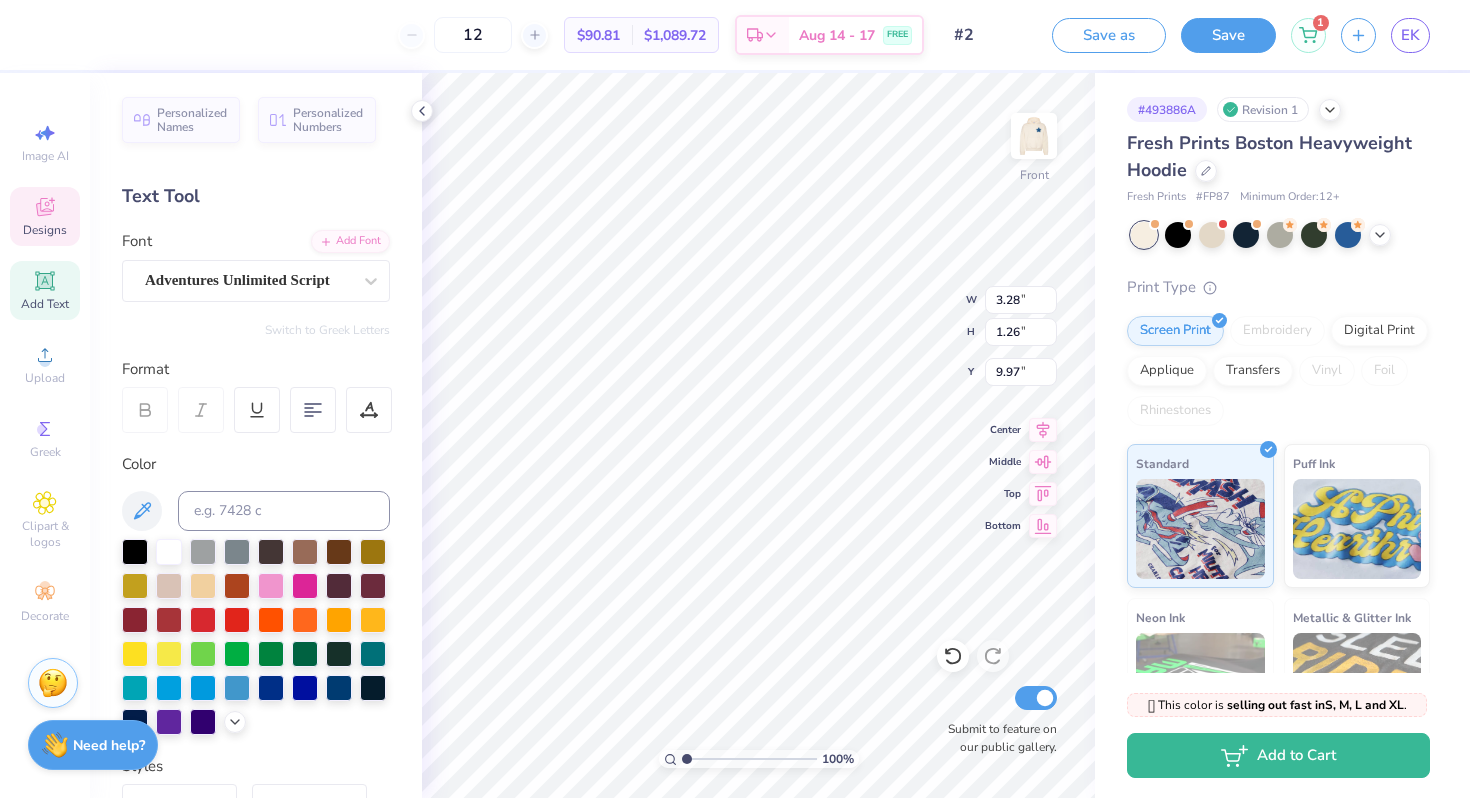 type on "3.28" 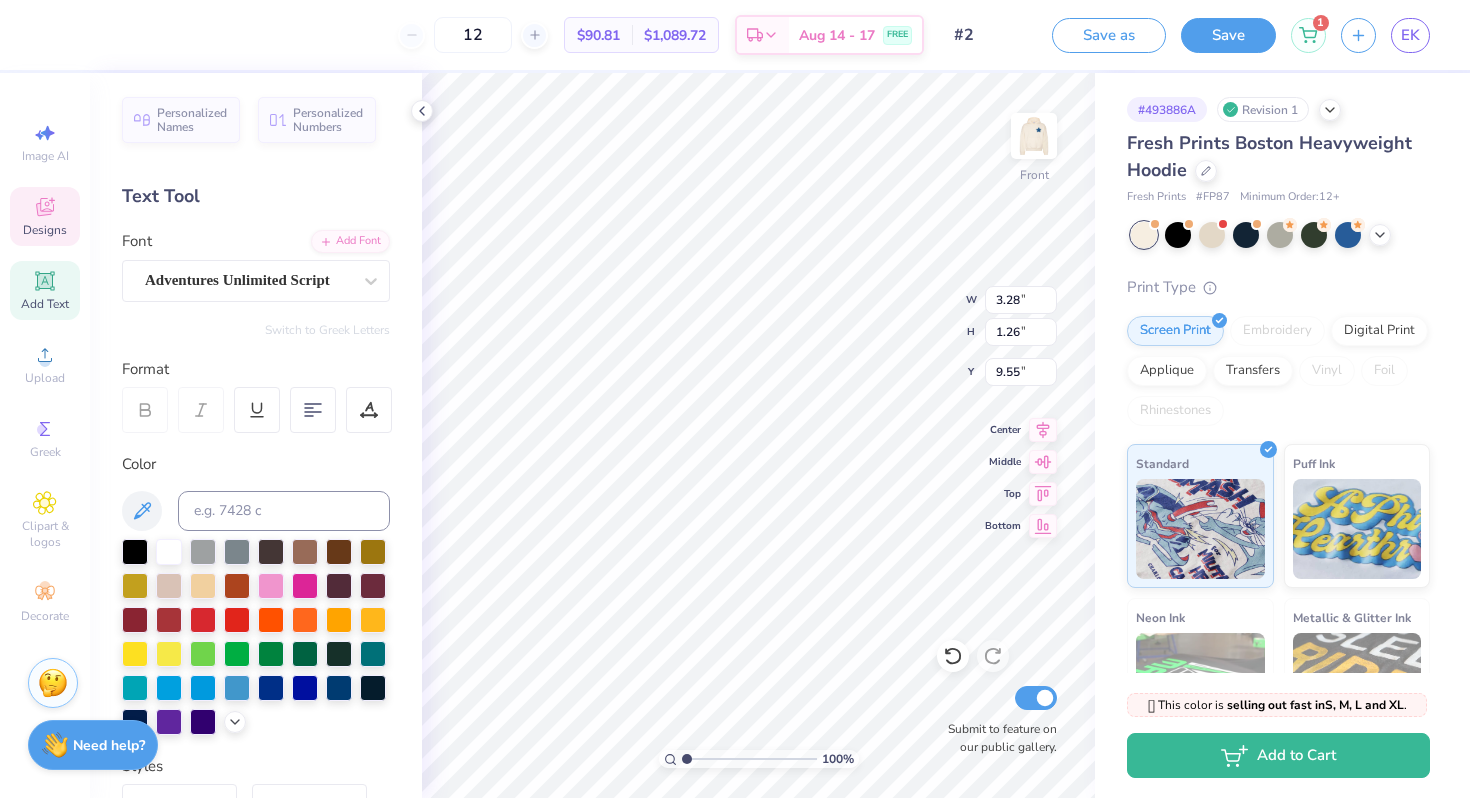 type on "9.31" 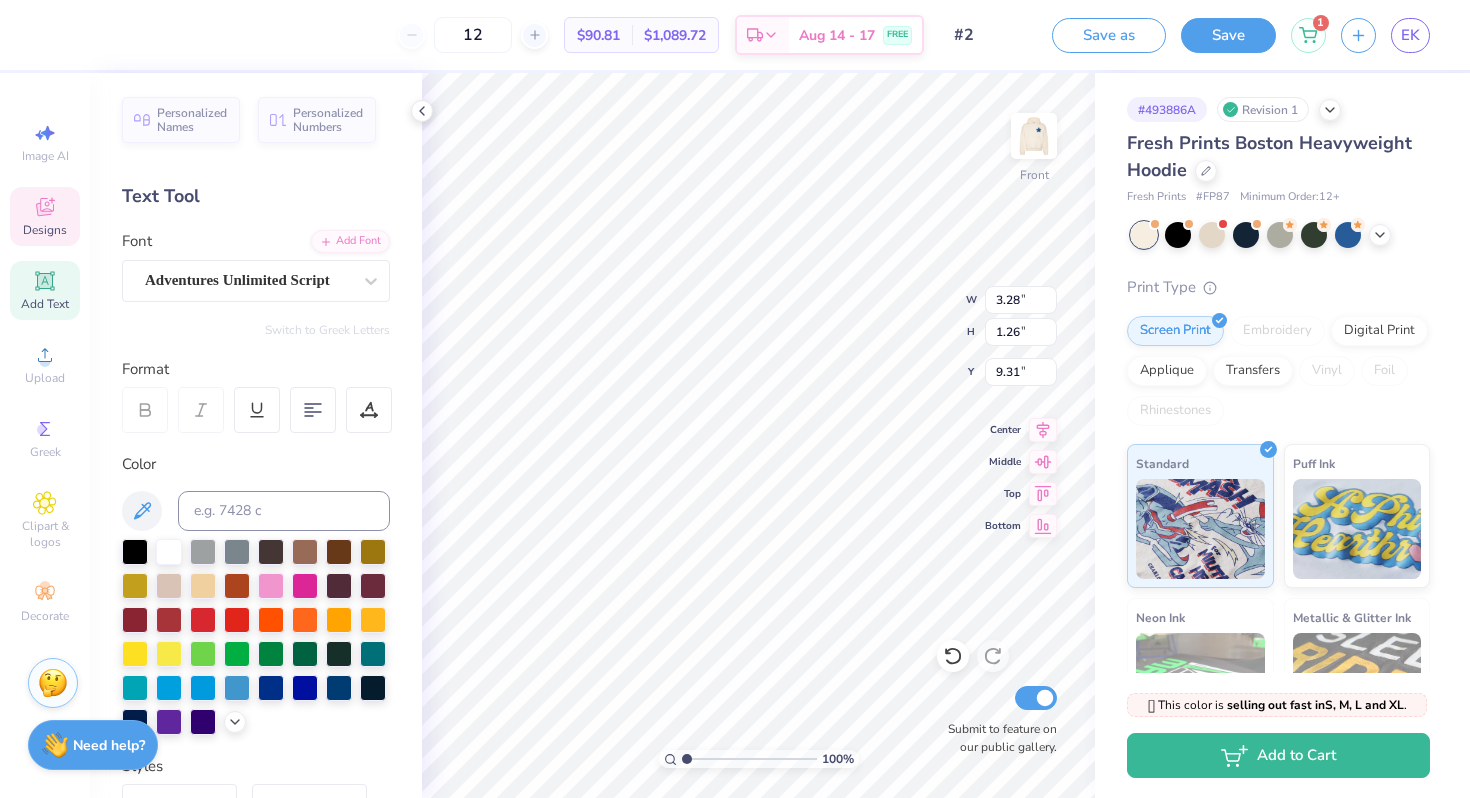 type on "3.39" 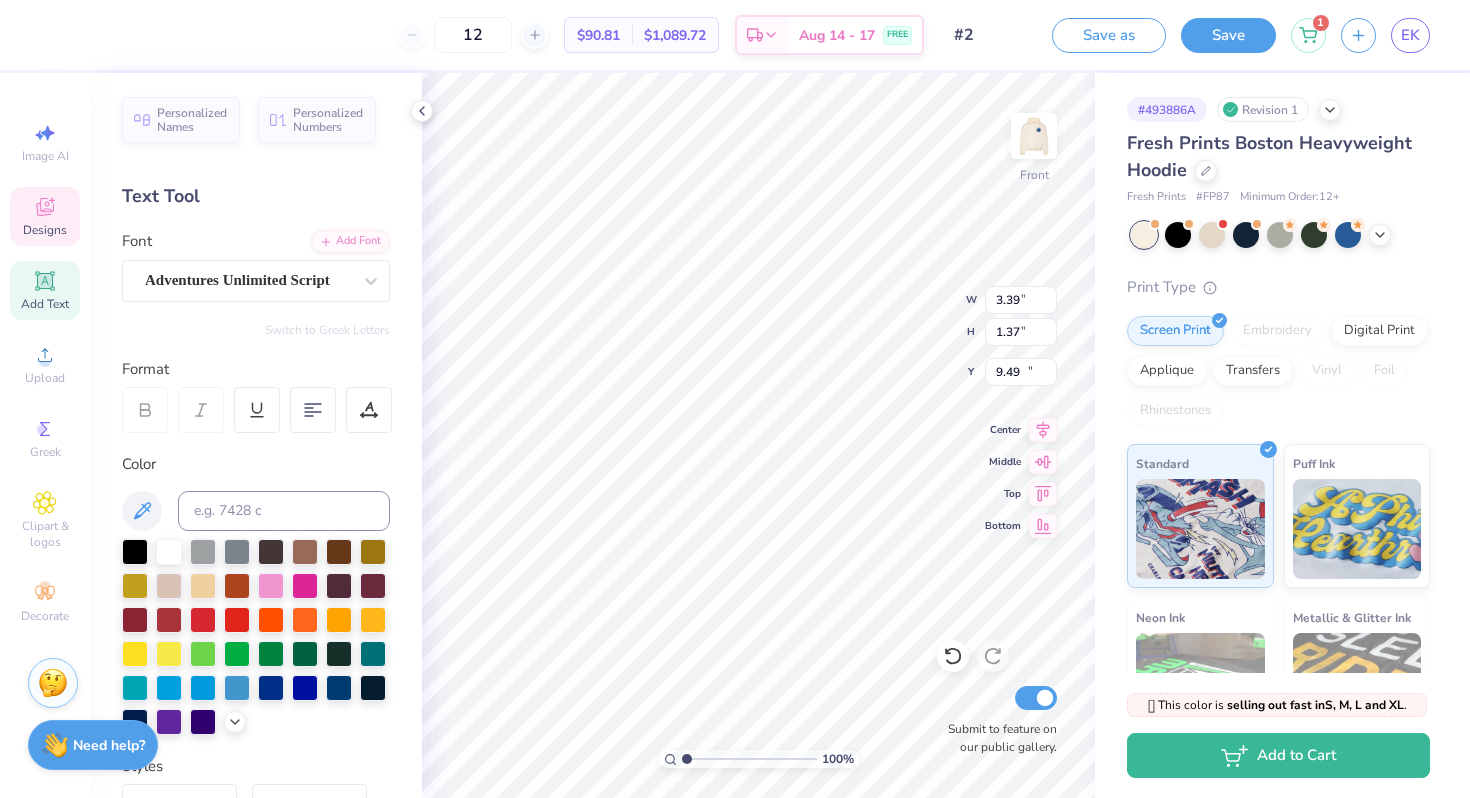 type on "11.00" 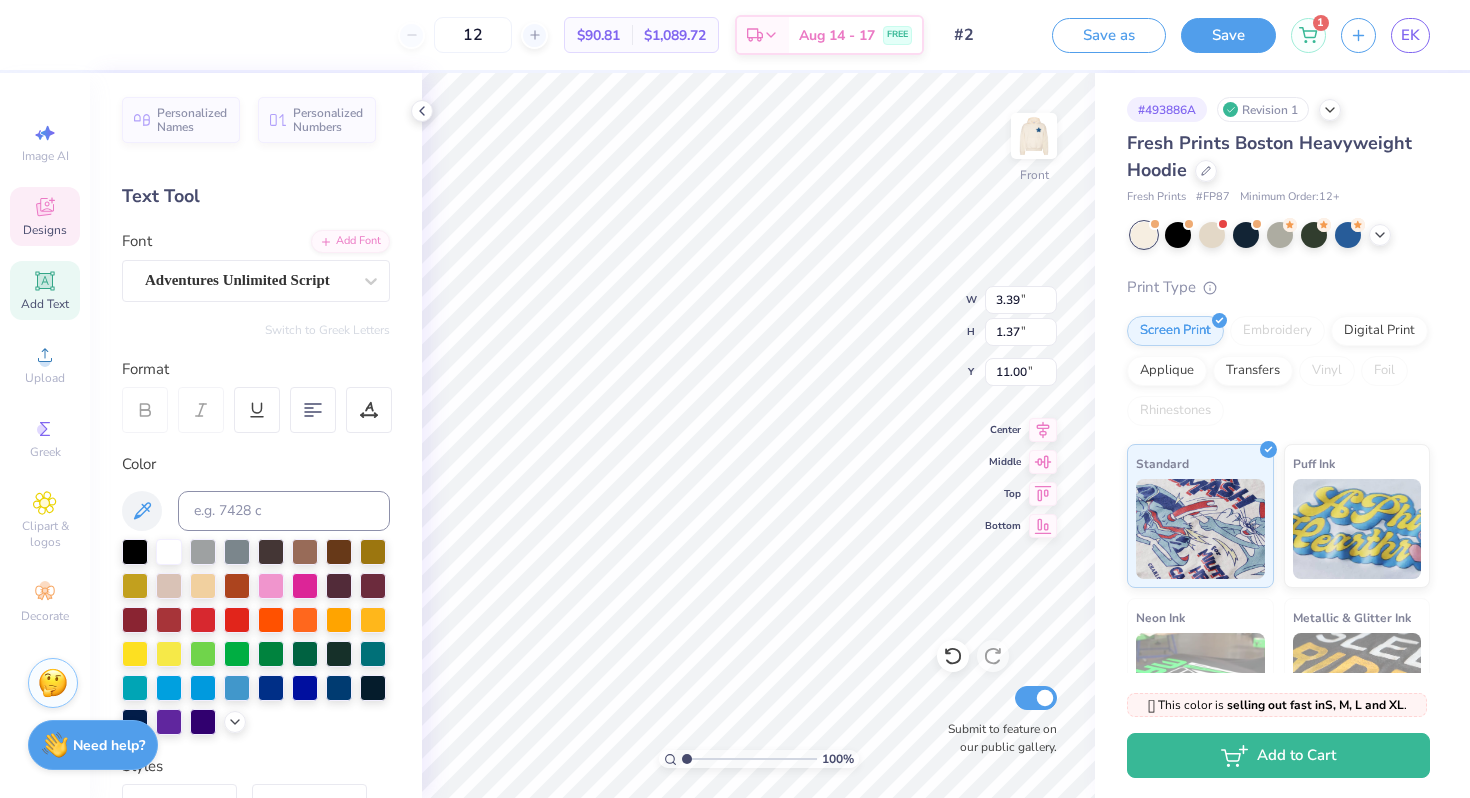 type on "7.17" 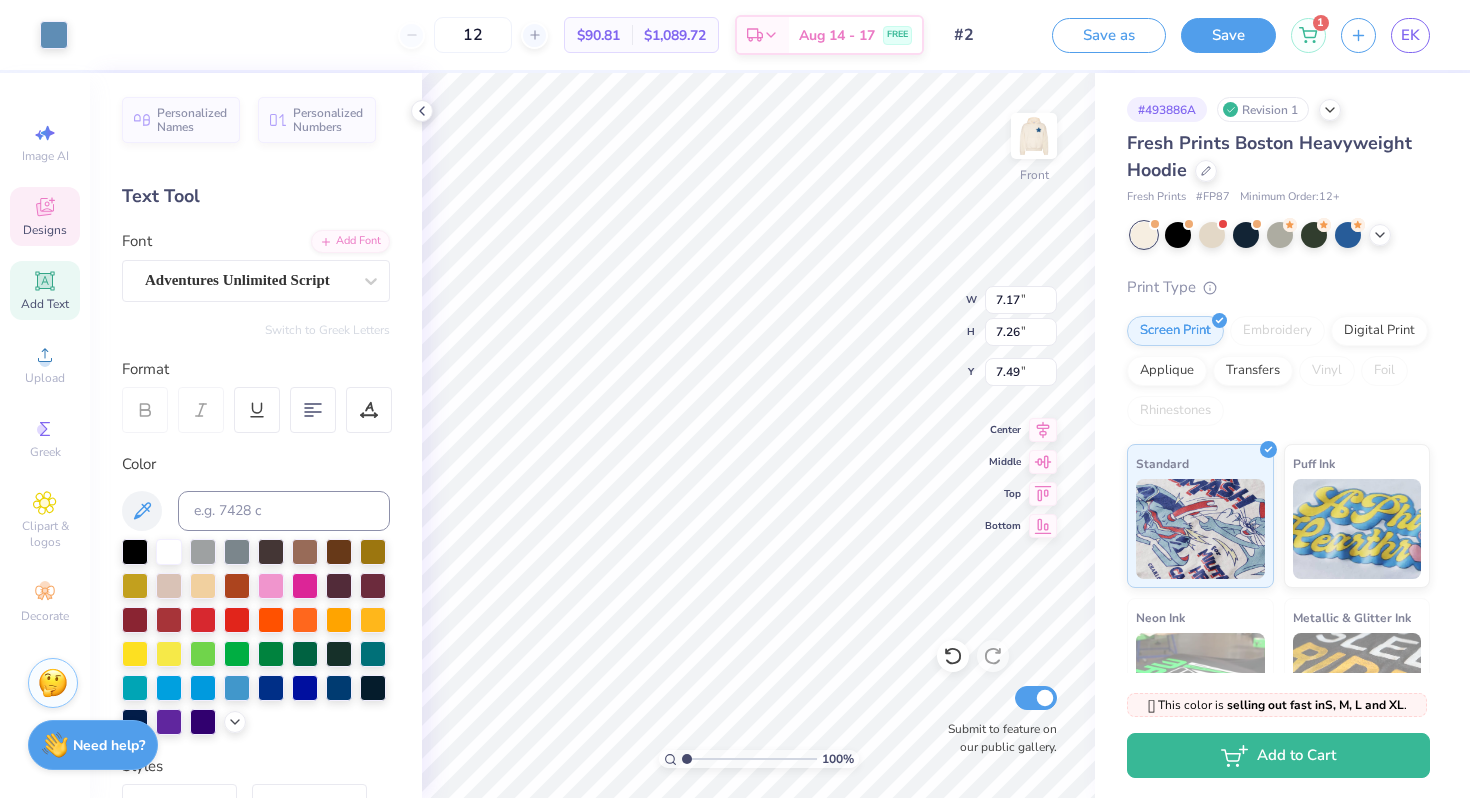 type on "2.46" 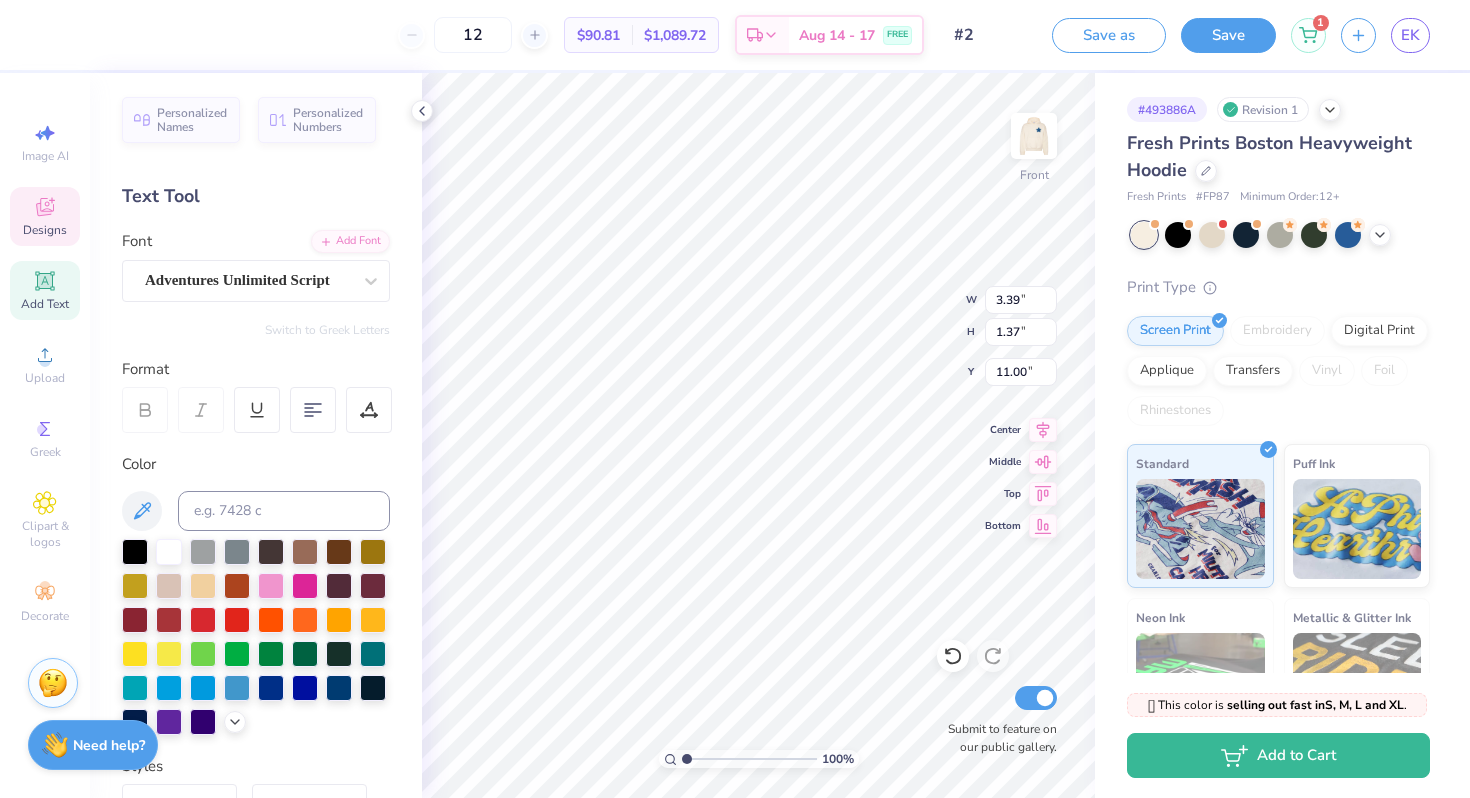 scroll, scrollTop: 0, scrollLeft: 0, axis: both 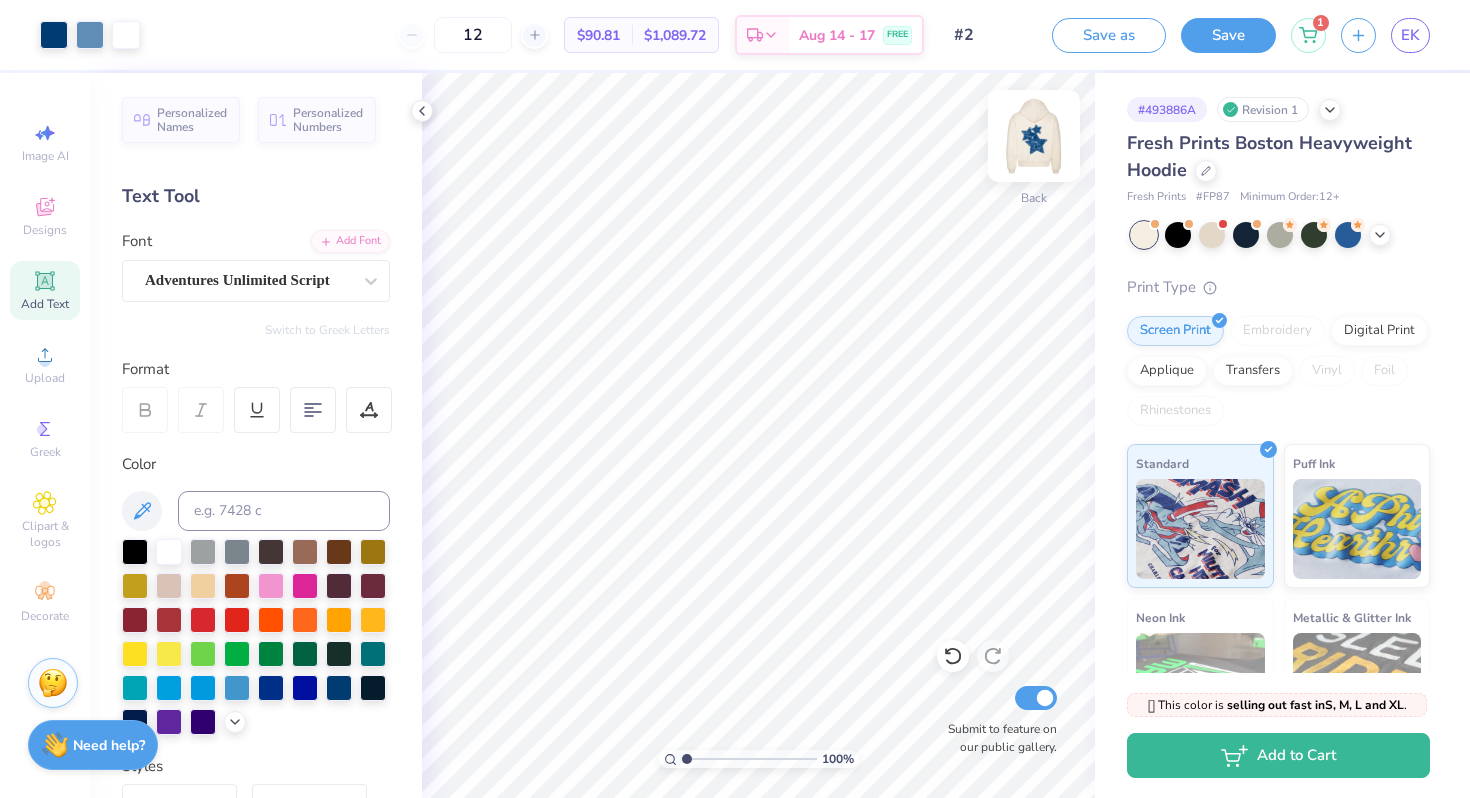 click at bounding box center [1034, 136] 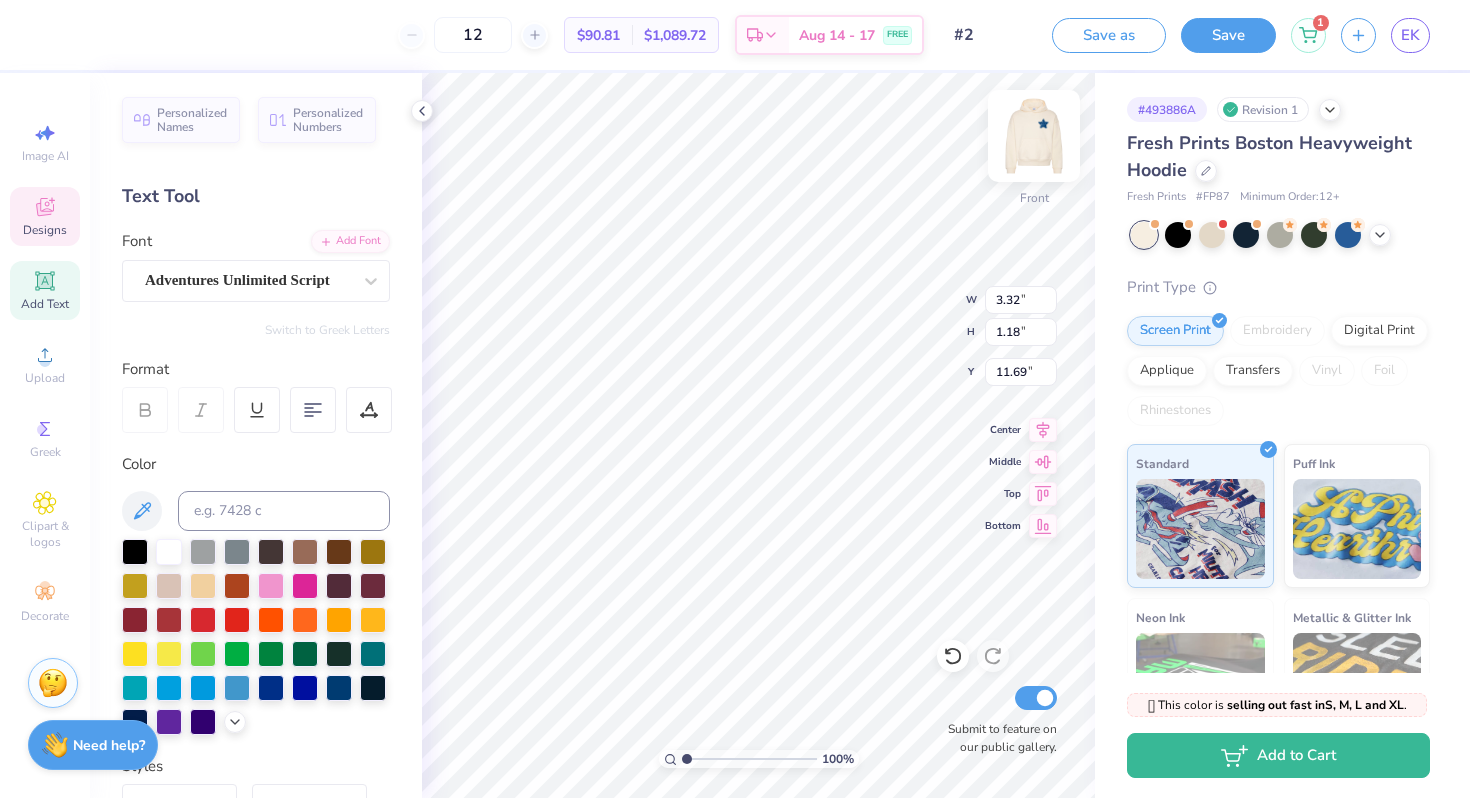 type on "11.69" 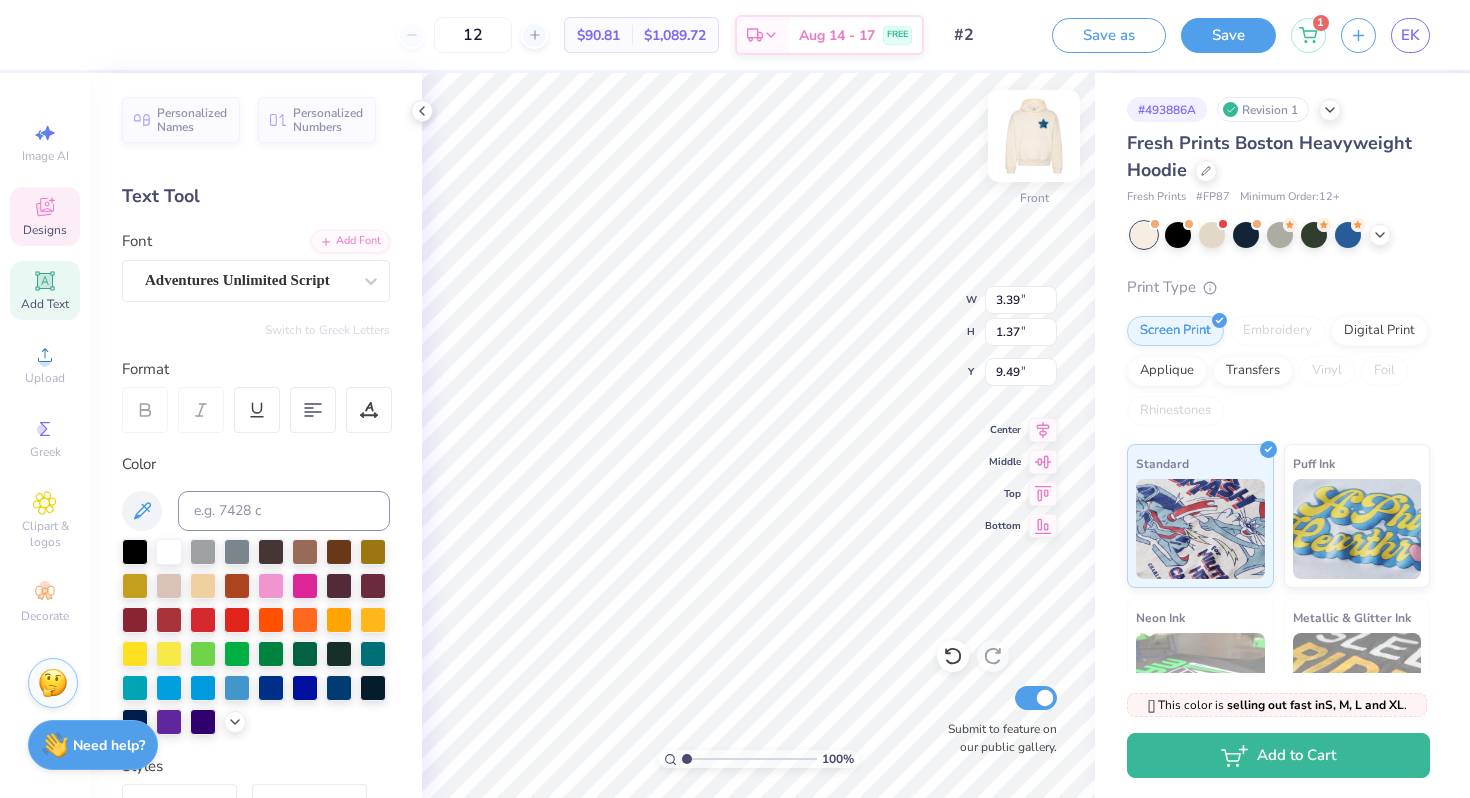 scroll, scrollTop: 0, scrollLeft: 0, axis: both 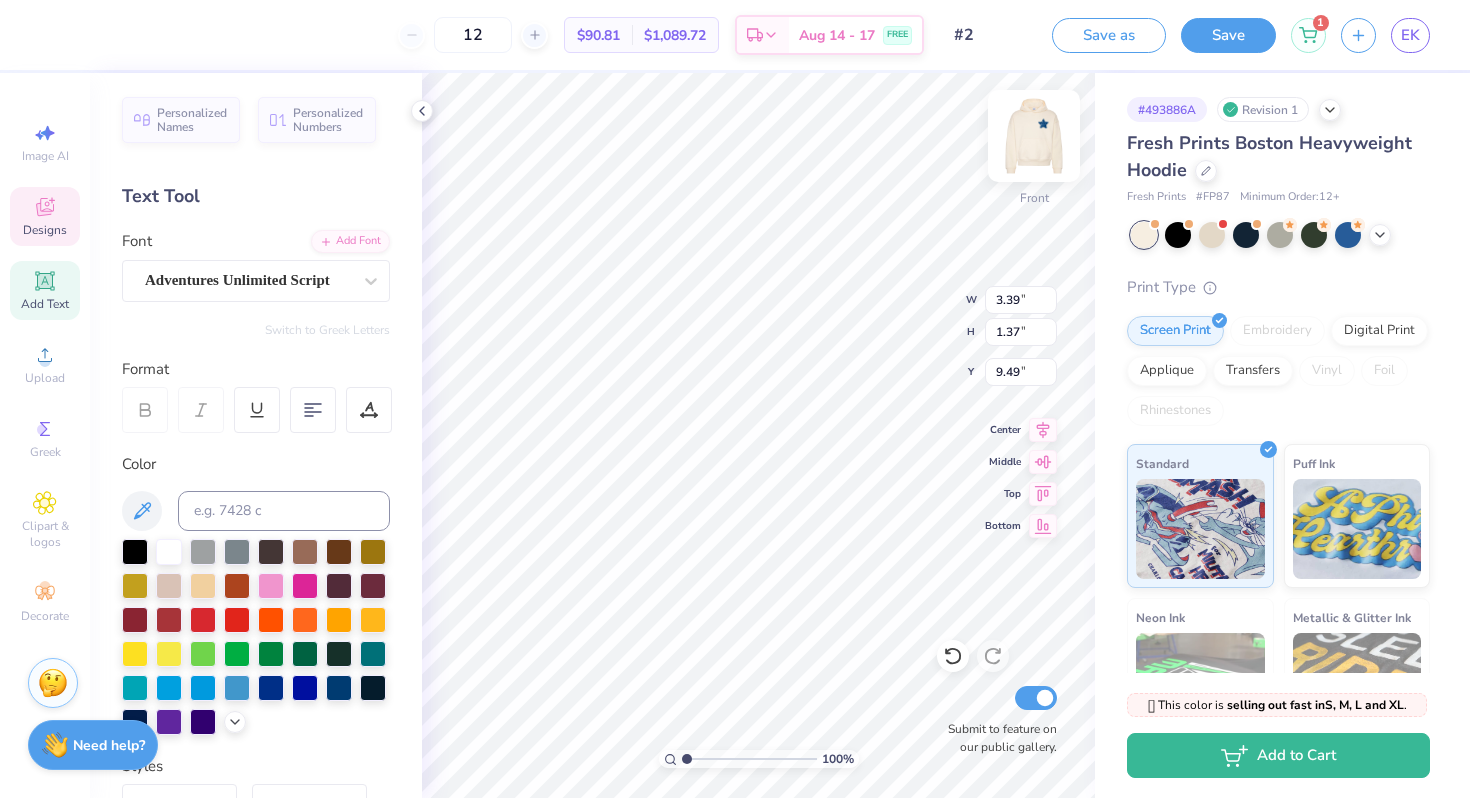 type on "7.17" 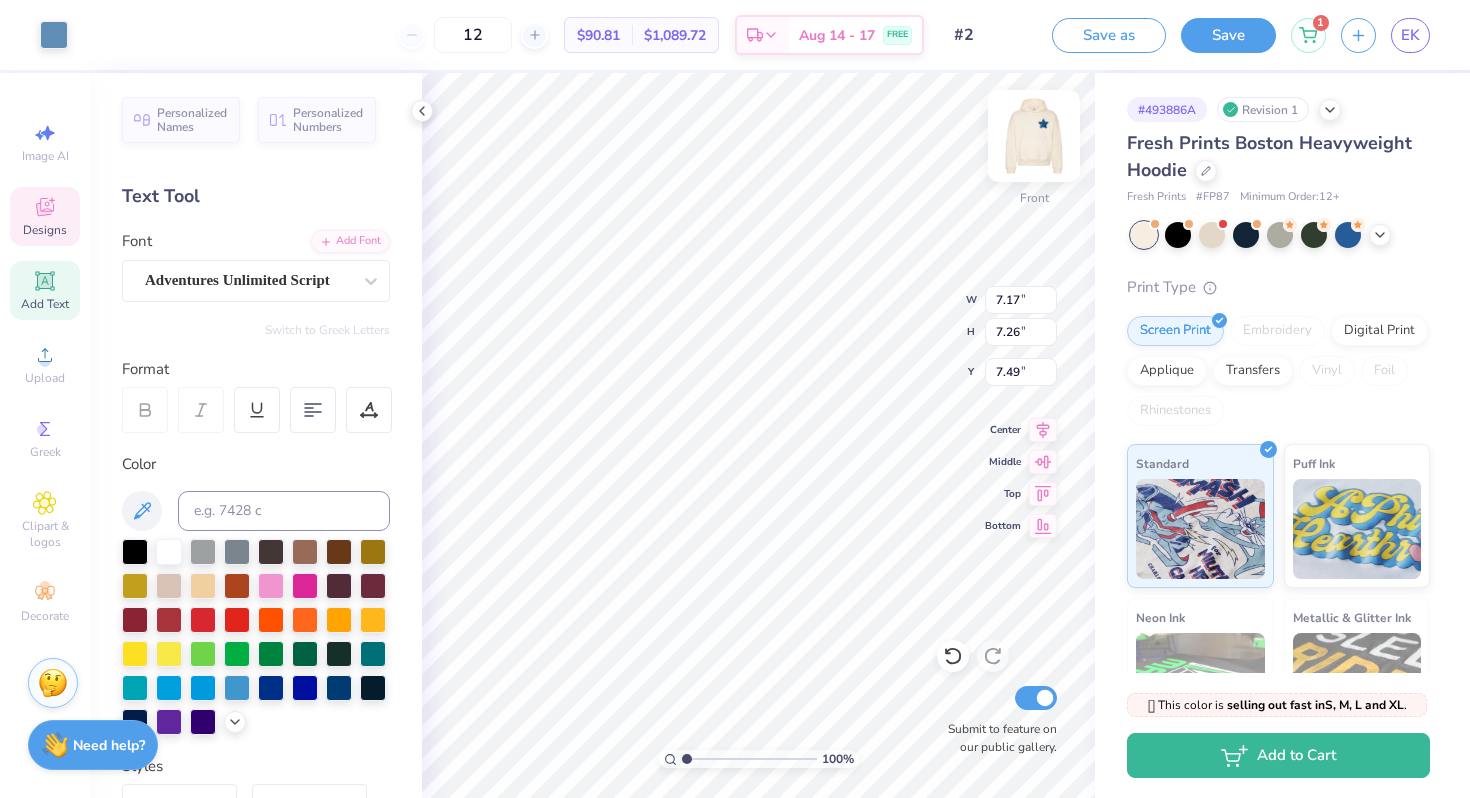 type on "3.39" 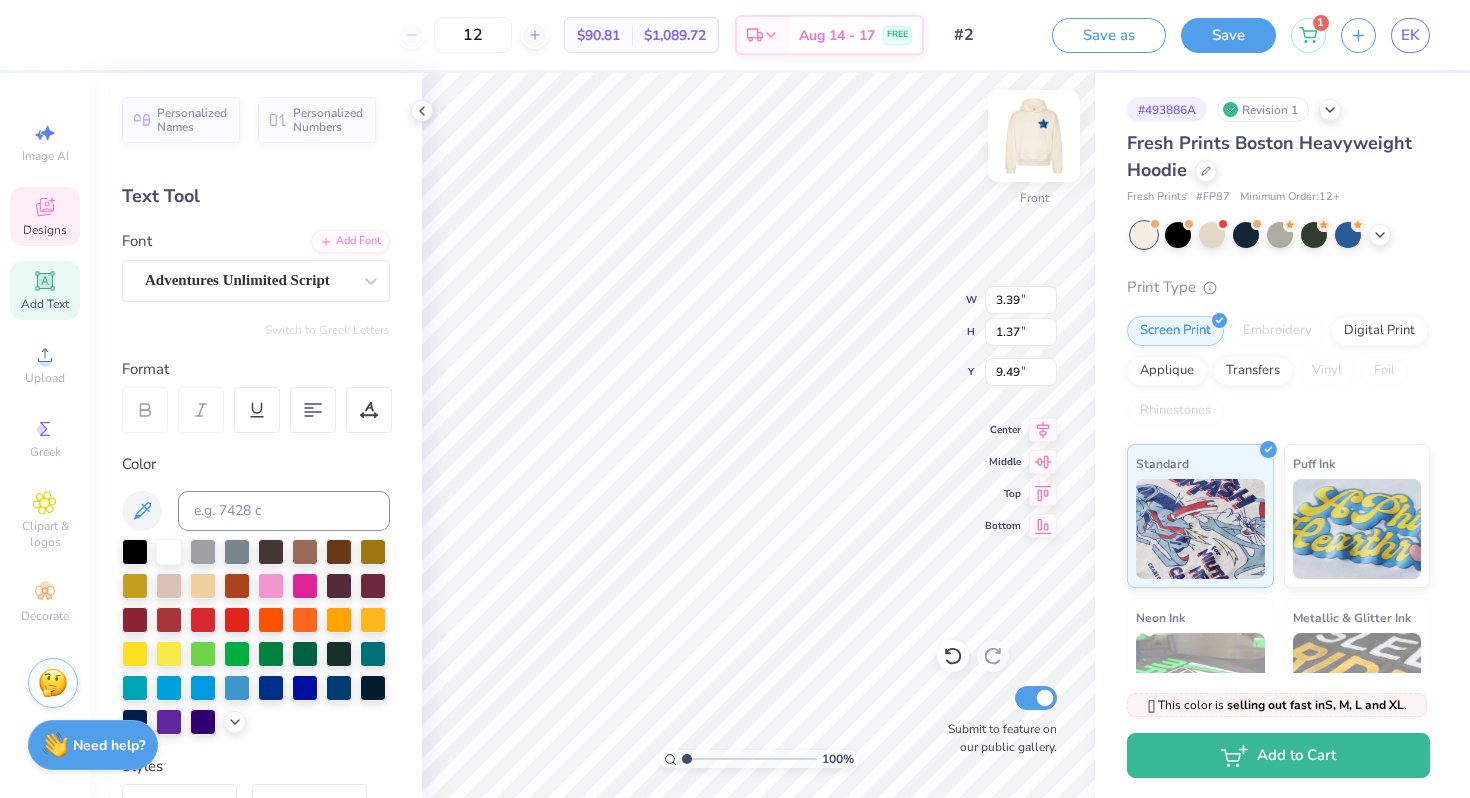 type on "3.75" 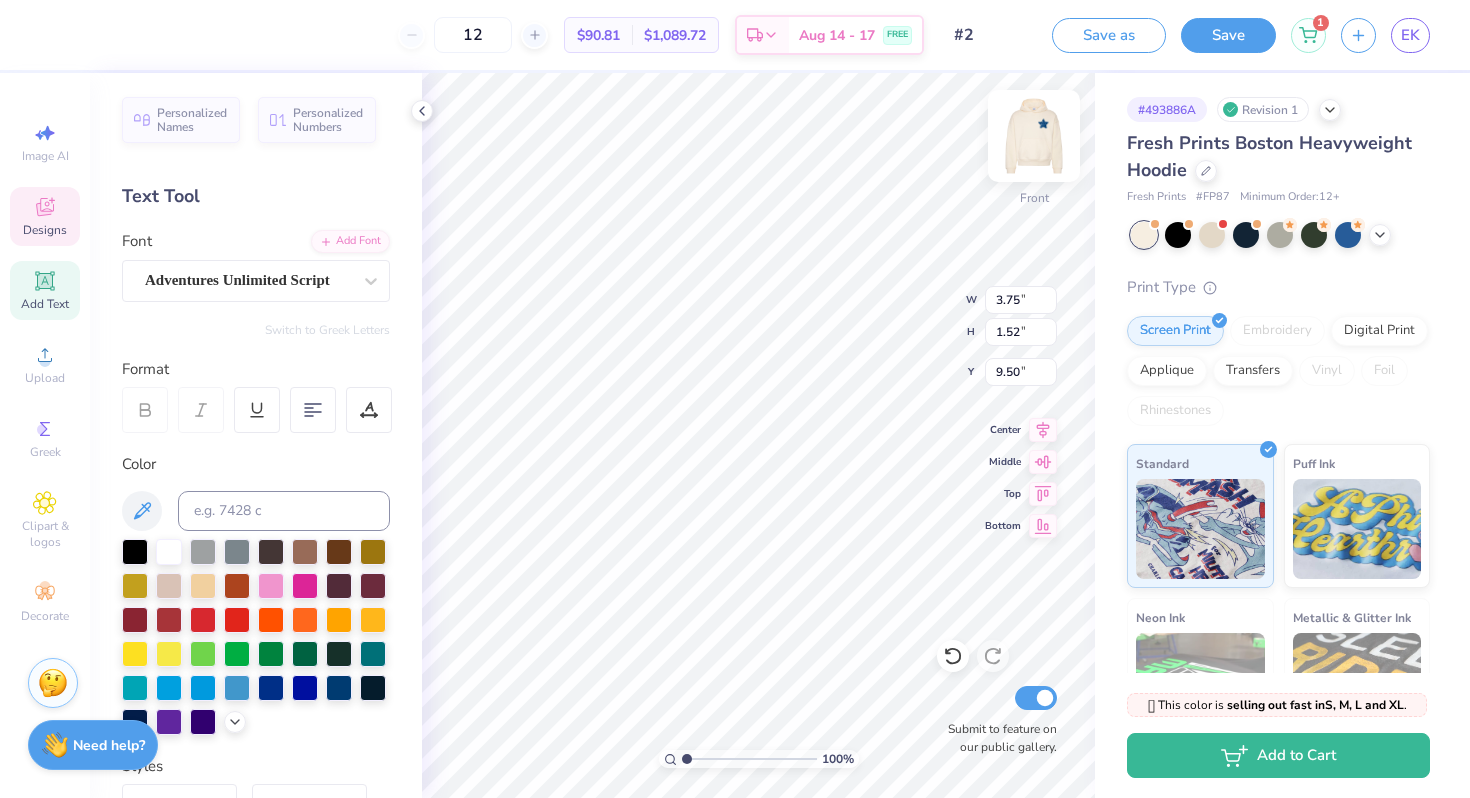type on "9.81" 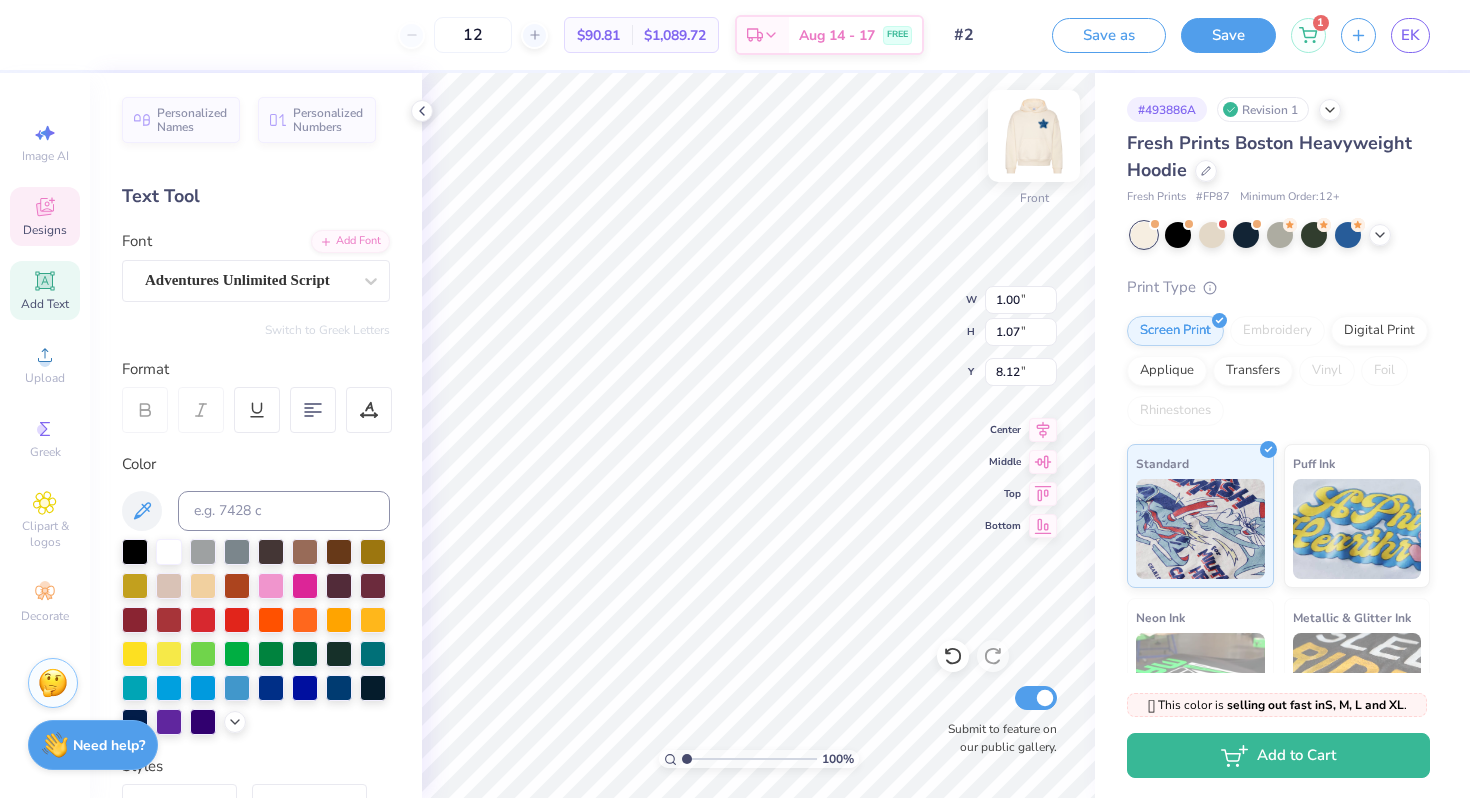 type on "60" 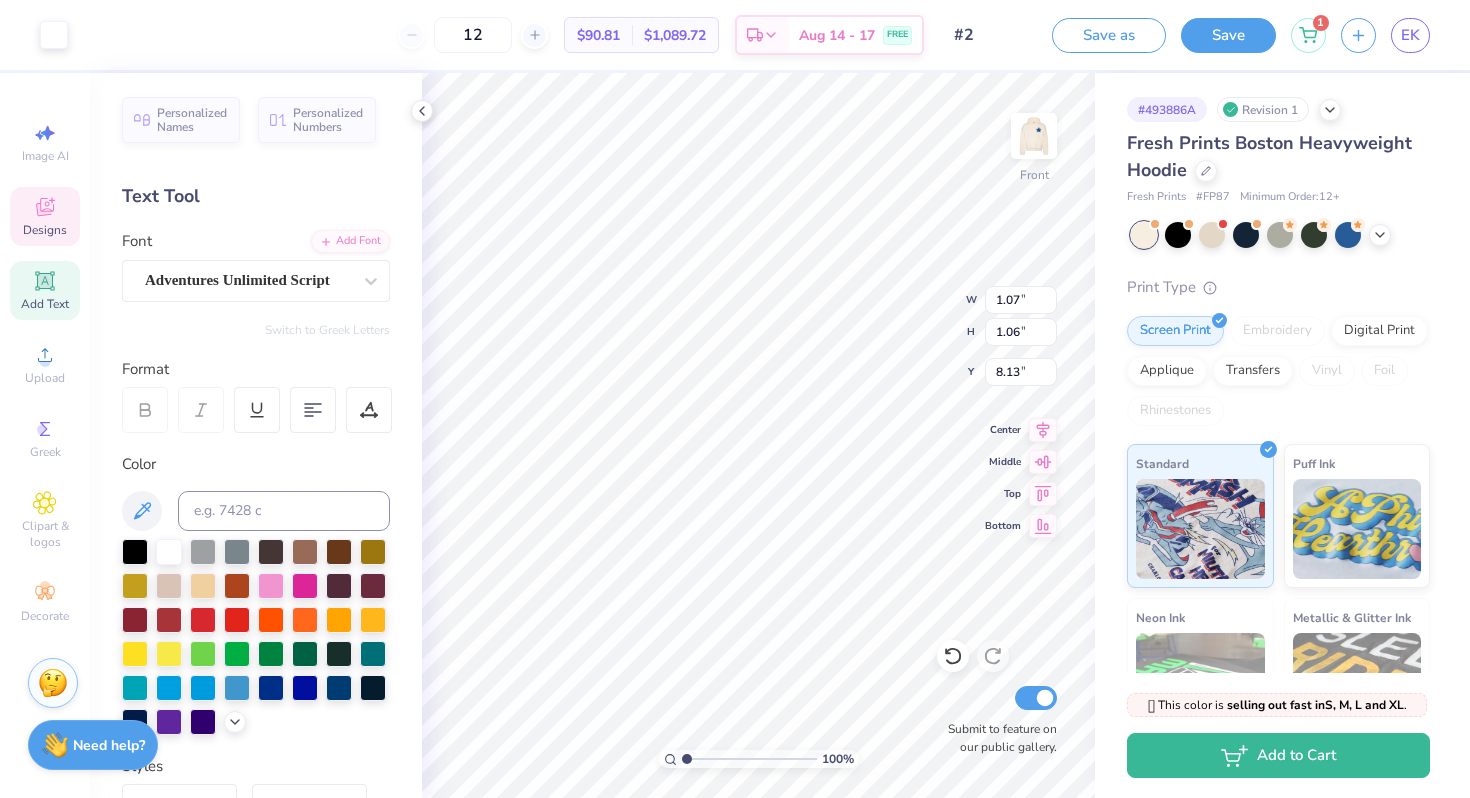 type on "8.14" 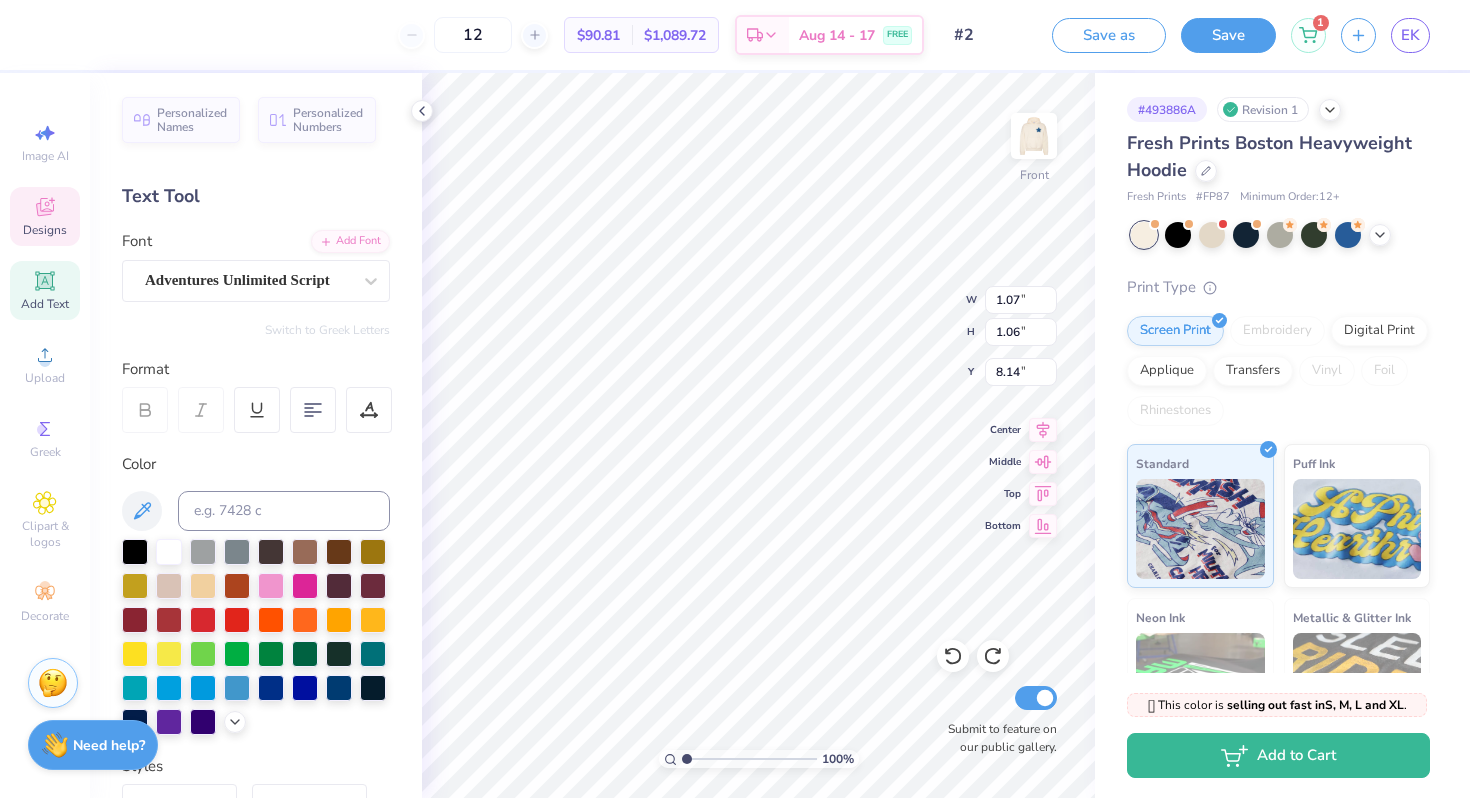 type on "00" 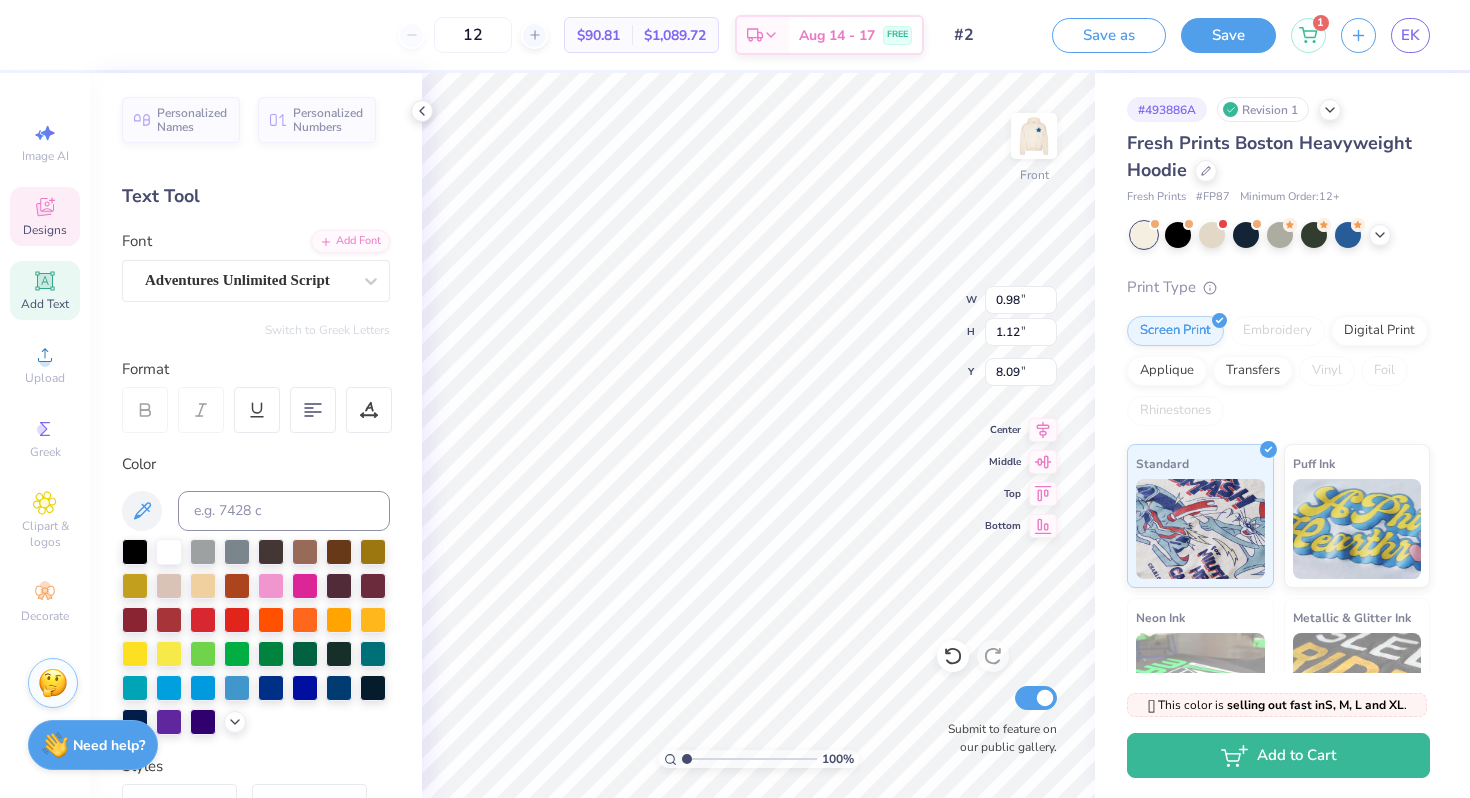 type on "8.09" 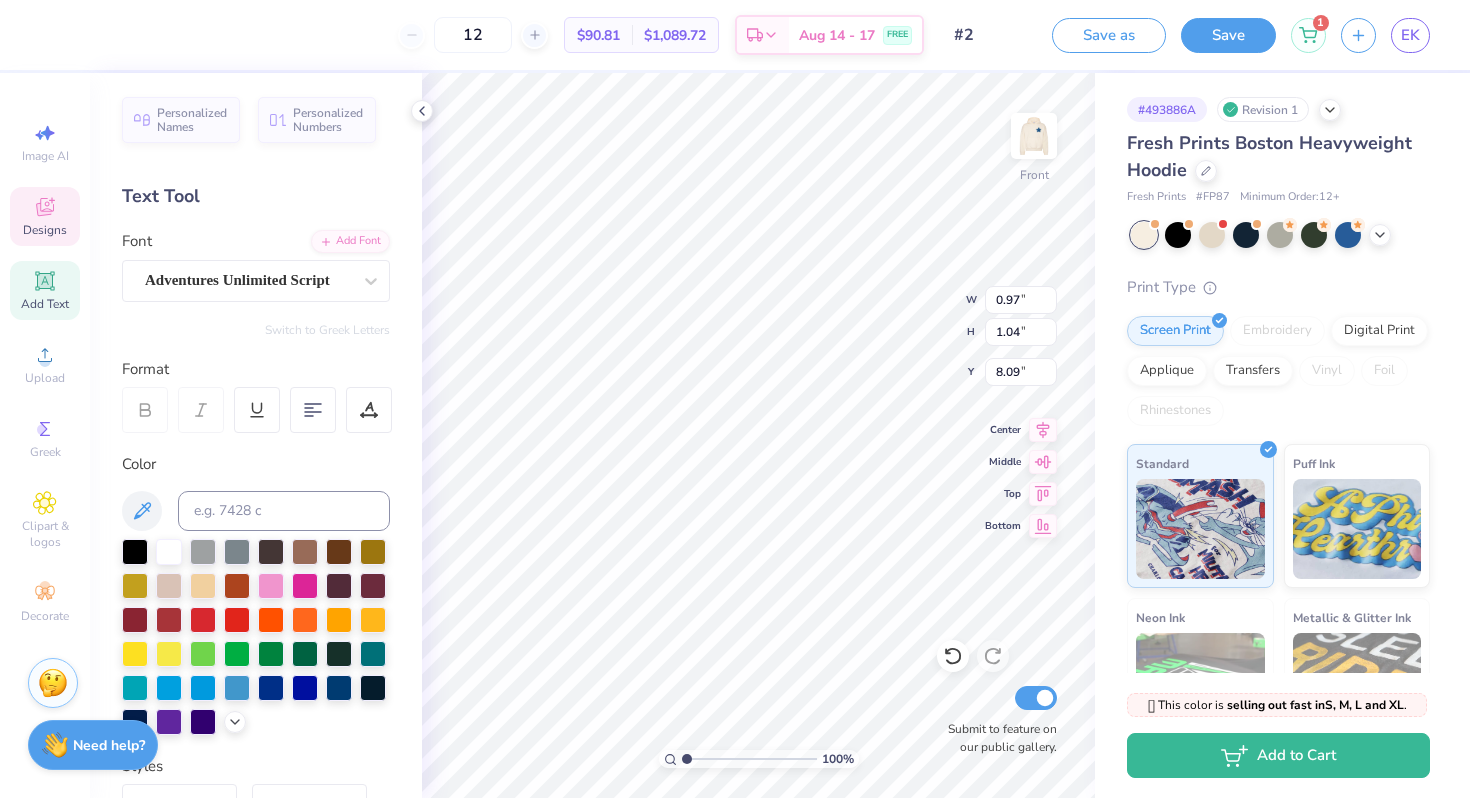 type on "0.97" 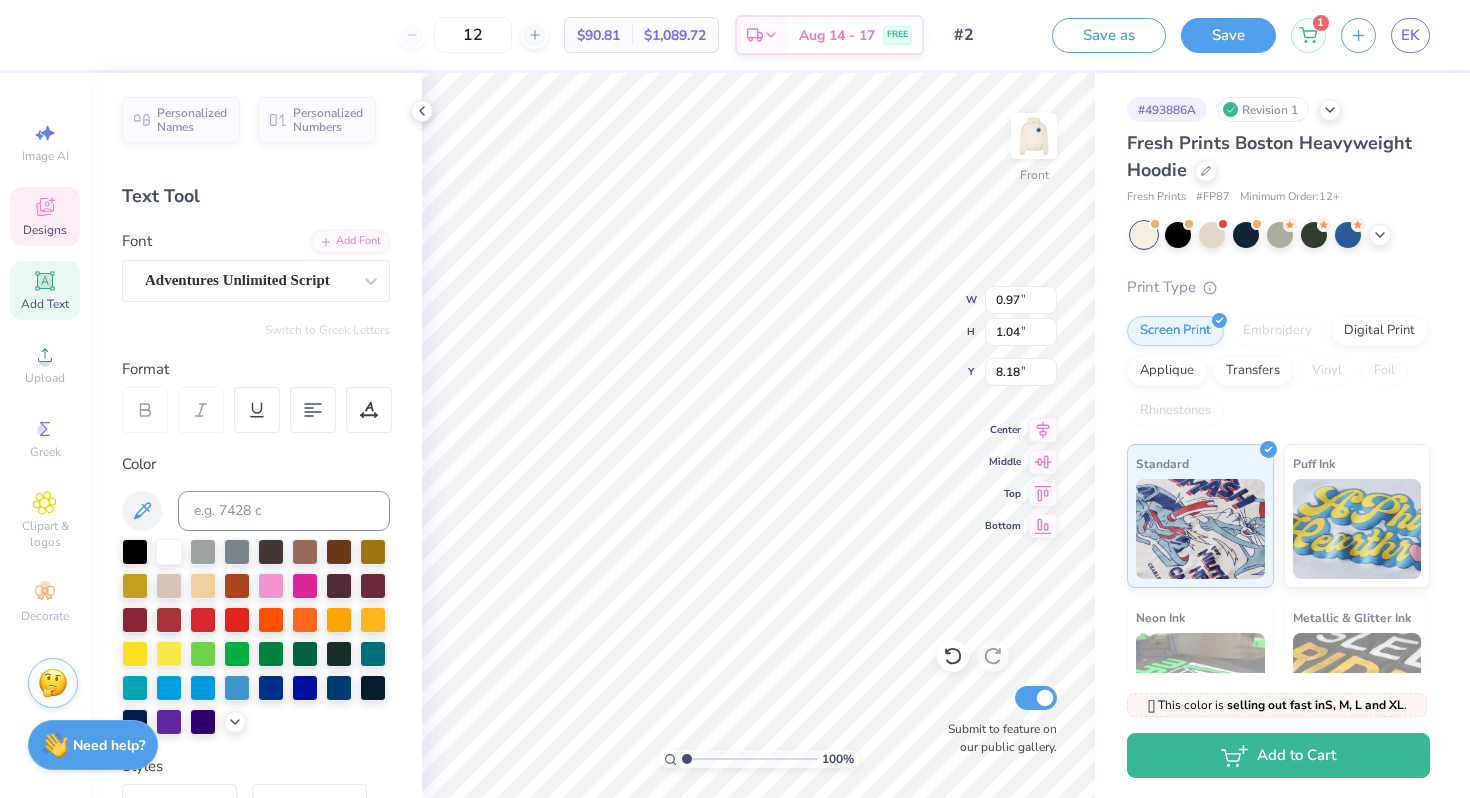 type on "8.09" 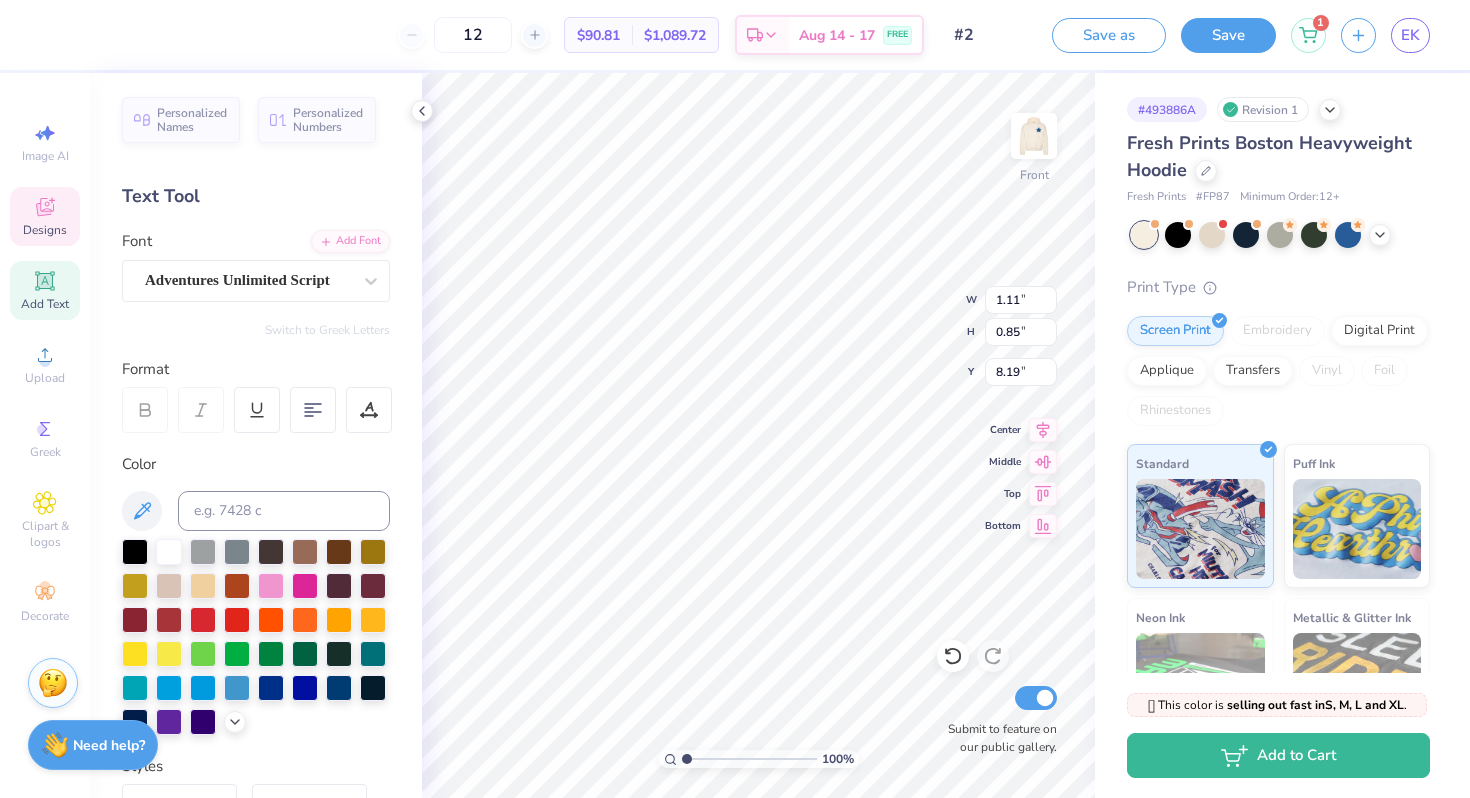 type on "1.11" 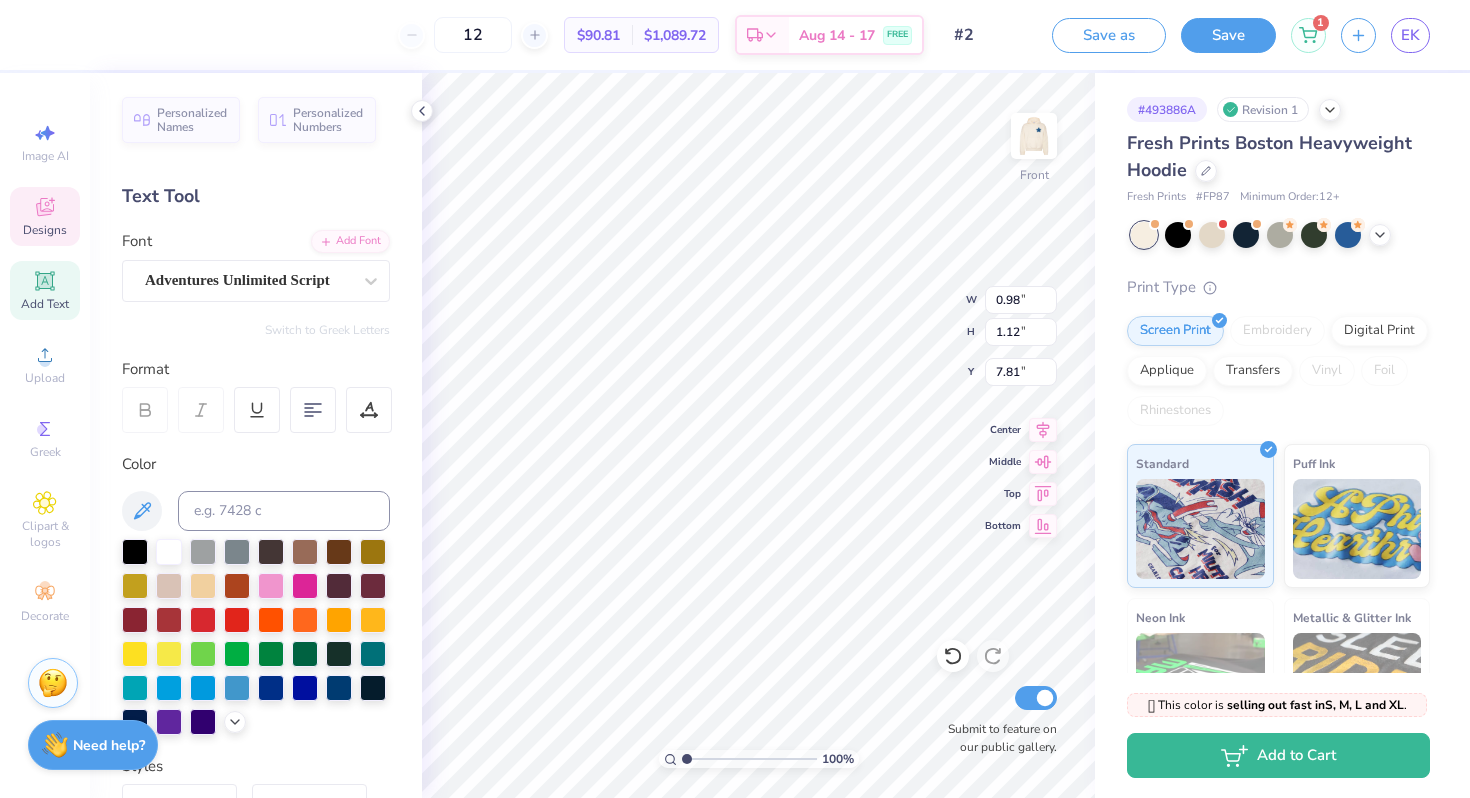 type on "0.98" 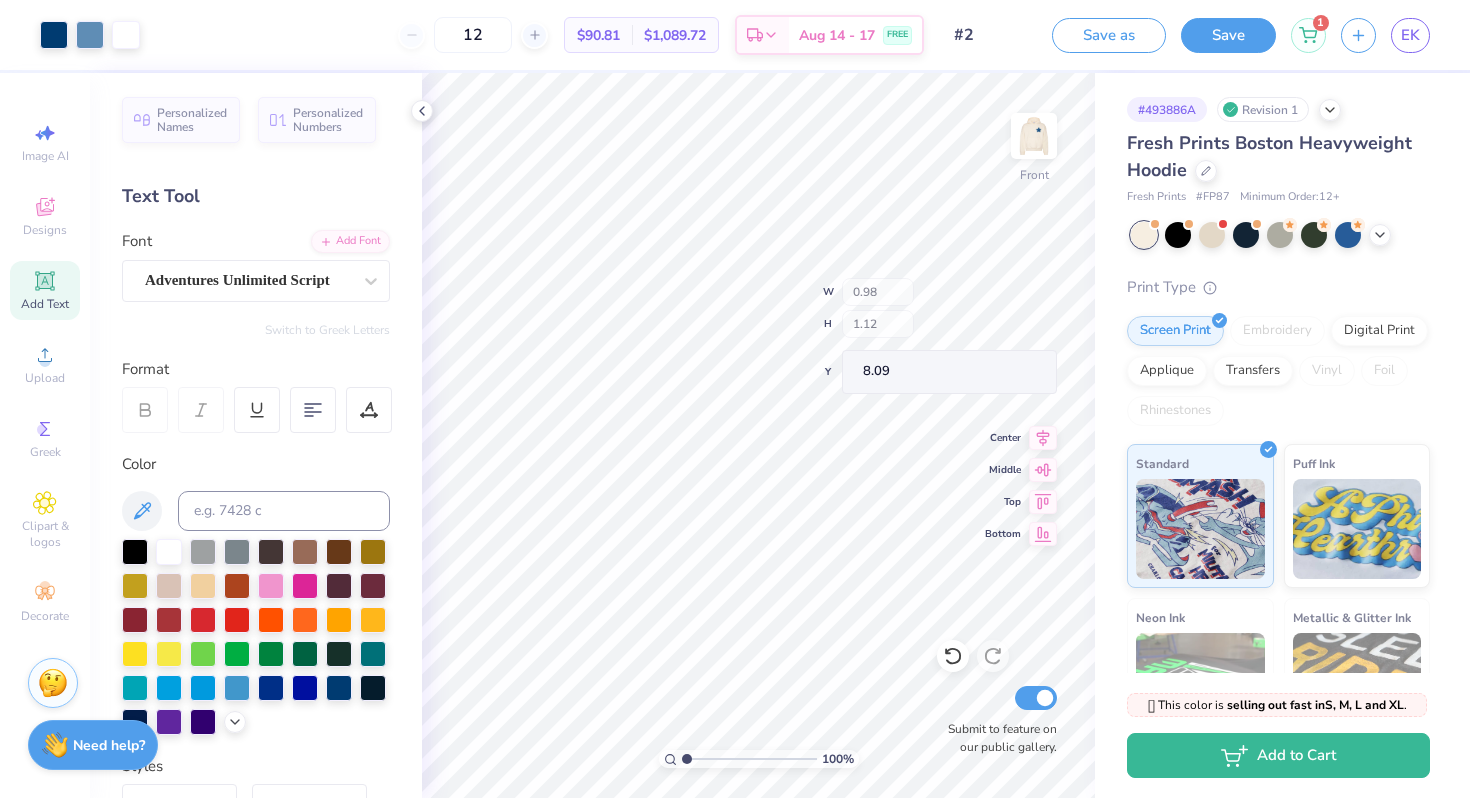type on "1.25" 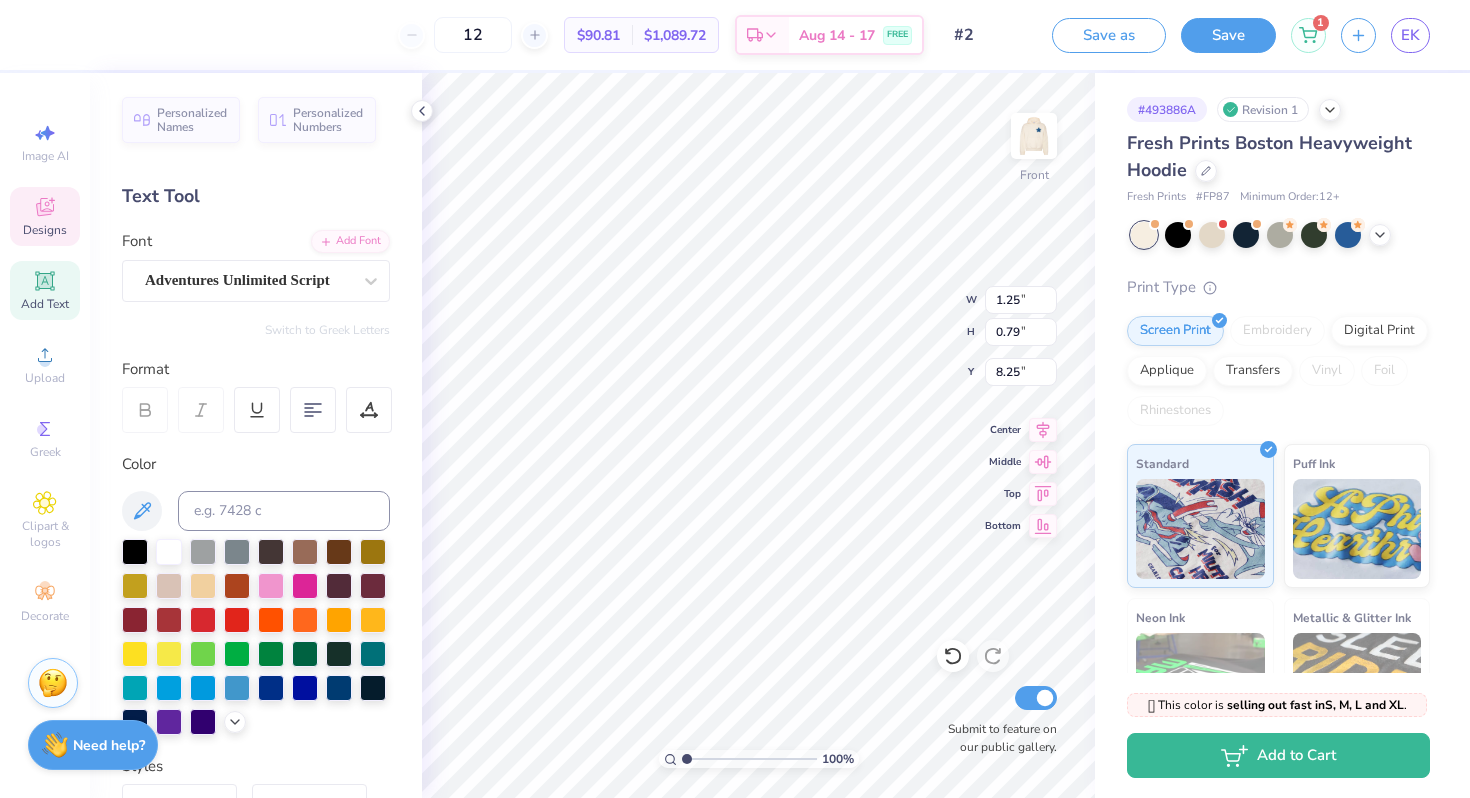 type on "8.23" 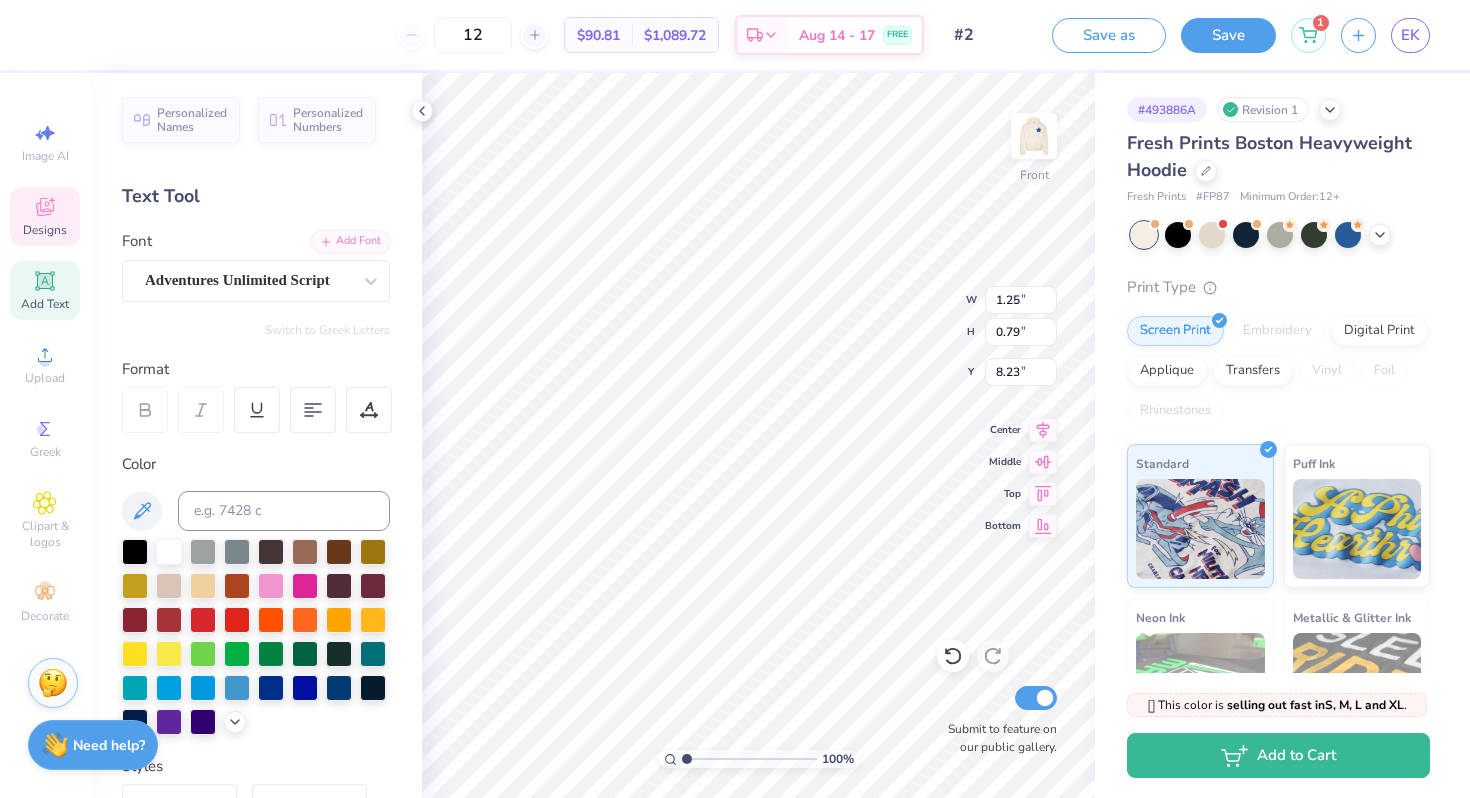 type on "1.11" 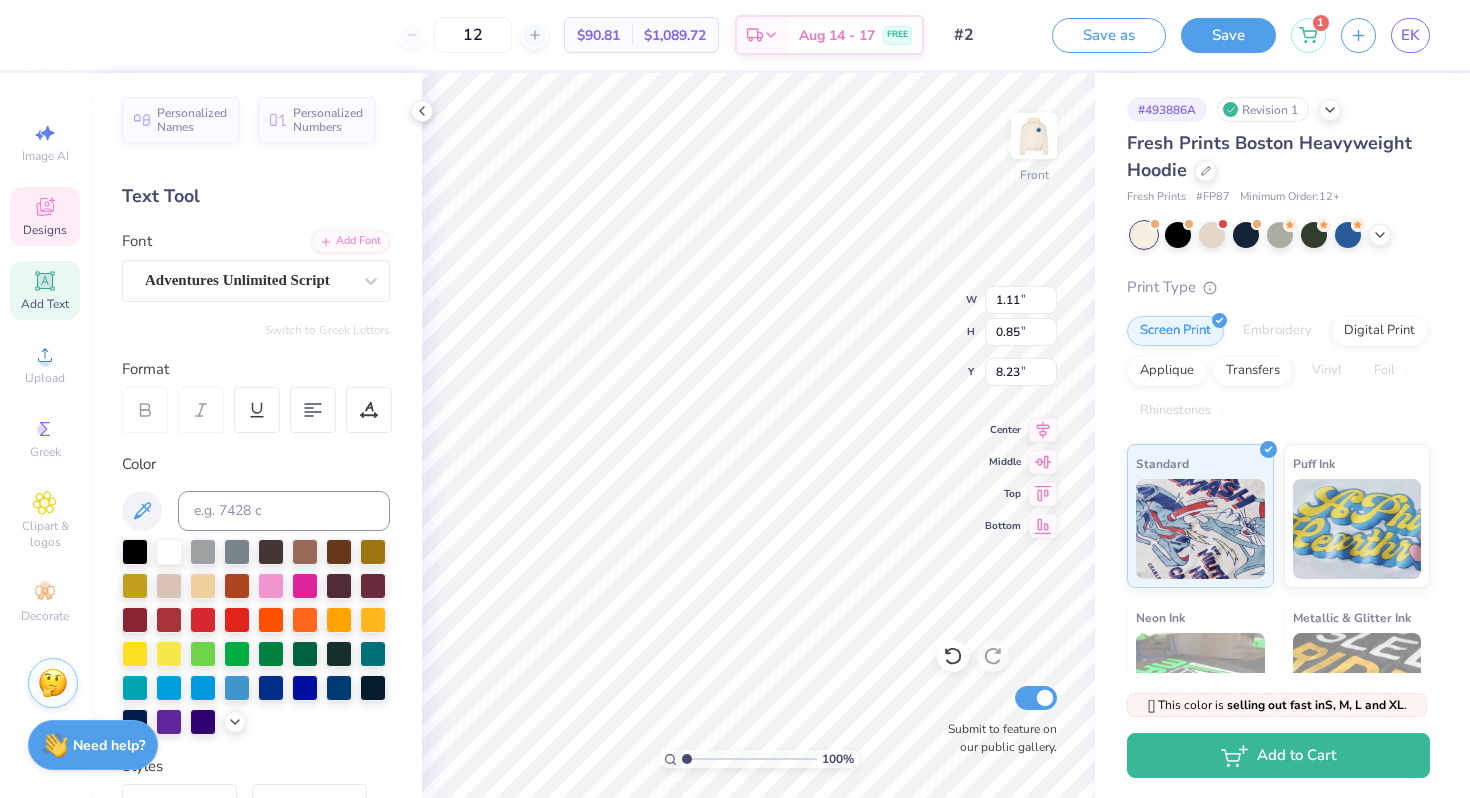 click on "100  % Front W 1.11 1.11 " H 0.85 0.85 " Y 8.23 8.23 " Center Middle Top Bottom Submit to feature on our public gallery." at bounding box center (758, 435) 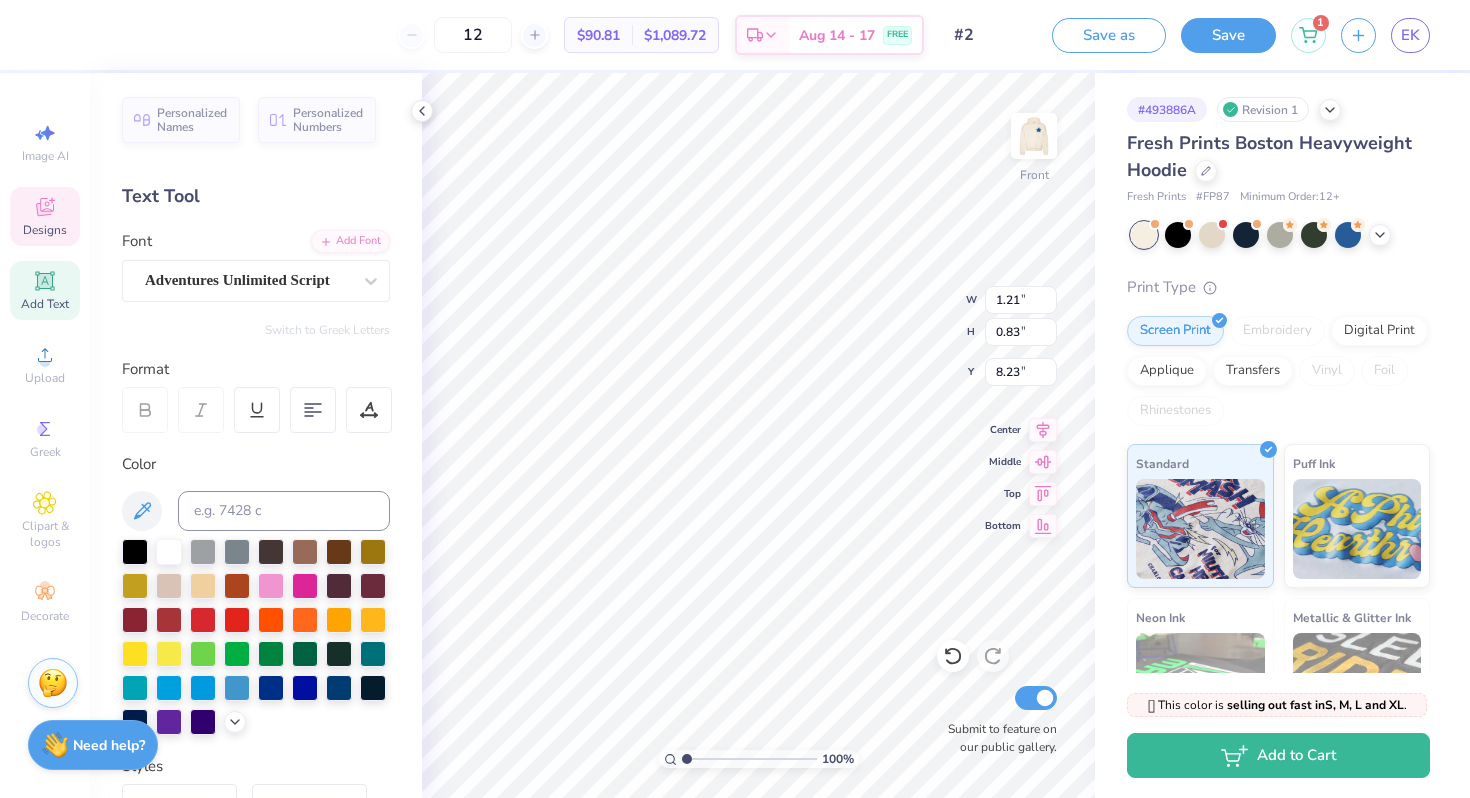 type on "1.21" 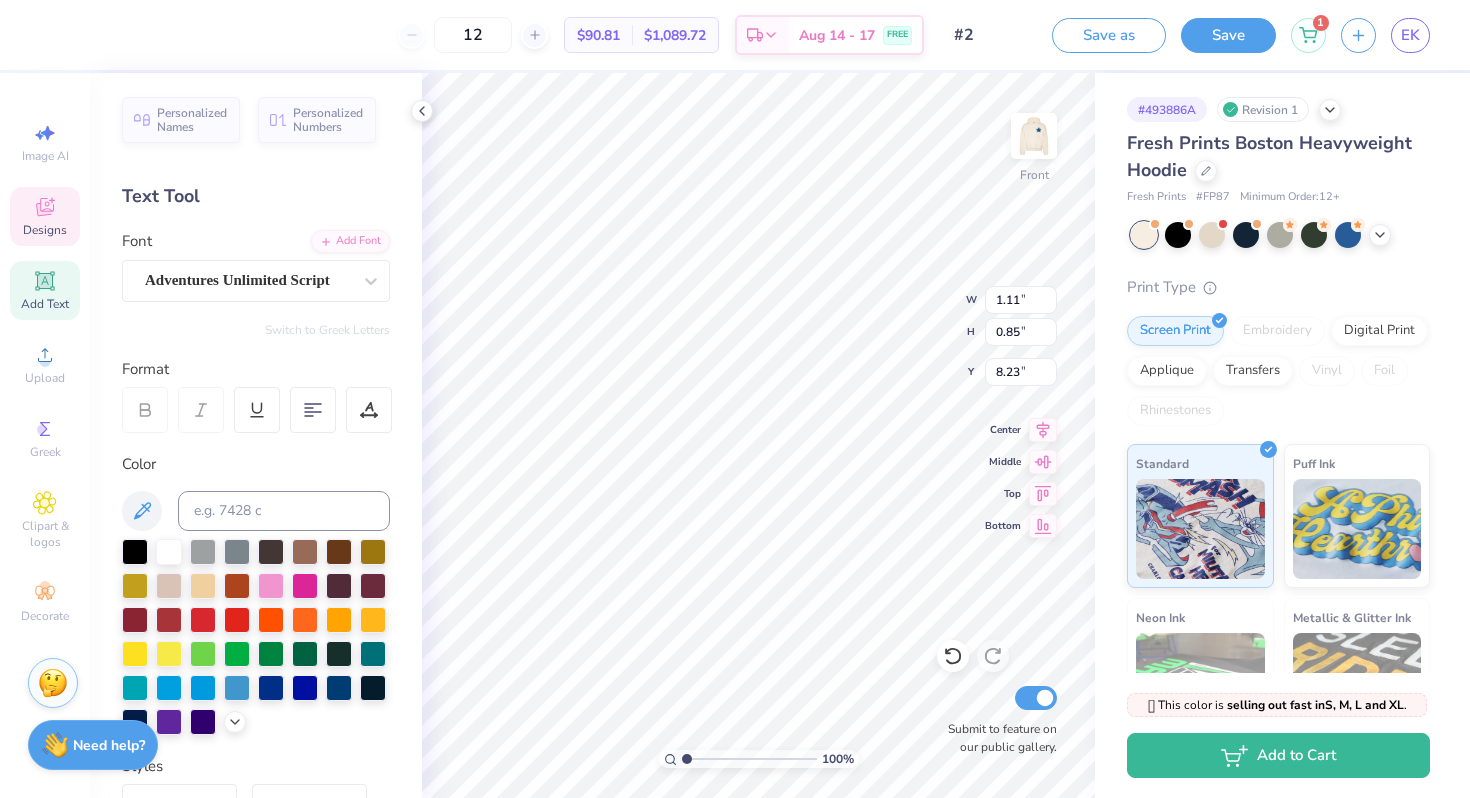type on "8.22" 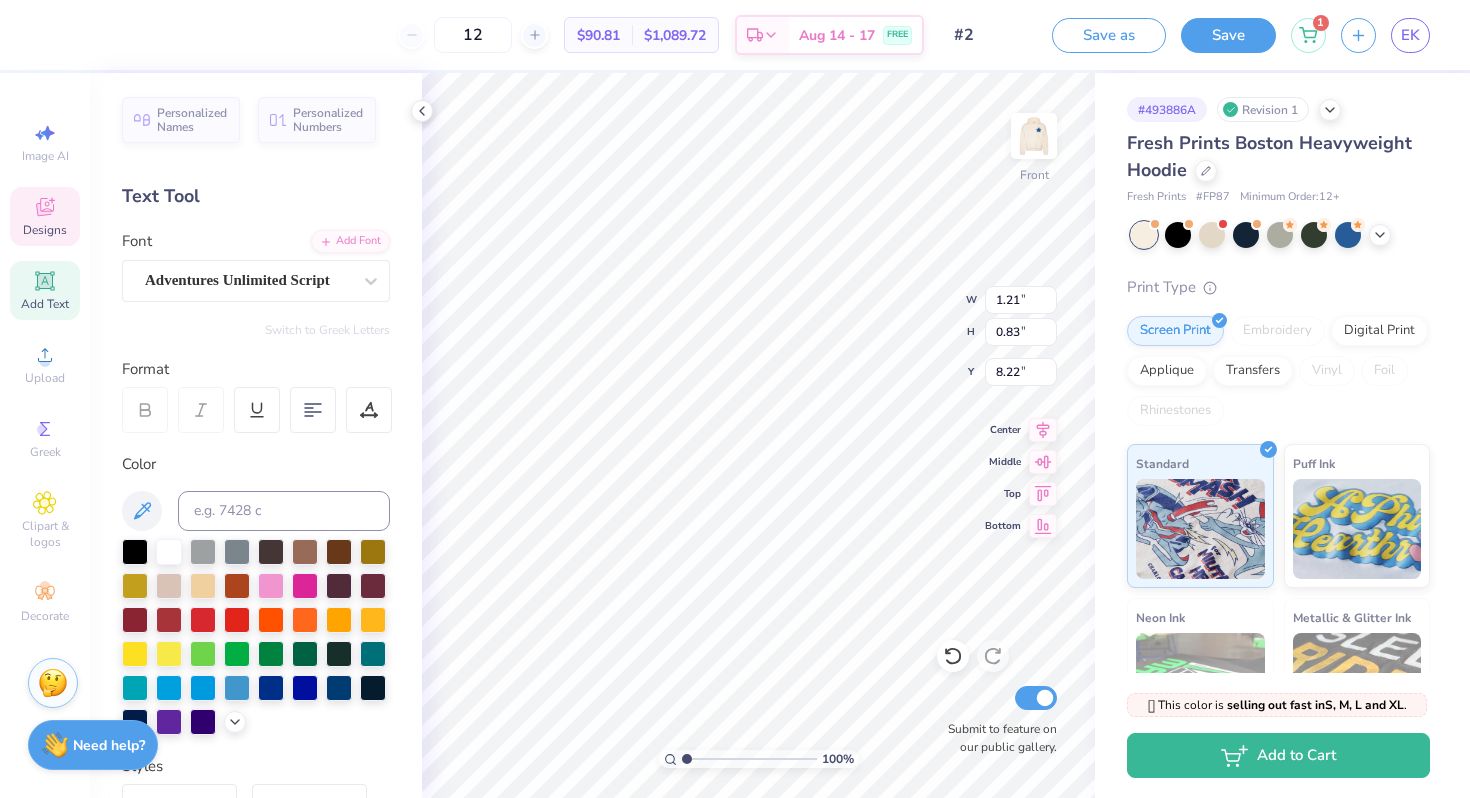 type on "1.21" 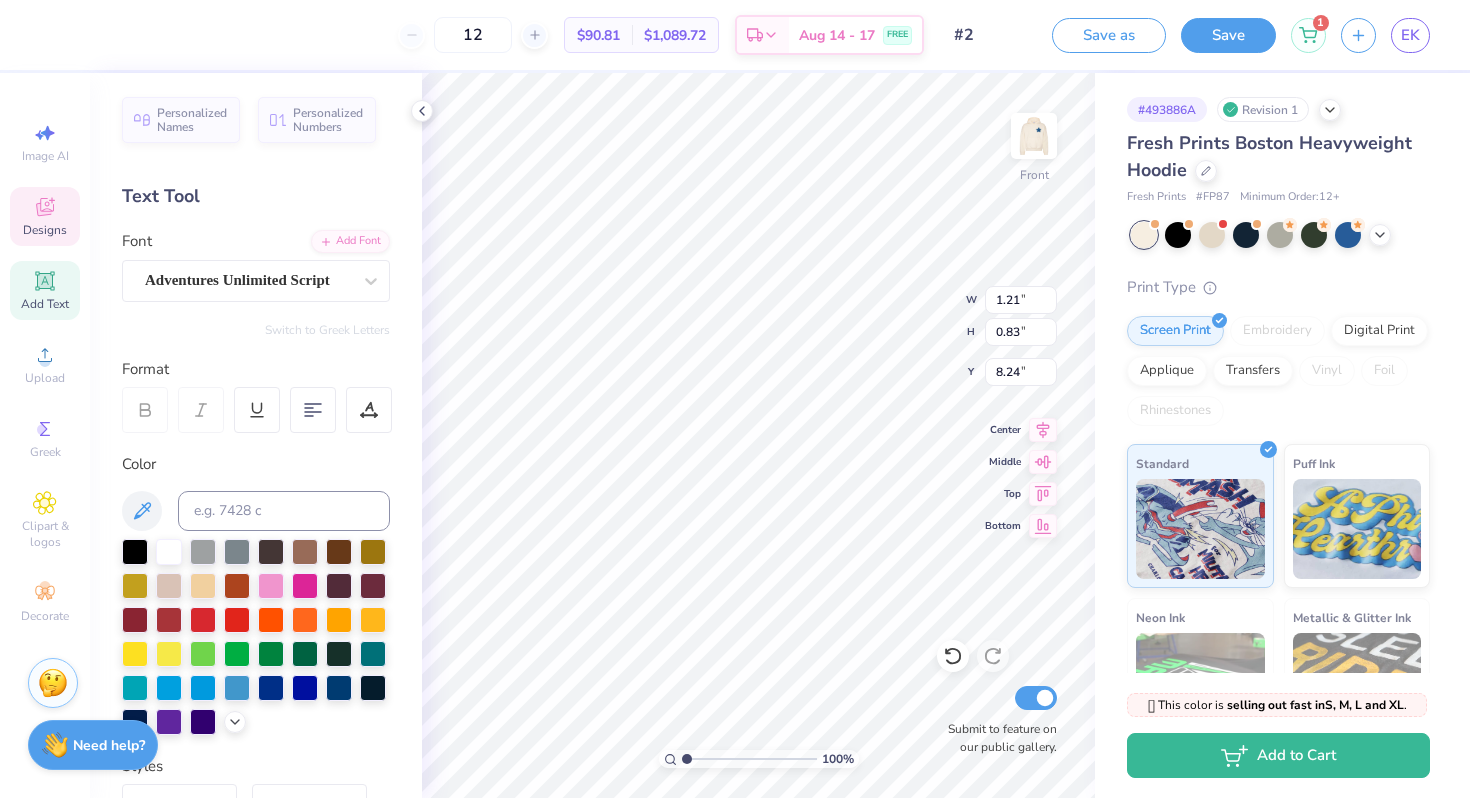 type on "6000" 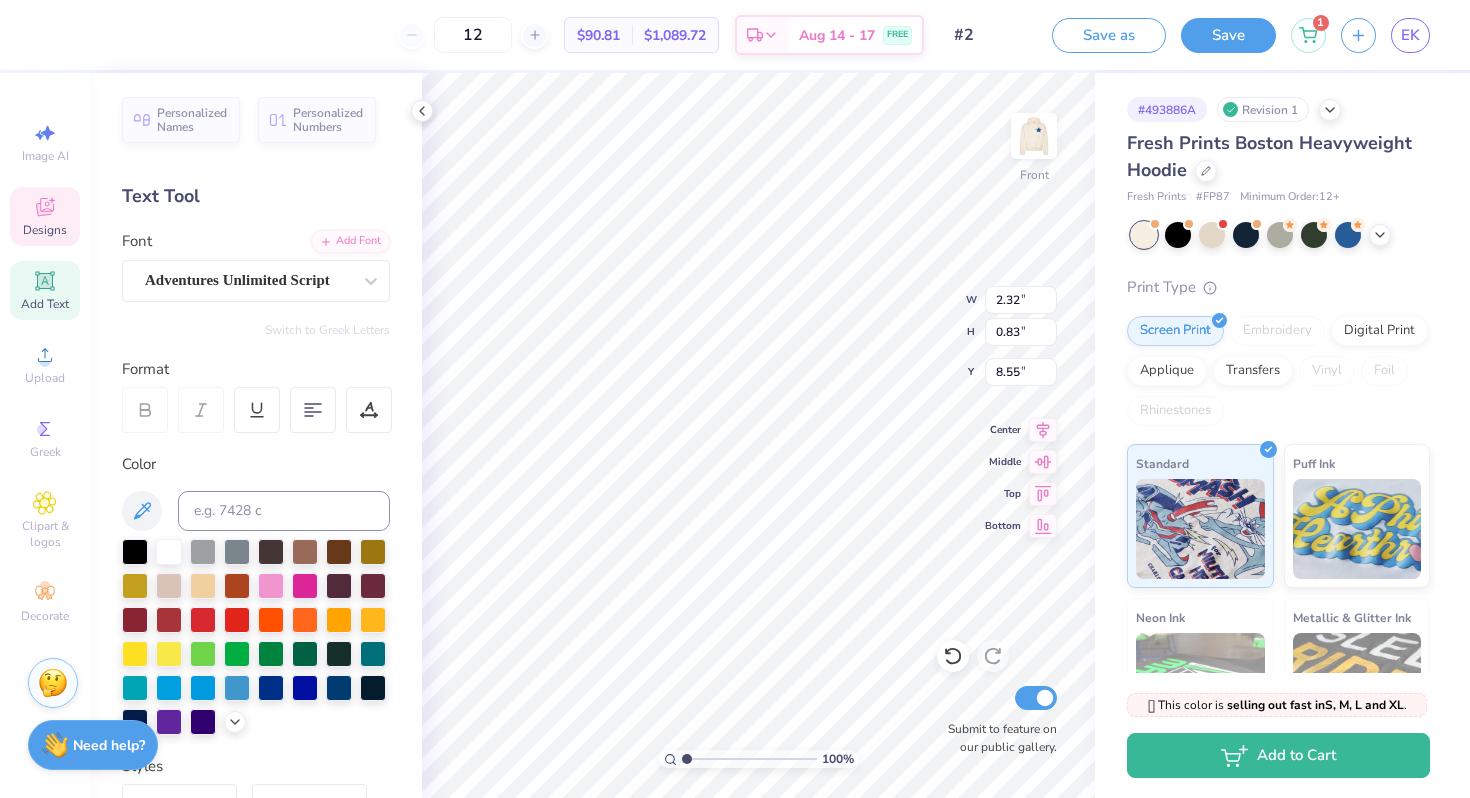 click on "100  % Front W 2.32 2.32 " H 0.83 0.83 " Y 8.55 8.55 " Center Middle Top Bottom Submit to feature on our public gallery." at bounding box center (758, 435) 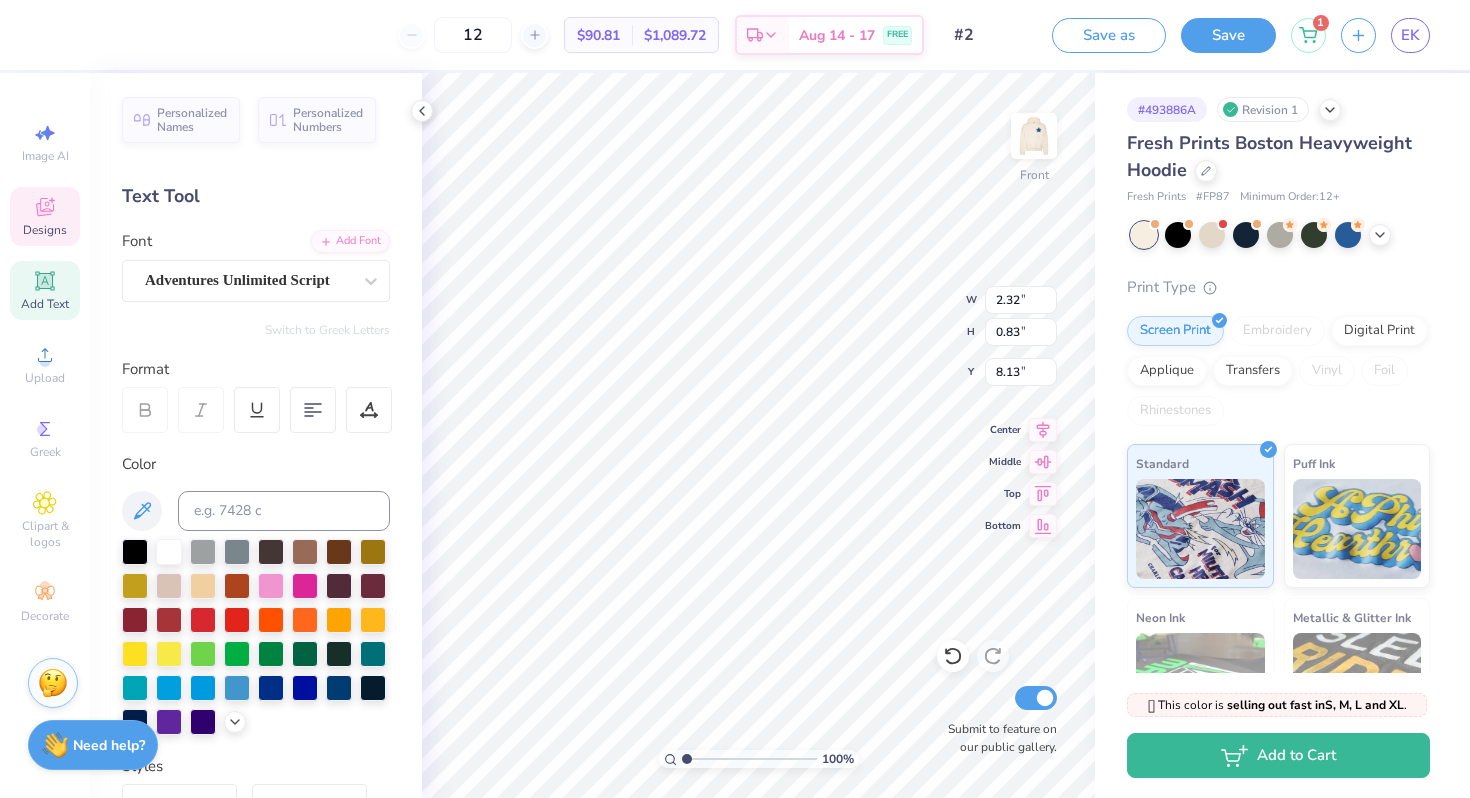 type on "2.82" 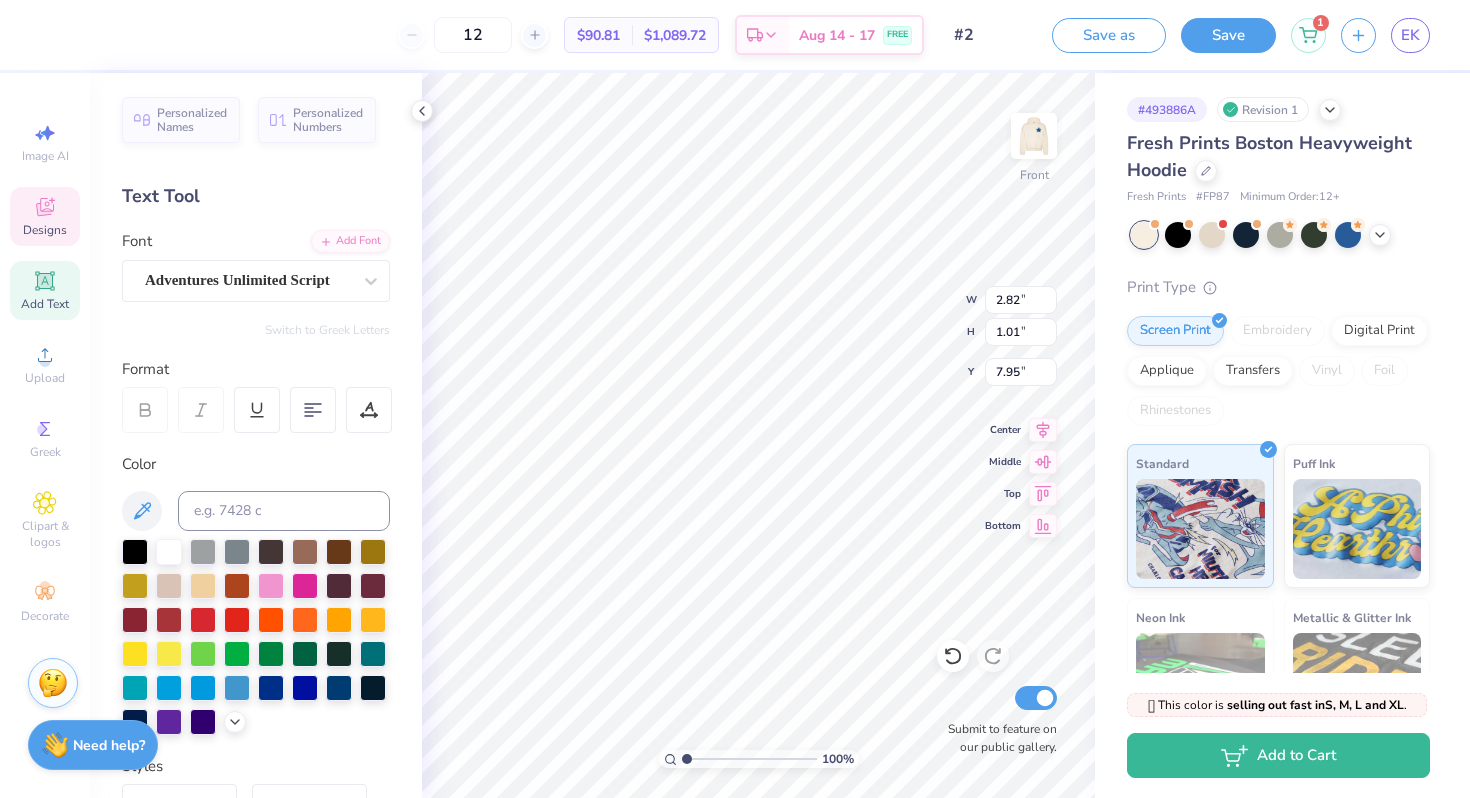 type on "8.04" 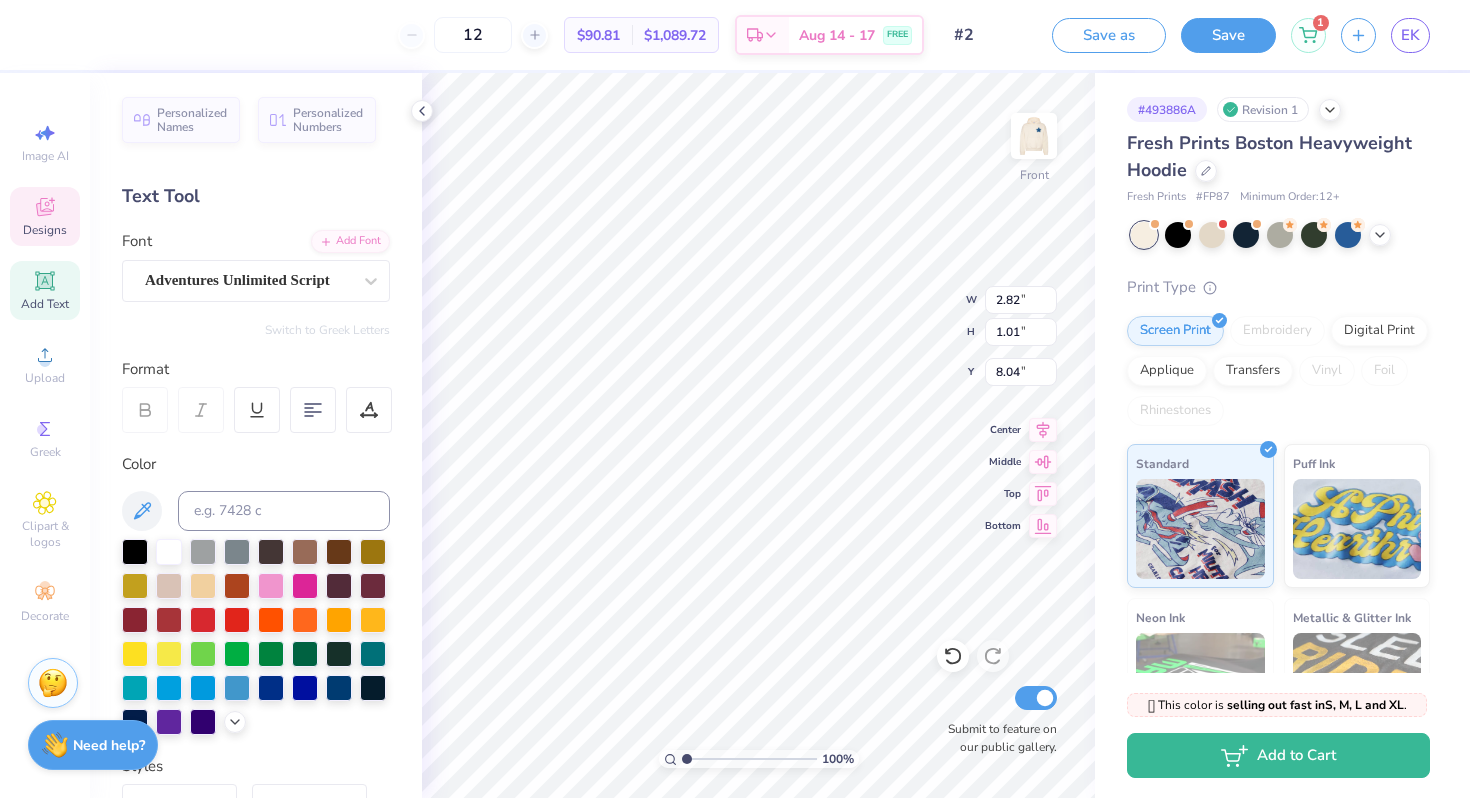 type on "2.87" 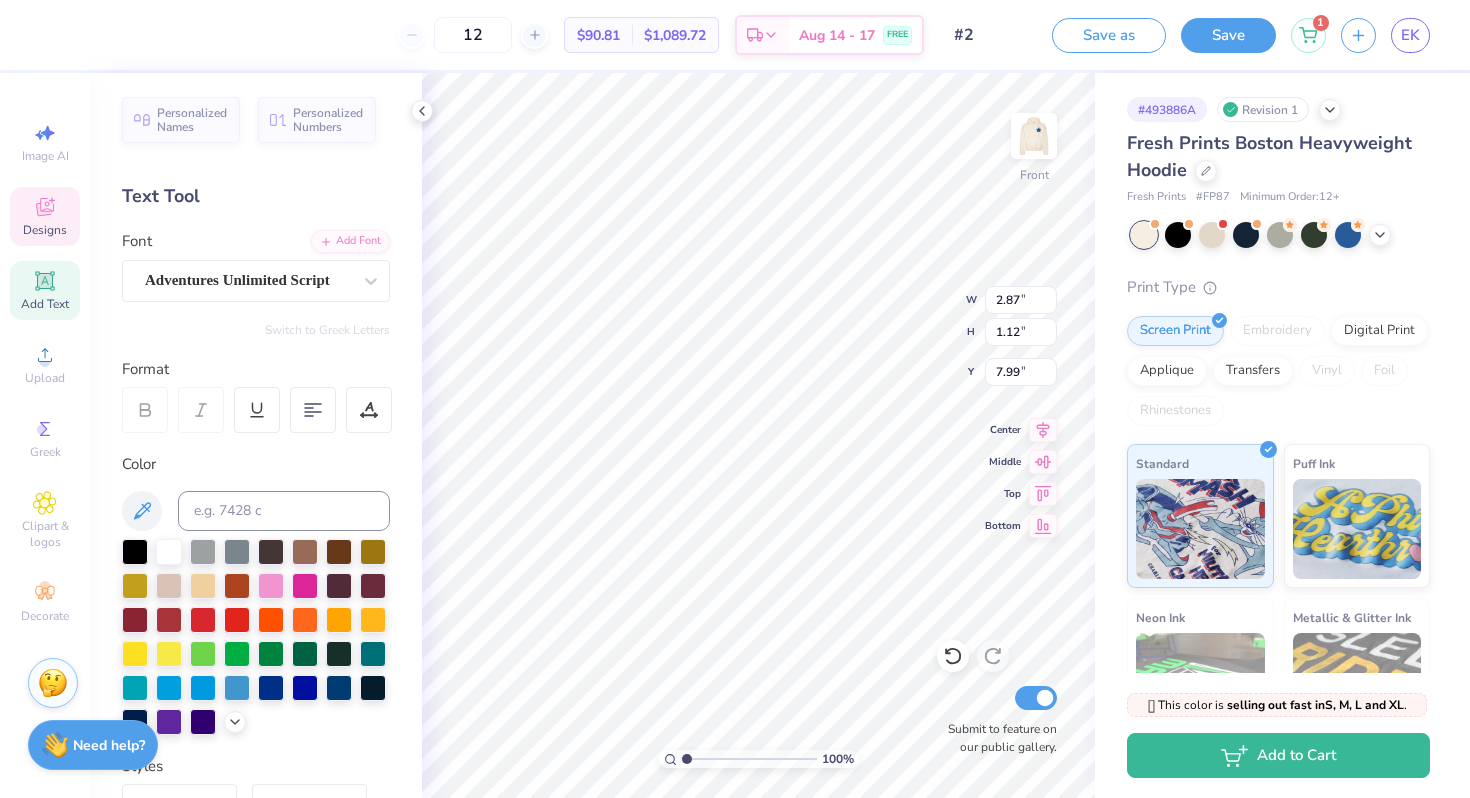 type on "7.98" 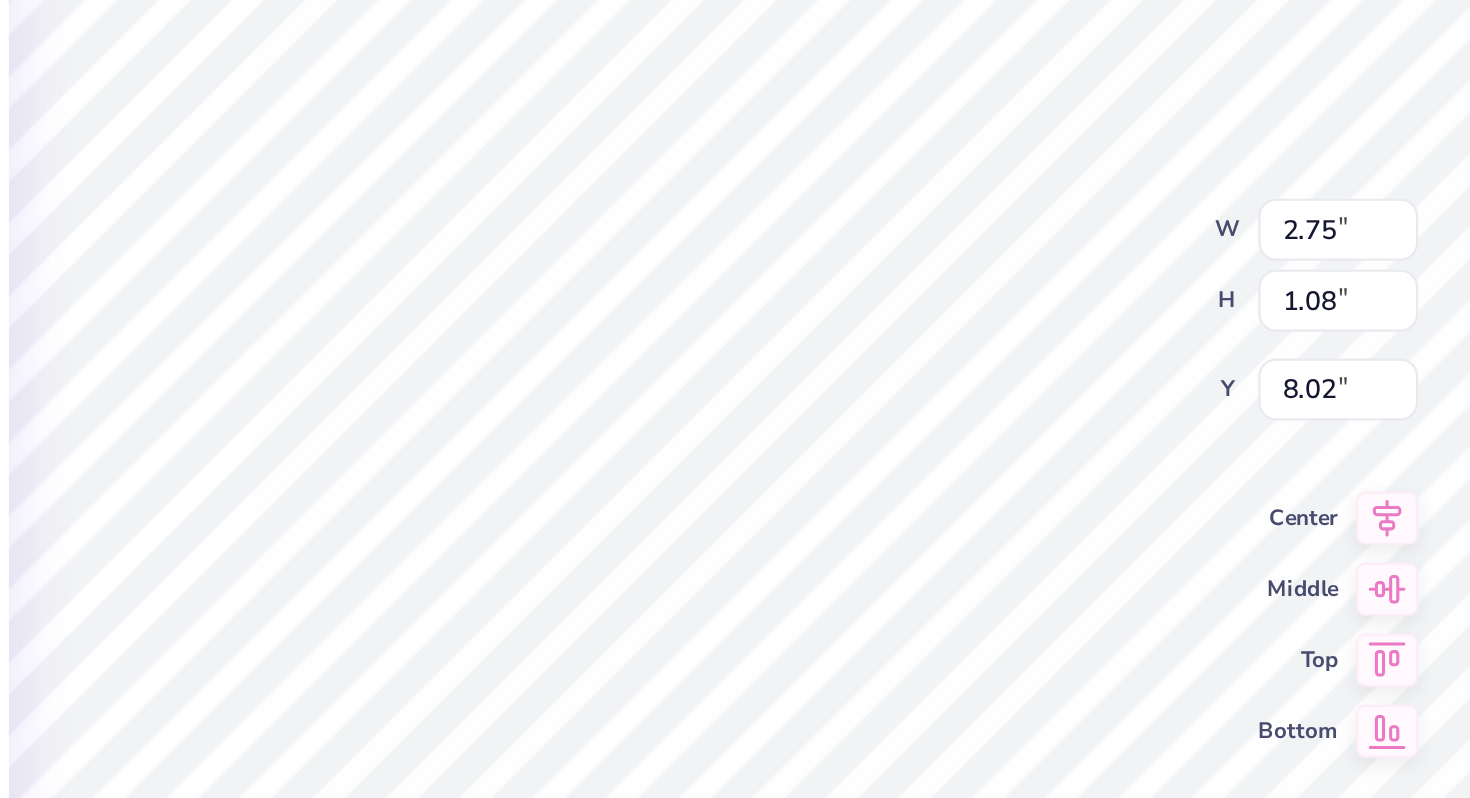 type on "2.75" 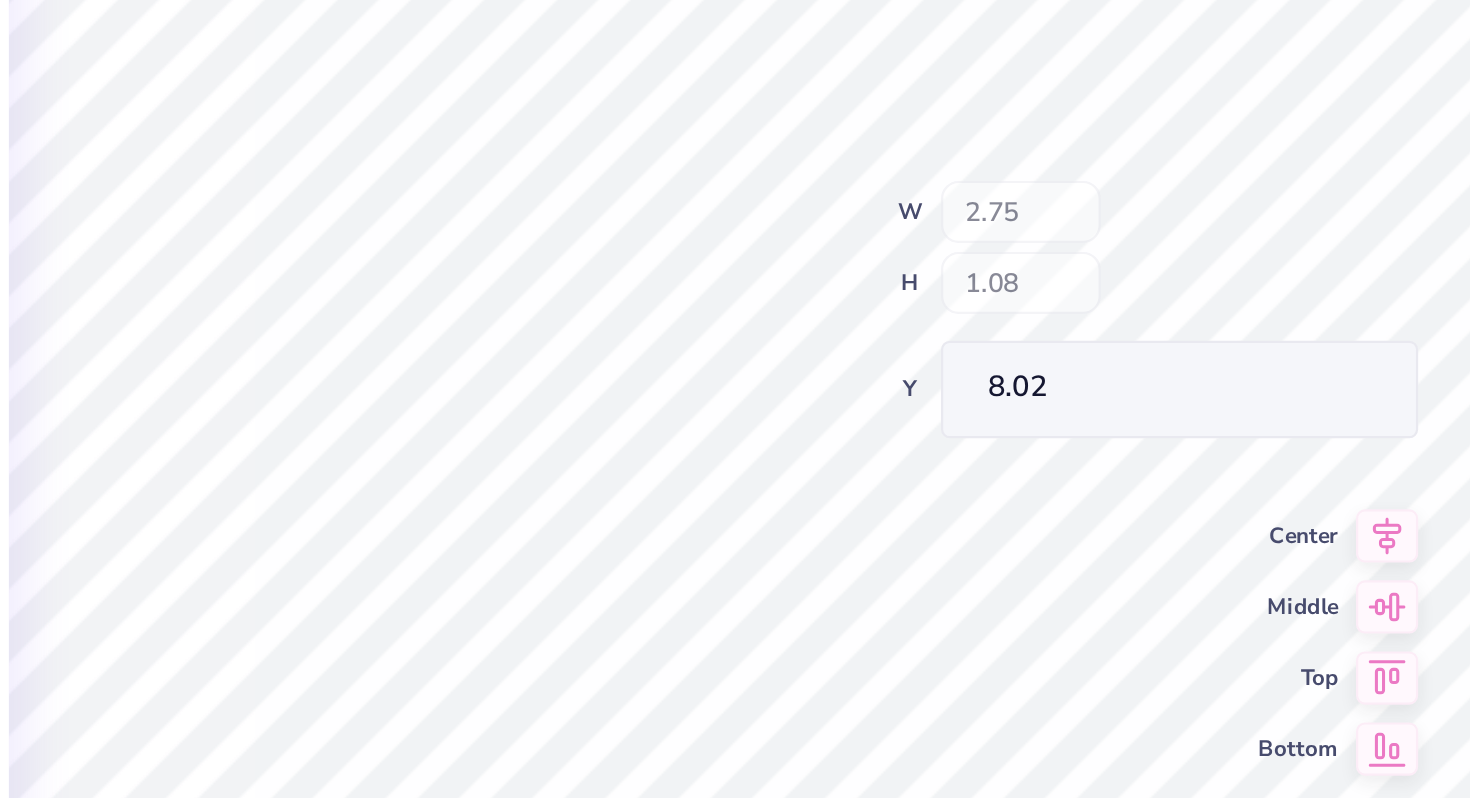 type on "8.01" 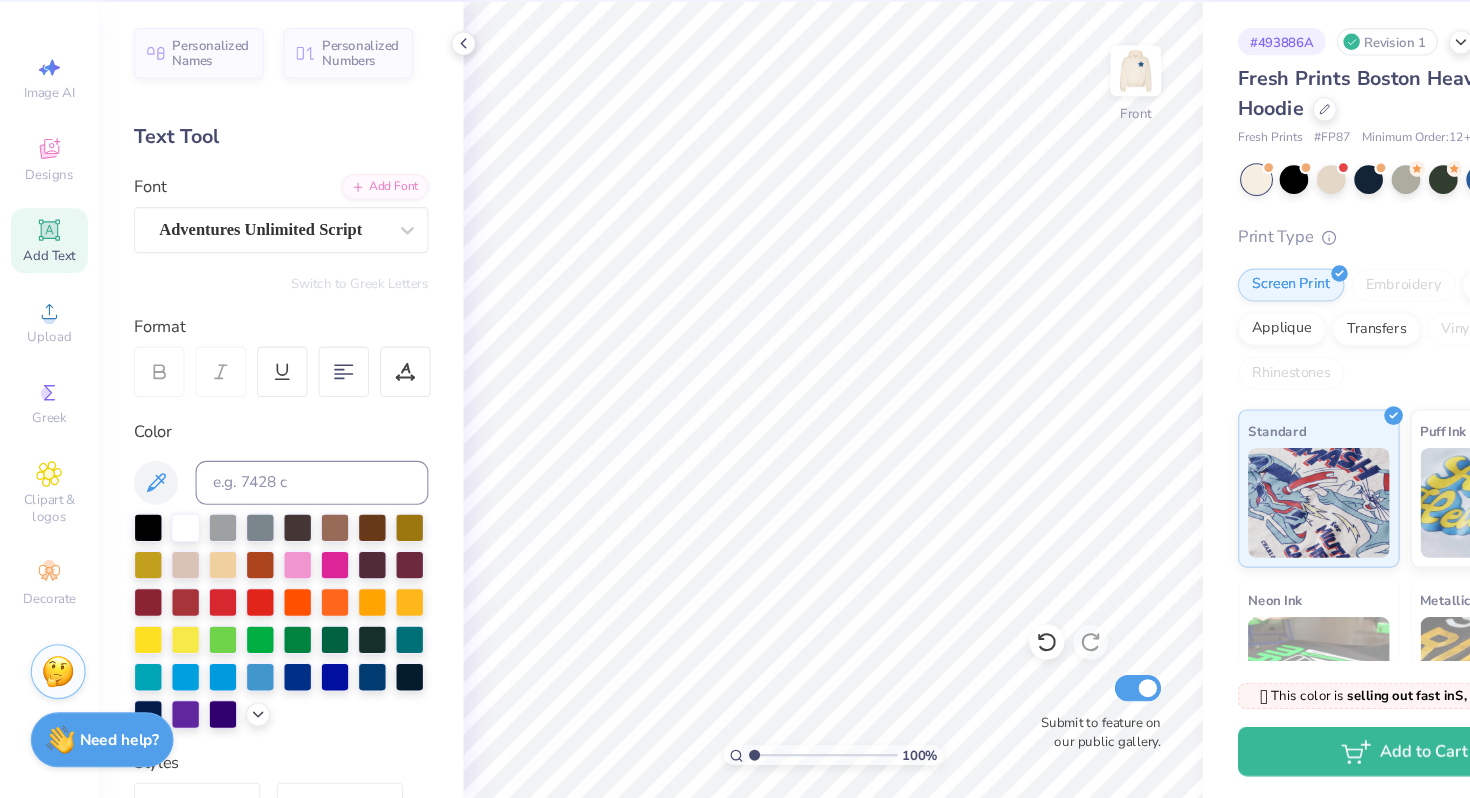 scroll, scrollTop: 0, scrollLeft: 0, axis: both 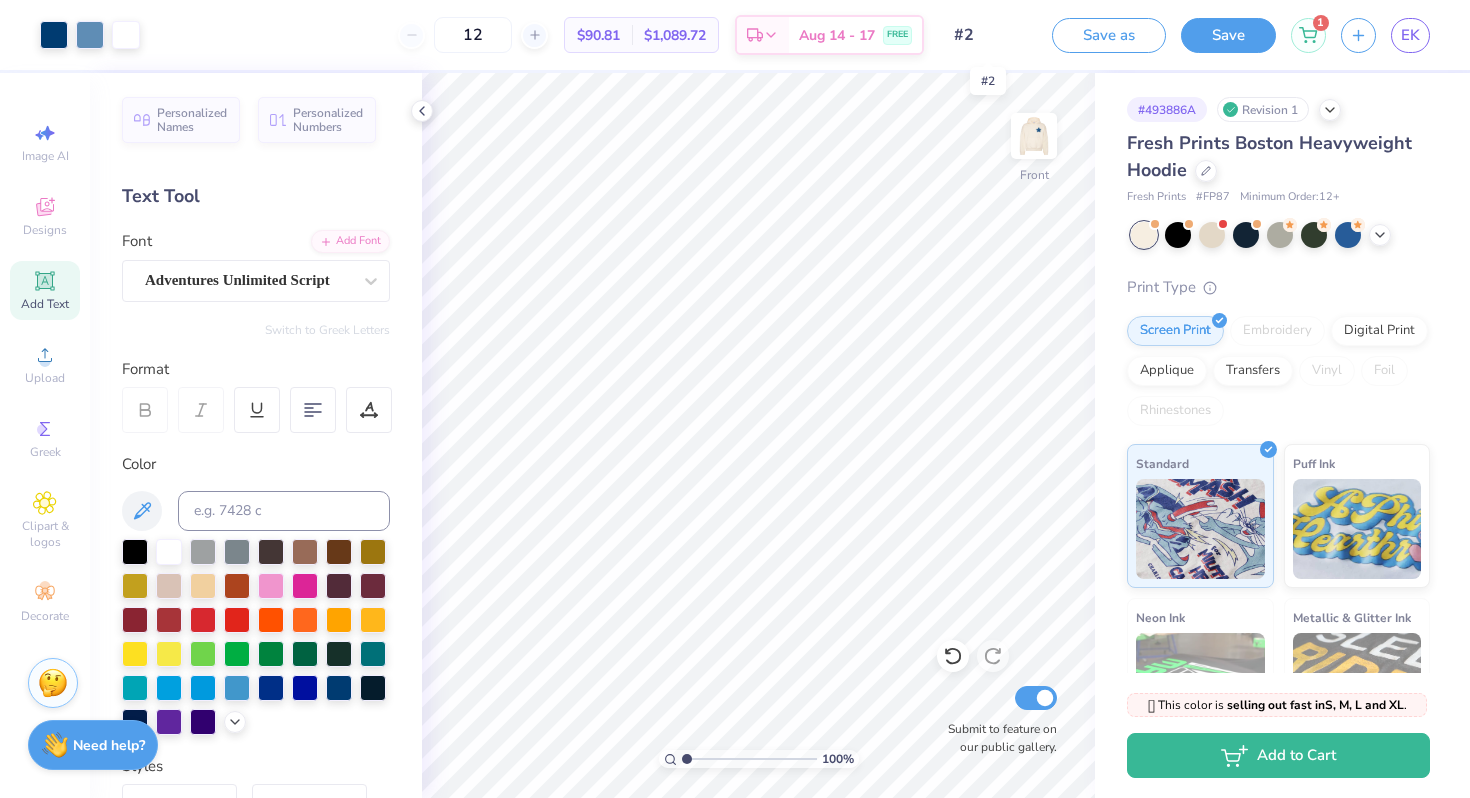 click on "#2" at bounding box center (988, 35) 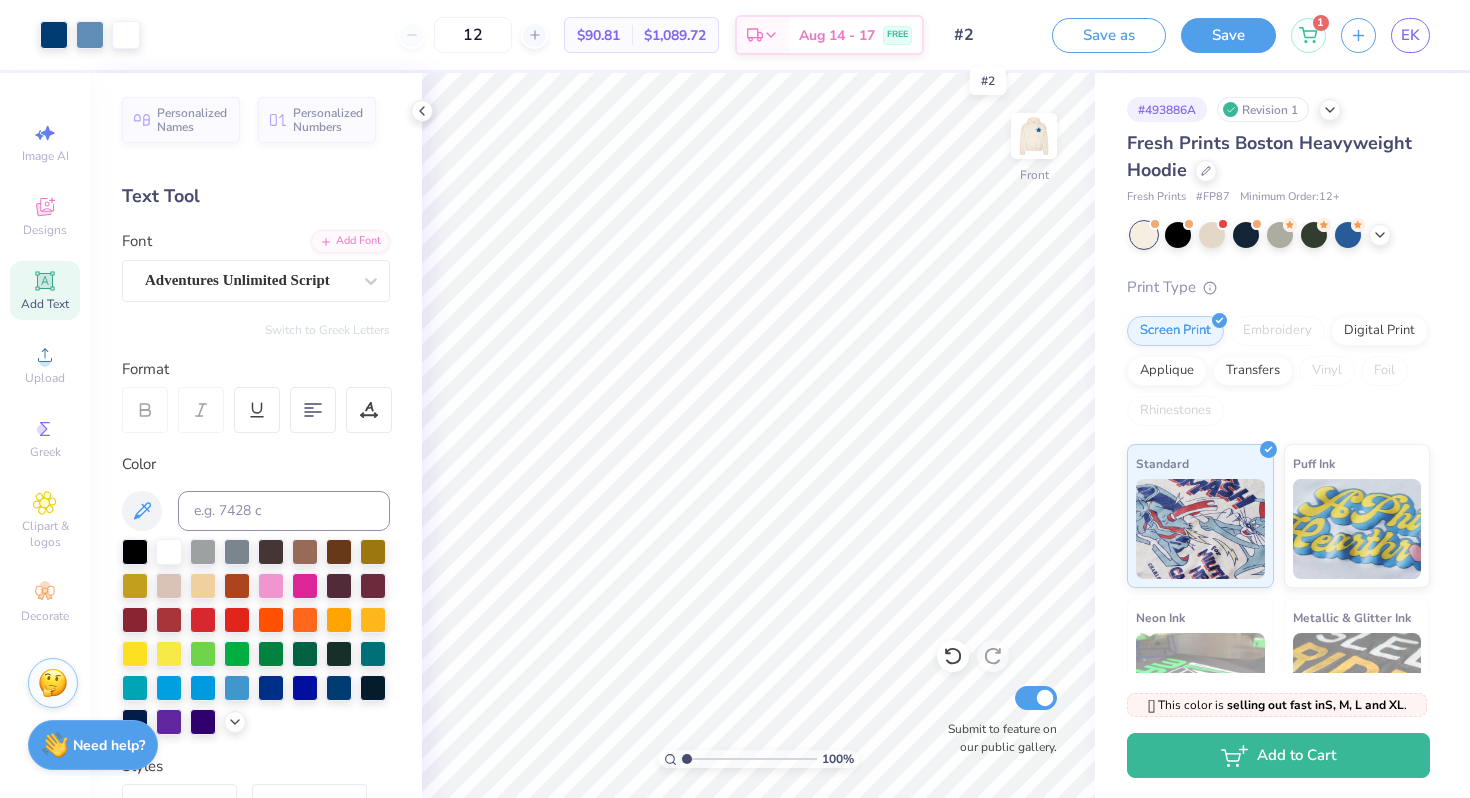 click on "#2" at bounding box center (988, 35) 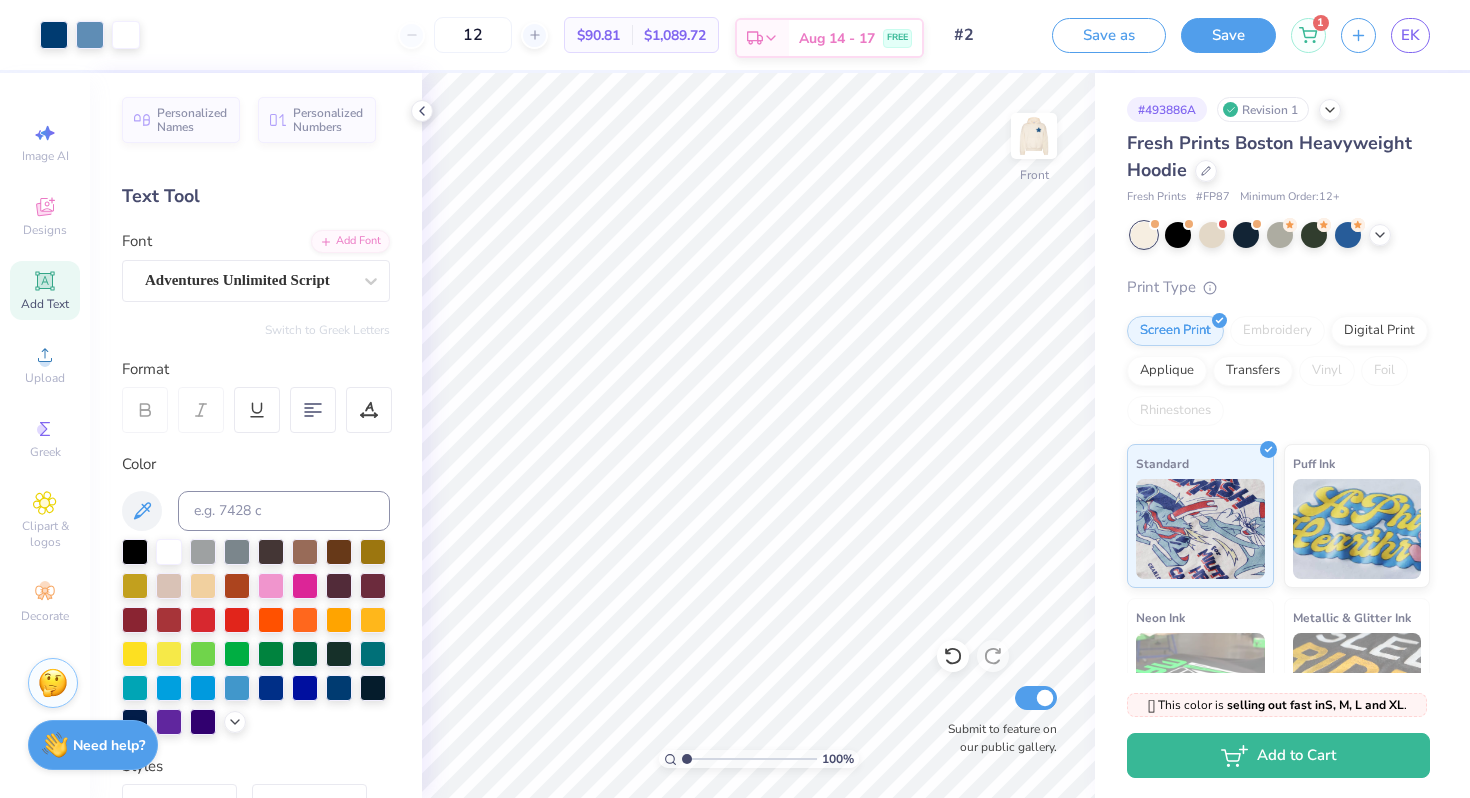 drag, startPoint x: 972, startPoint y: 32, endPoint x: 916, endPoint y: 32, distance: 56 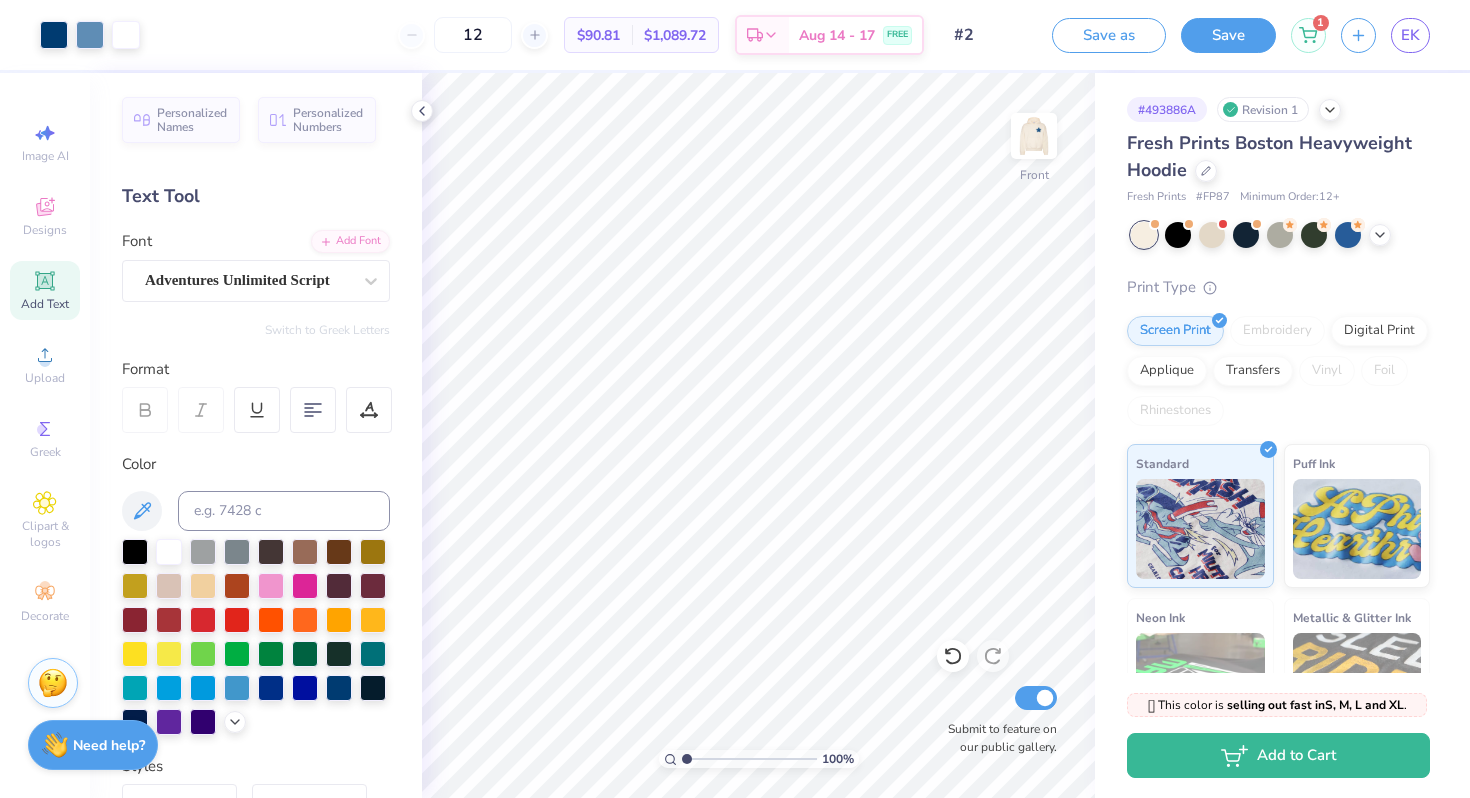 click on "12" at bounding box center (473, 35) 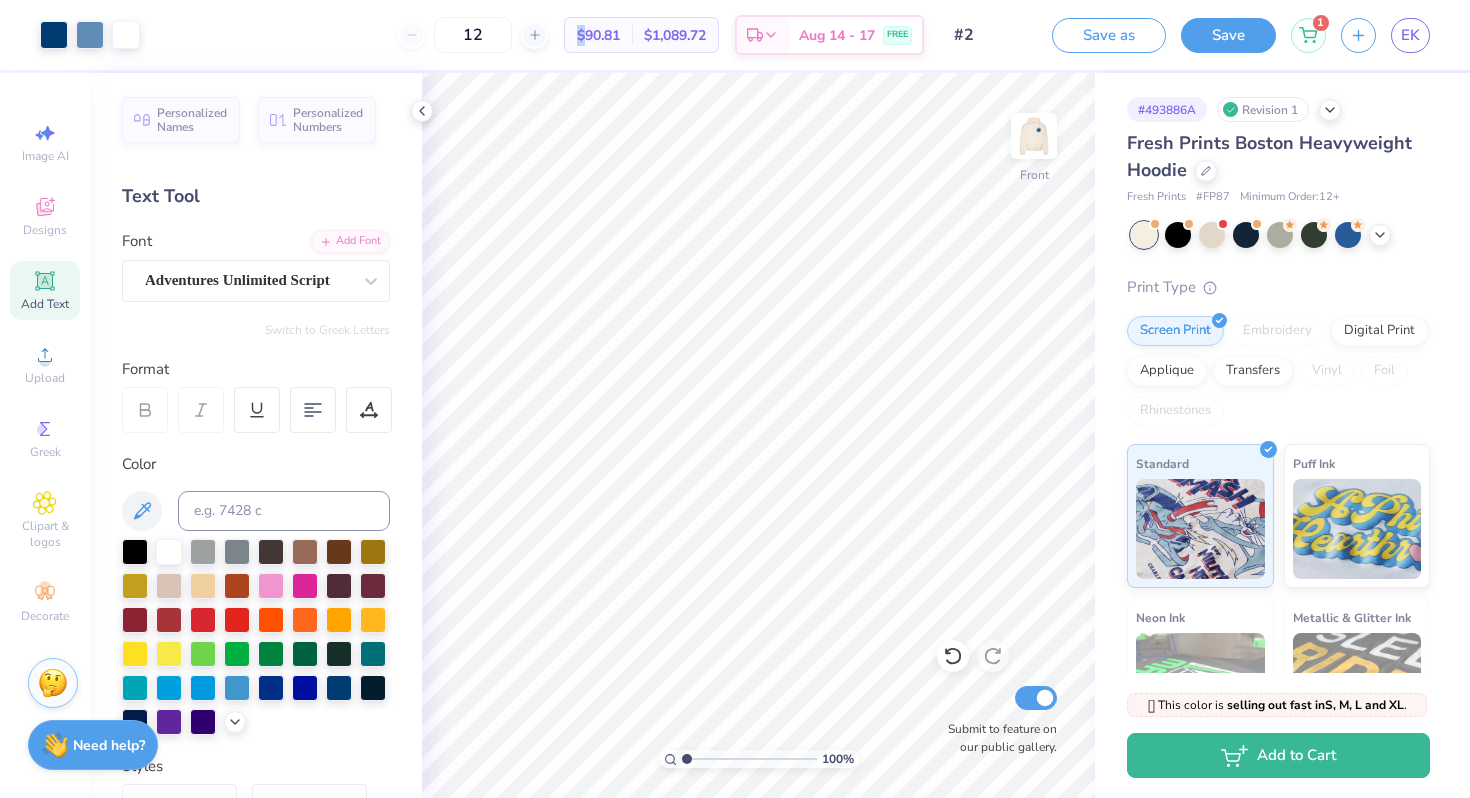 click on "12" at bounding box center [473, 35] 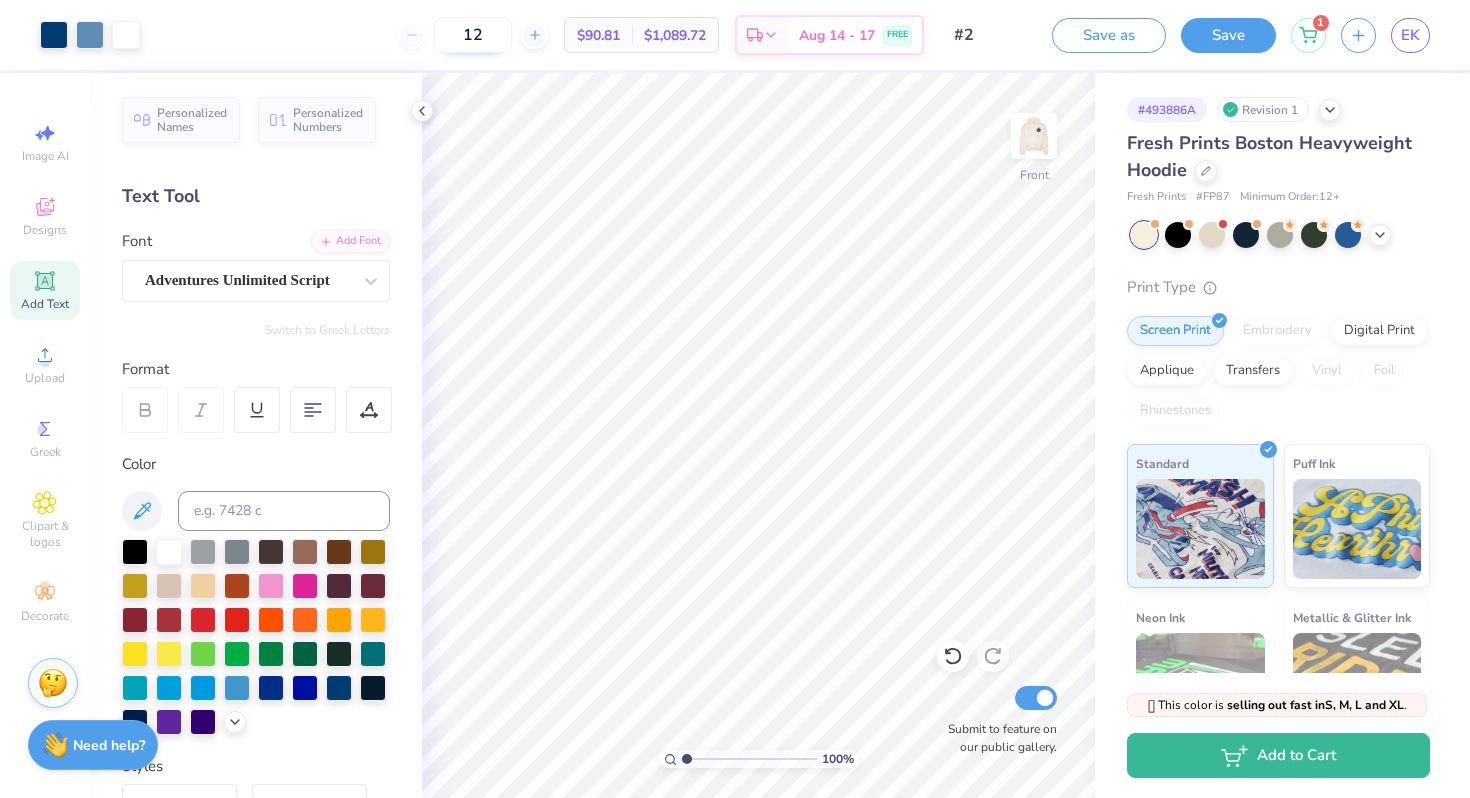 click on "12" at bounding box center [473, 35] 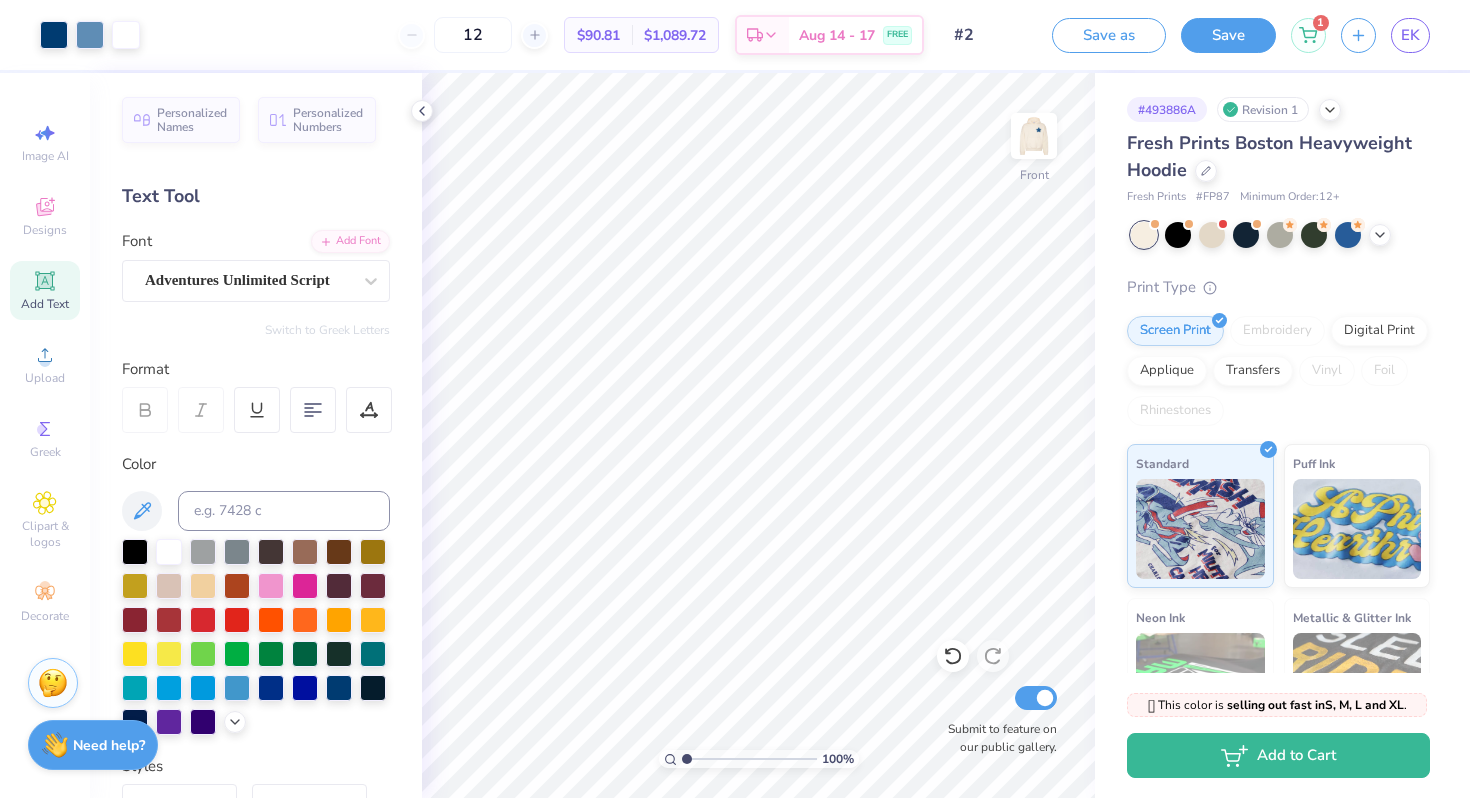 drag, startPoint x: 481, startPoint y: 40, endPoint x: 410, endPoint y: 40, distance: 71 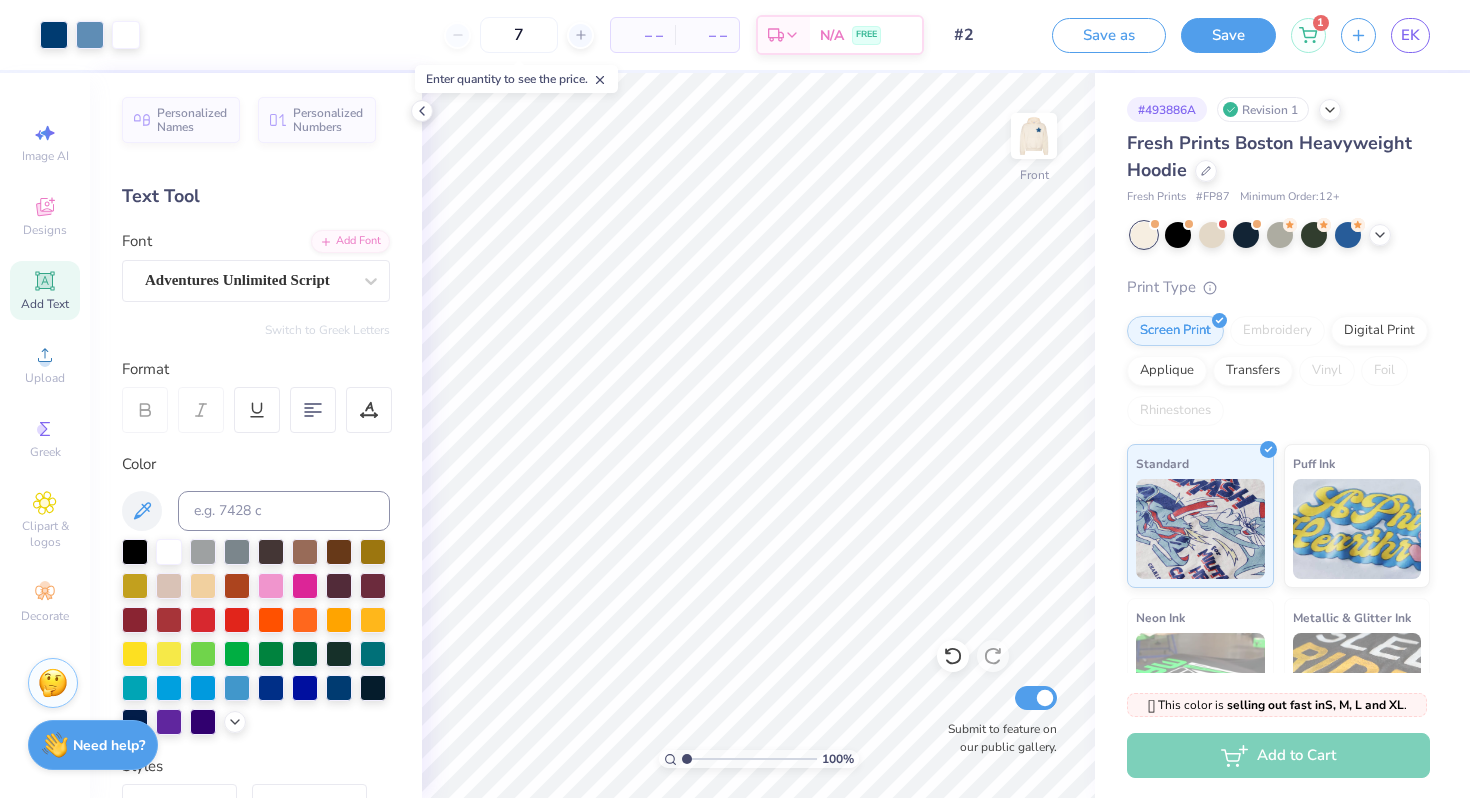 type on "12" 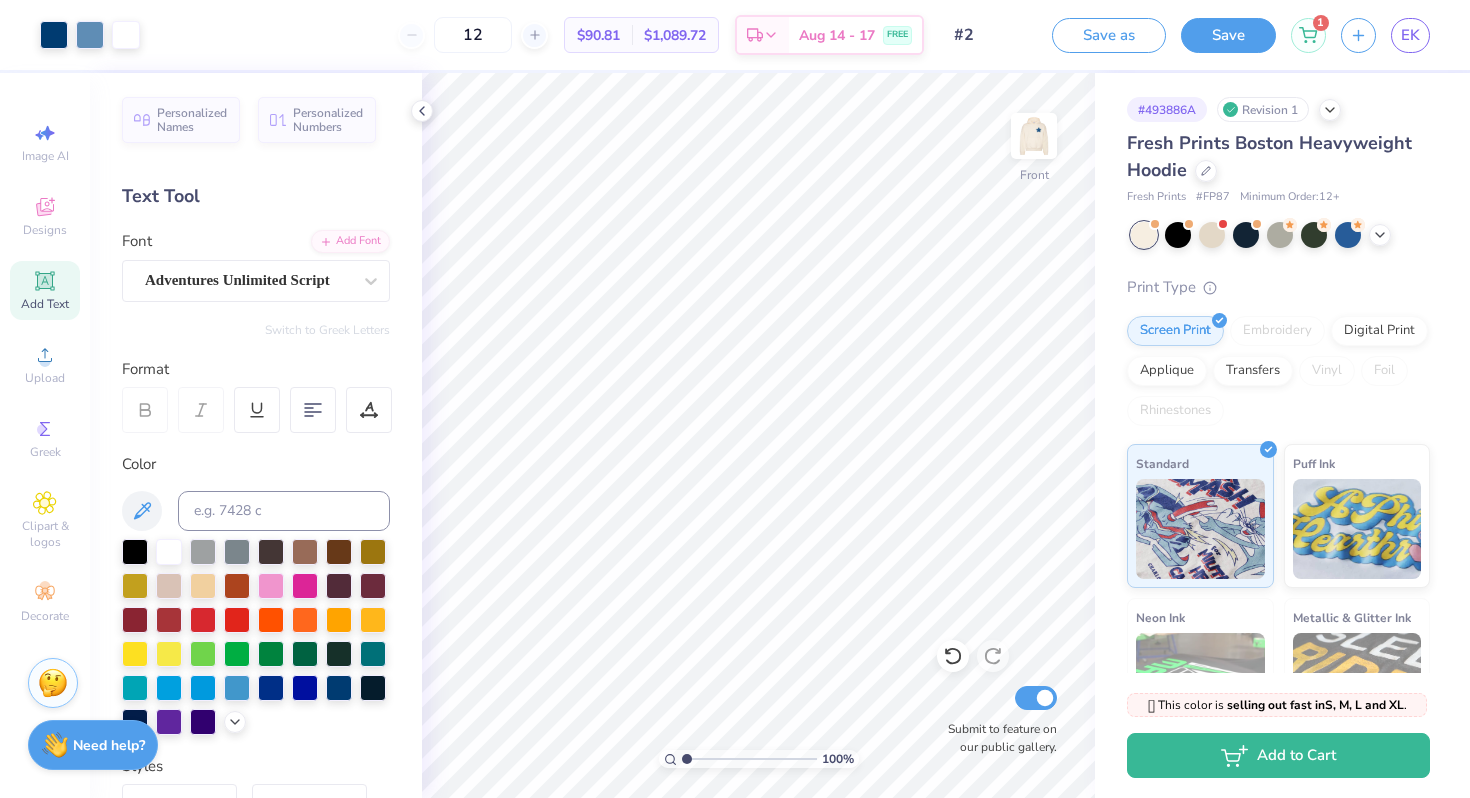 click on "12" at bounding box center (473, 35) 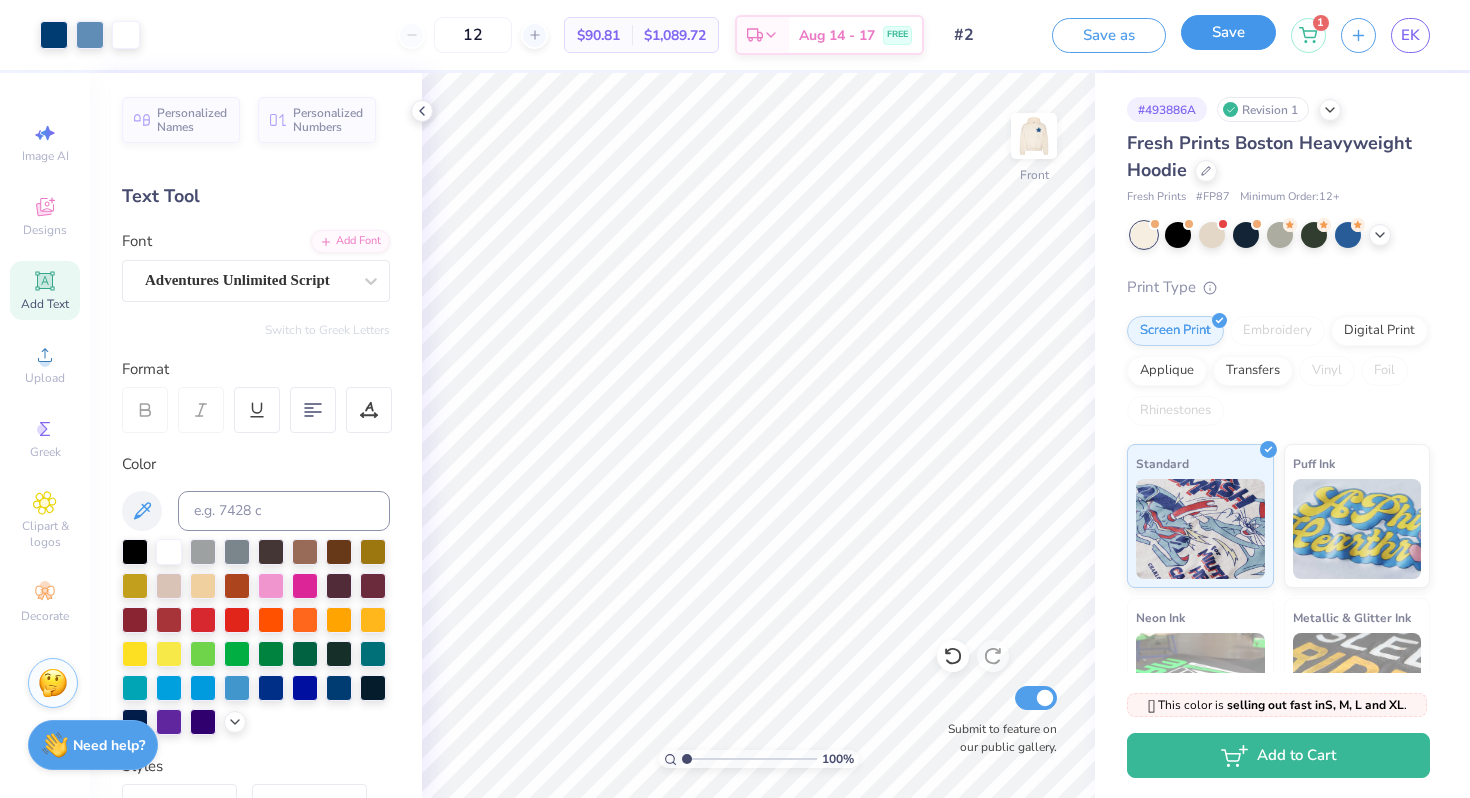 click on "Save" at bounding box center [1228, 32] 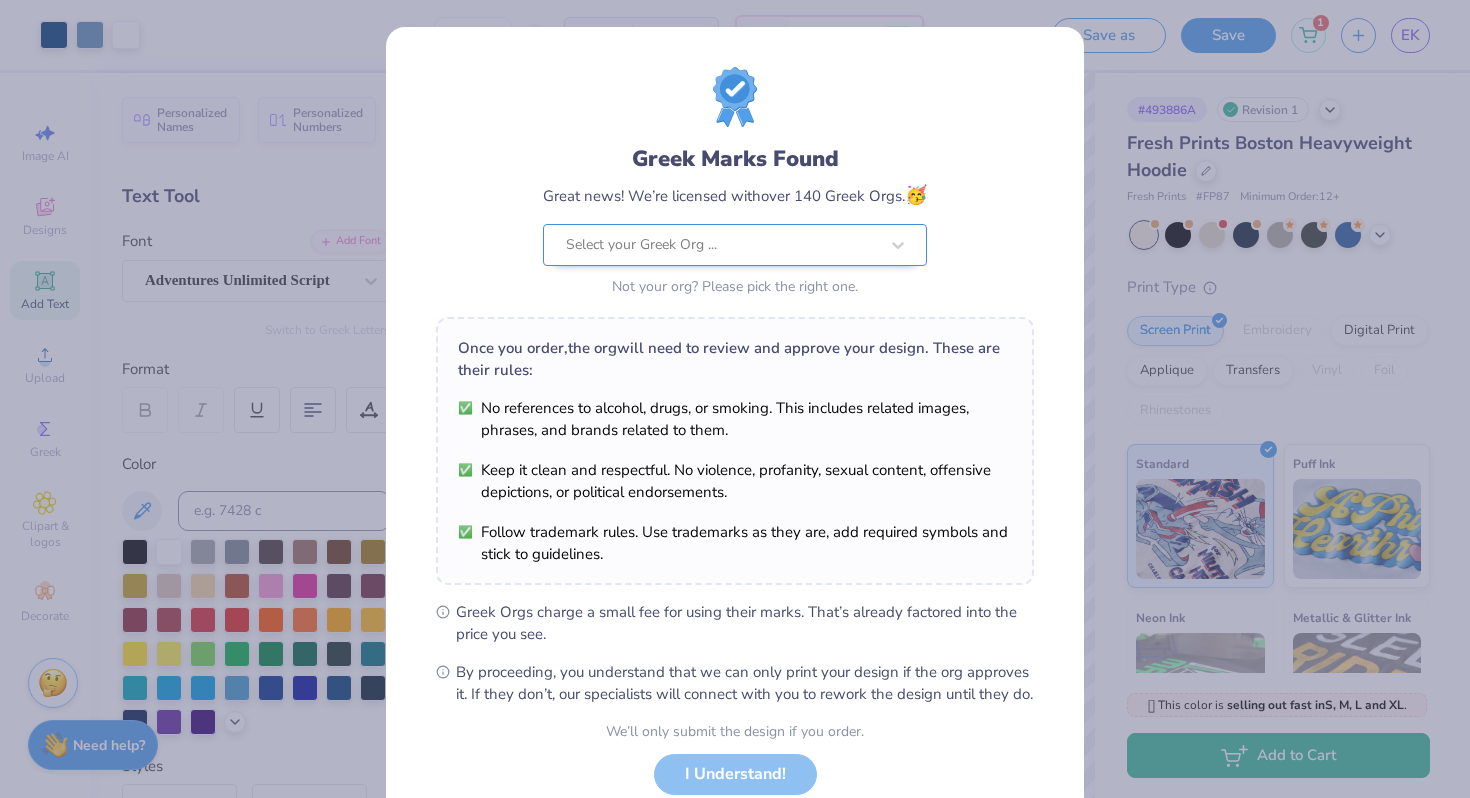 click at bounding box center [722, 245] 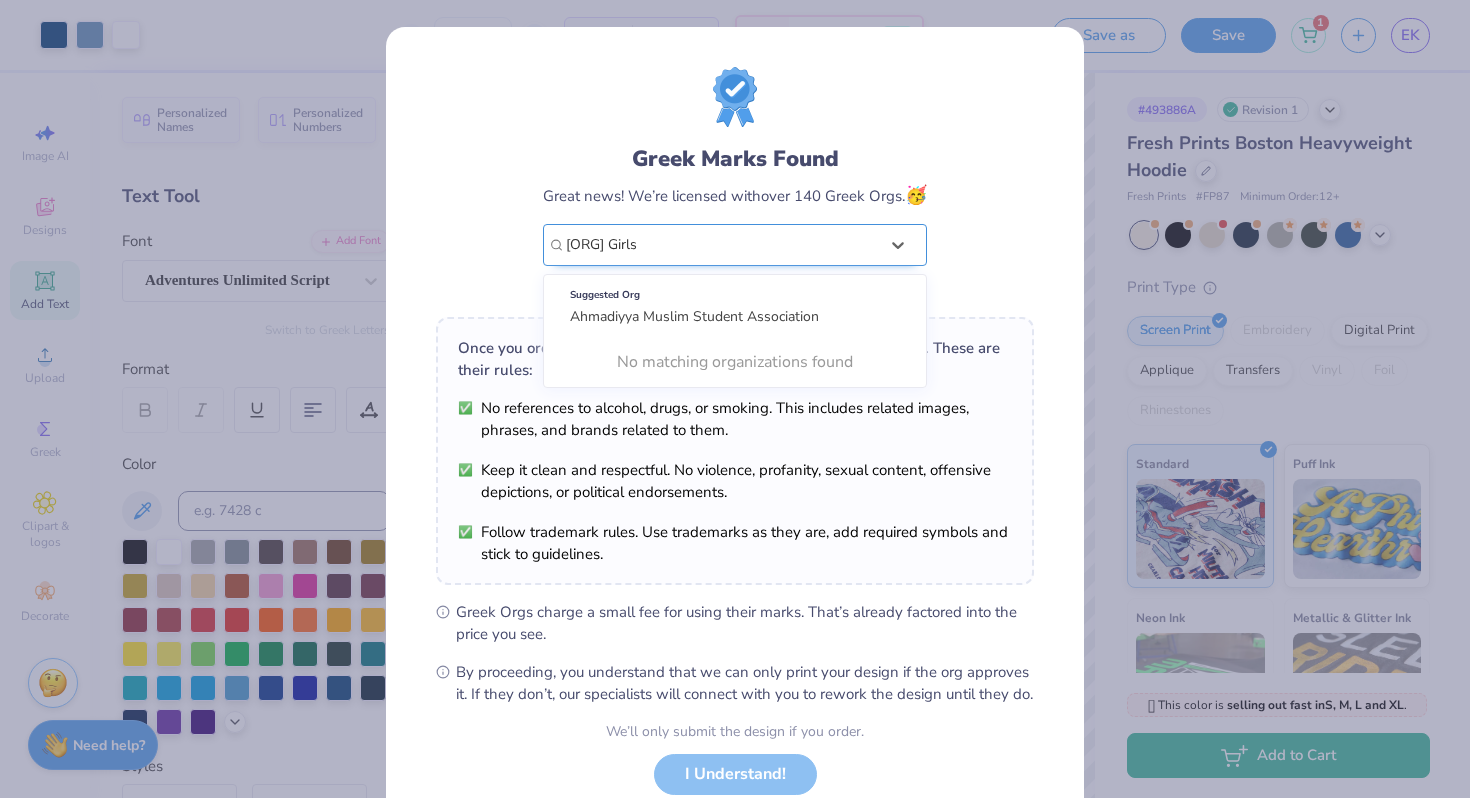 click on "b'nai b'rith Girls" at bounding box center [617, 245] 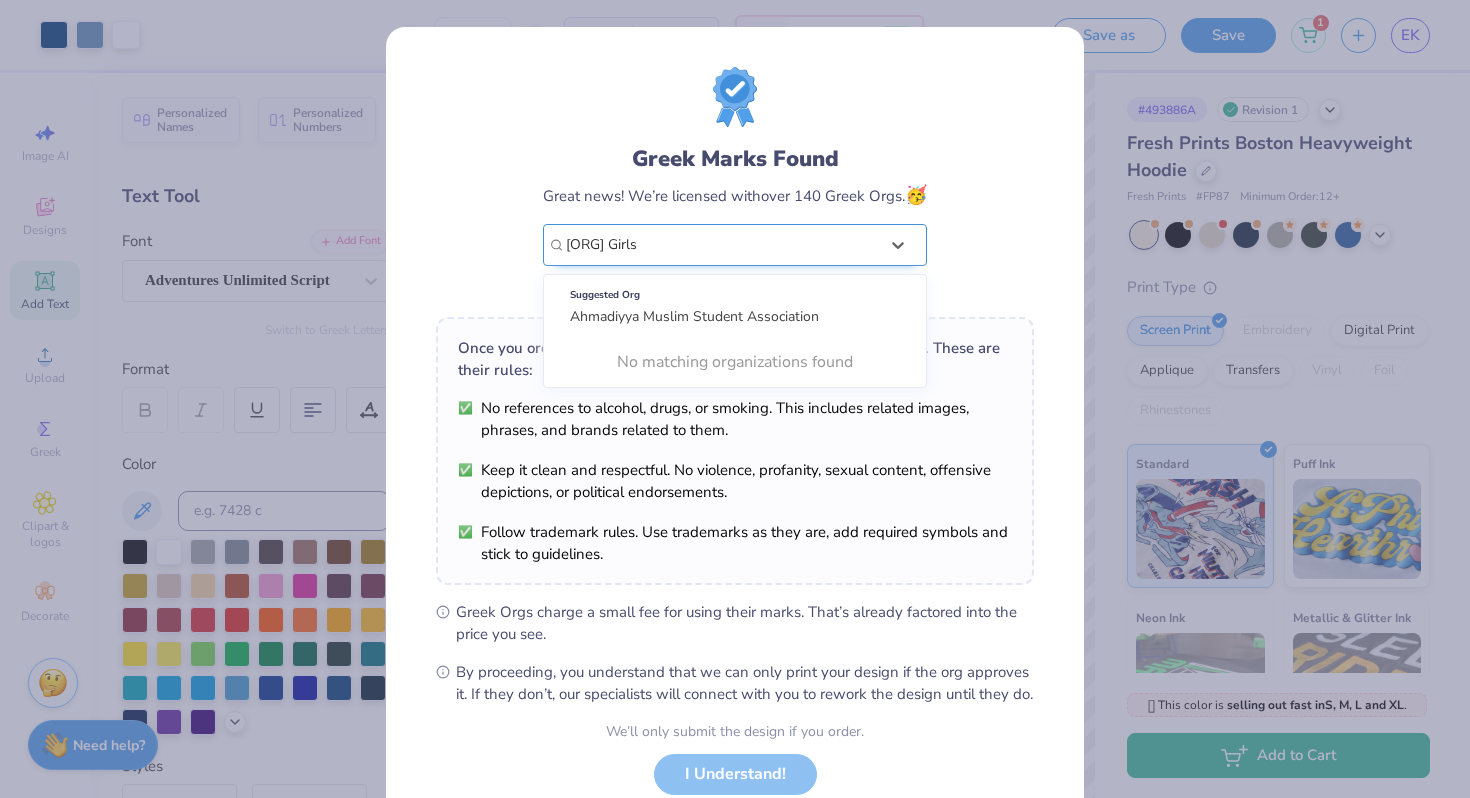 click on "B'nai b'rith Girls" at bounding box center [617, 245] 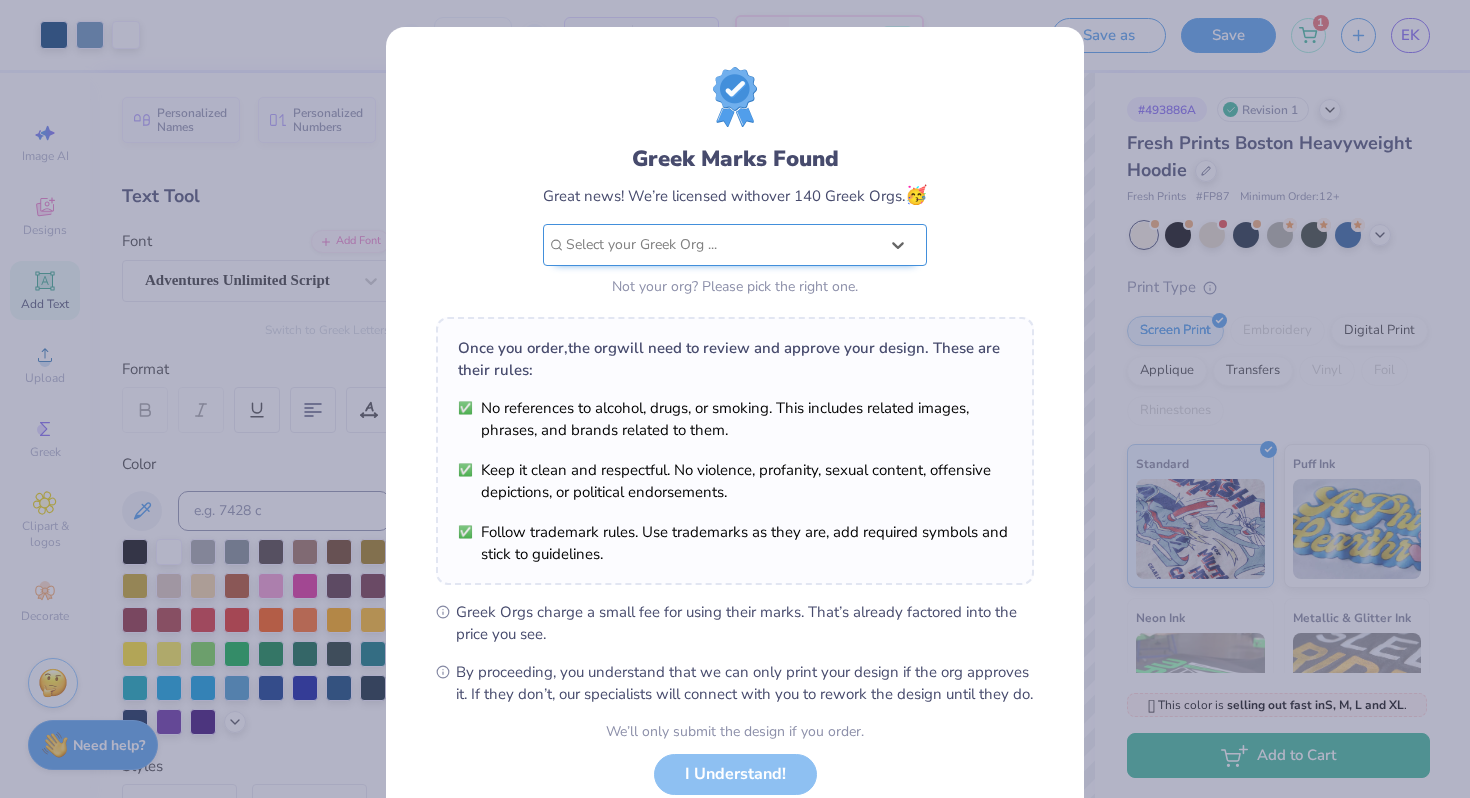 click at bounding box center (722, 245) 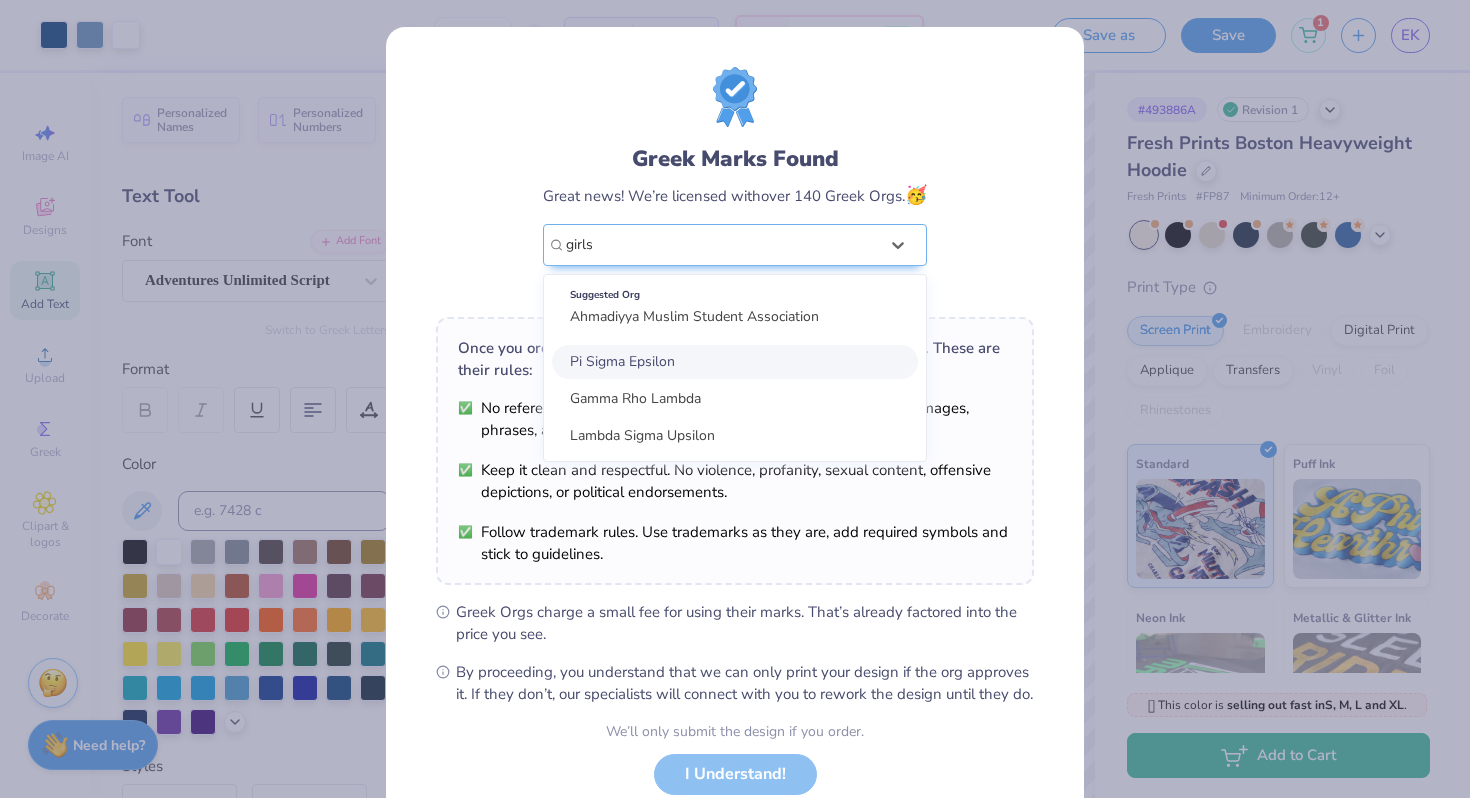 type on "girls" 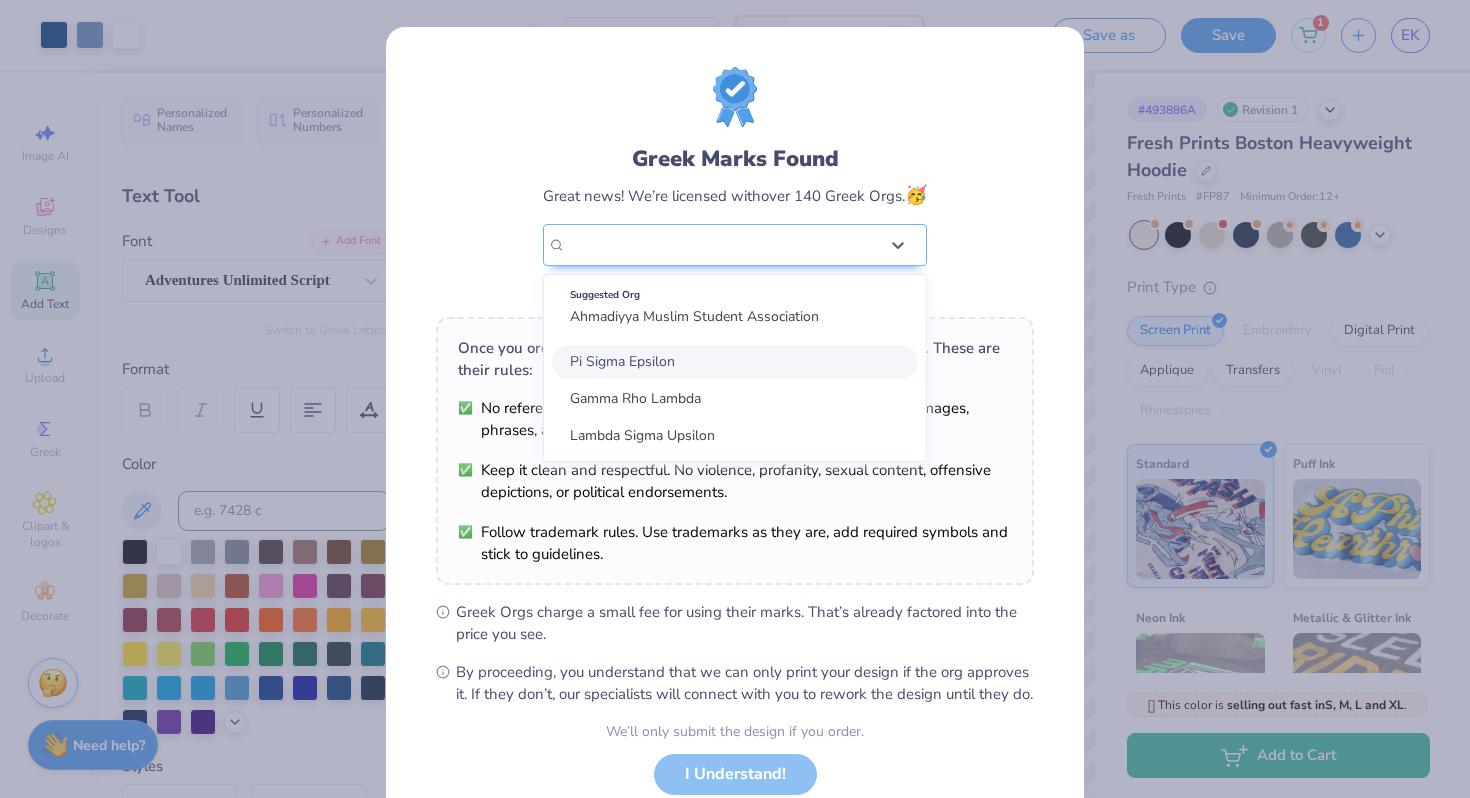 click on "Greek Marks Found Great news! We’re licensed with  over 140 Greek Orgs. 🥳 option  focused, 1 of 3. 3 results available for search term girls. Use Up and Down to choose options, press Enter to select the currently focused option, press Escape to exit the menu, press Tab to select the option and exit the menu. Suggested Org Ahmadiyya Muslim Student Association Pi Sigma Epsilon Gamma Rho Lambda Lambda Sigma Upsilon Not your org? Please pick the right one." at bounding box center [735, 184] 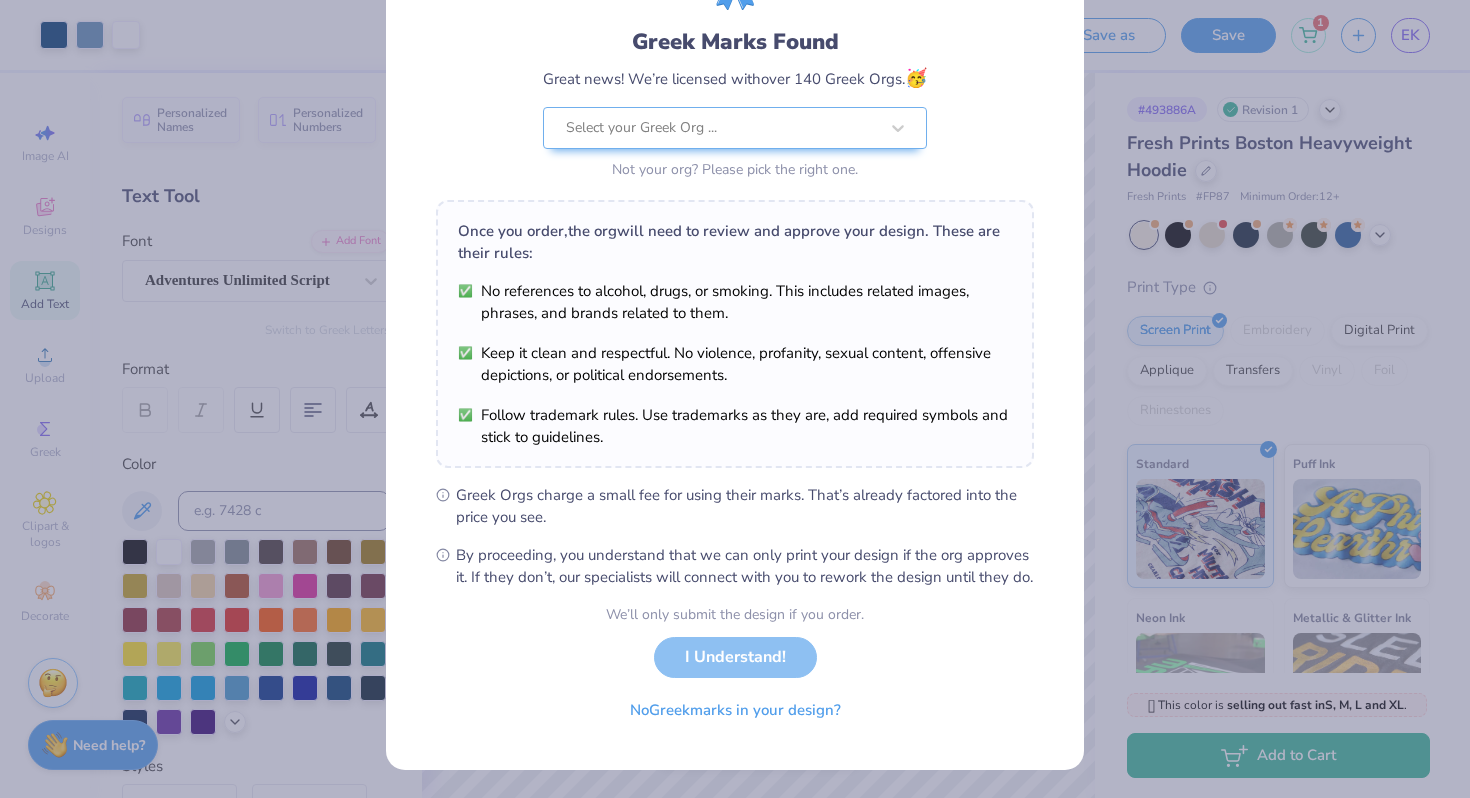 scroll, scrollTop: 138, scrollLeft: 0, axis: vertical 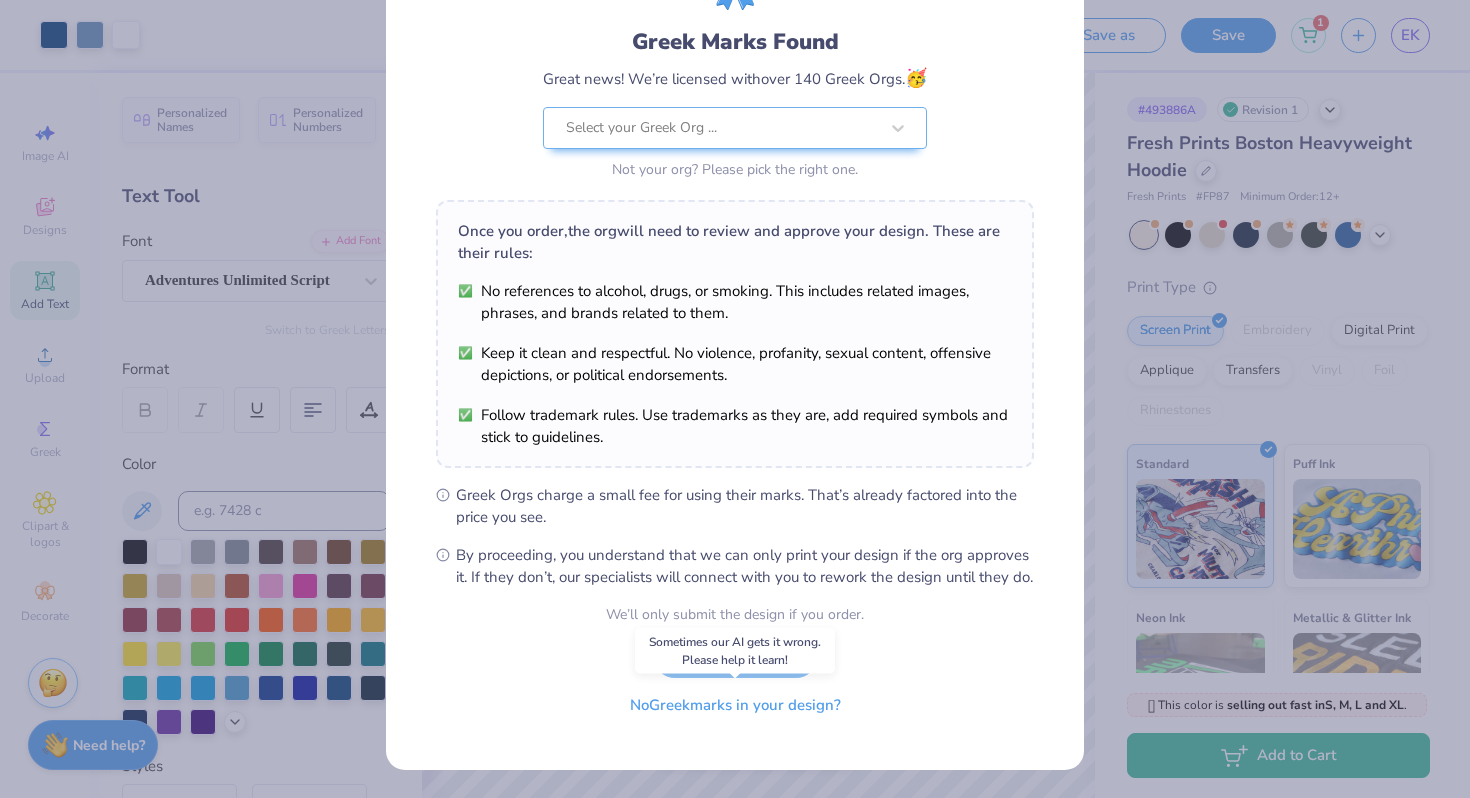 click on "No  Greek  marks in your design?" at bounding box center (735, 705) 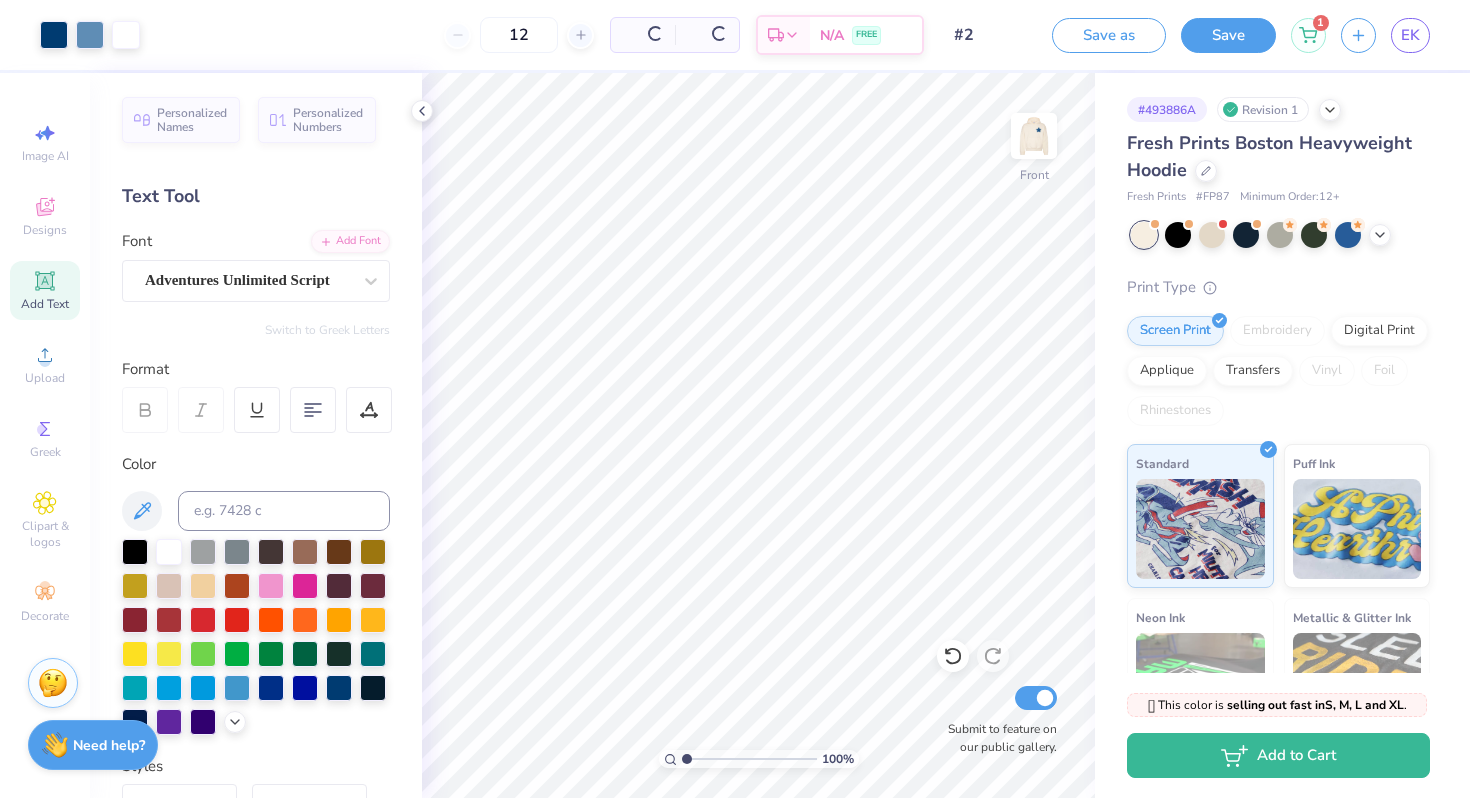 scroll, scrollTop: 0, scrollLeft: 0, axis: both 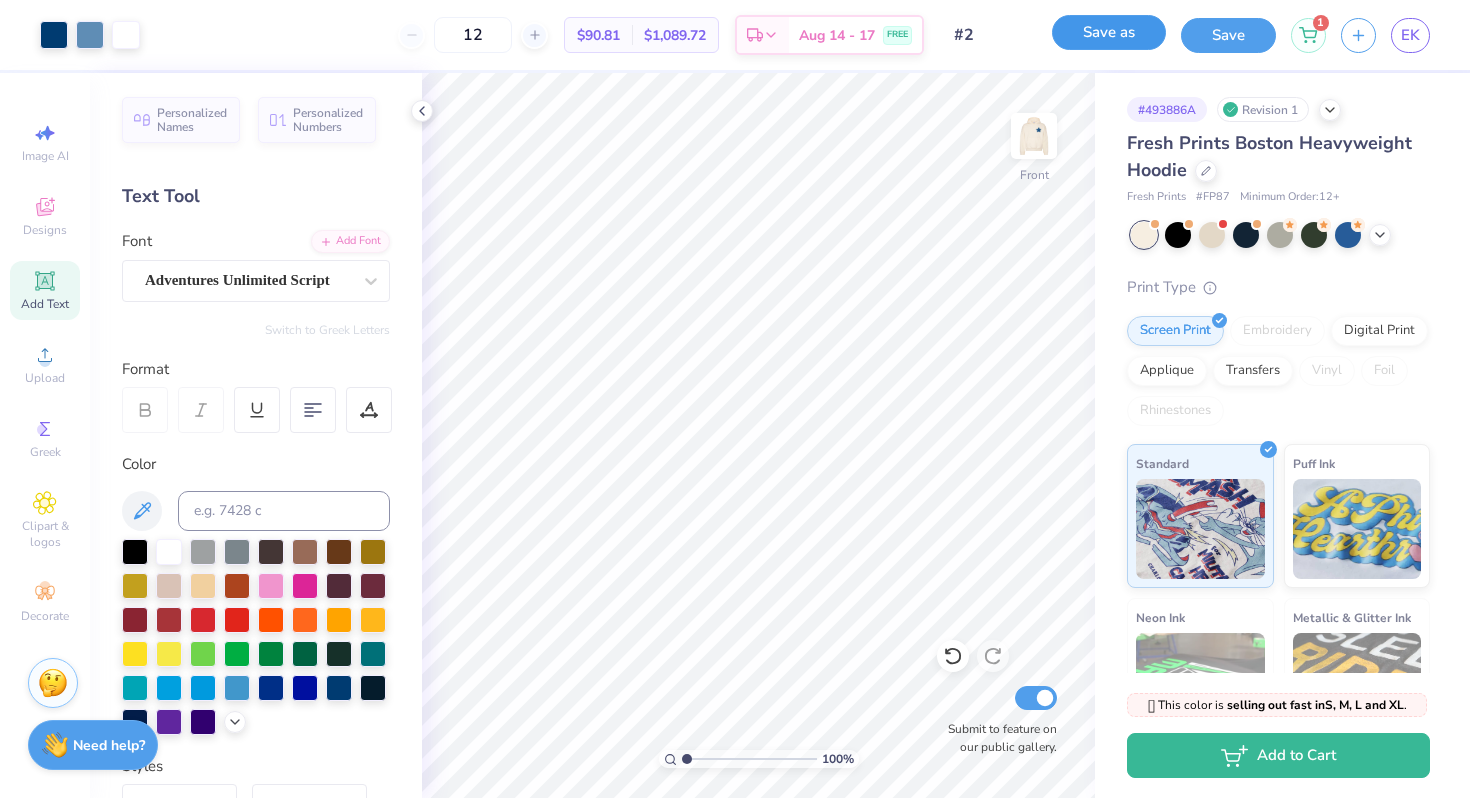 click on "Save as" at bounding box center (1109, 32) 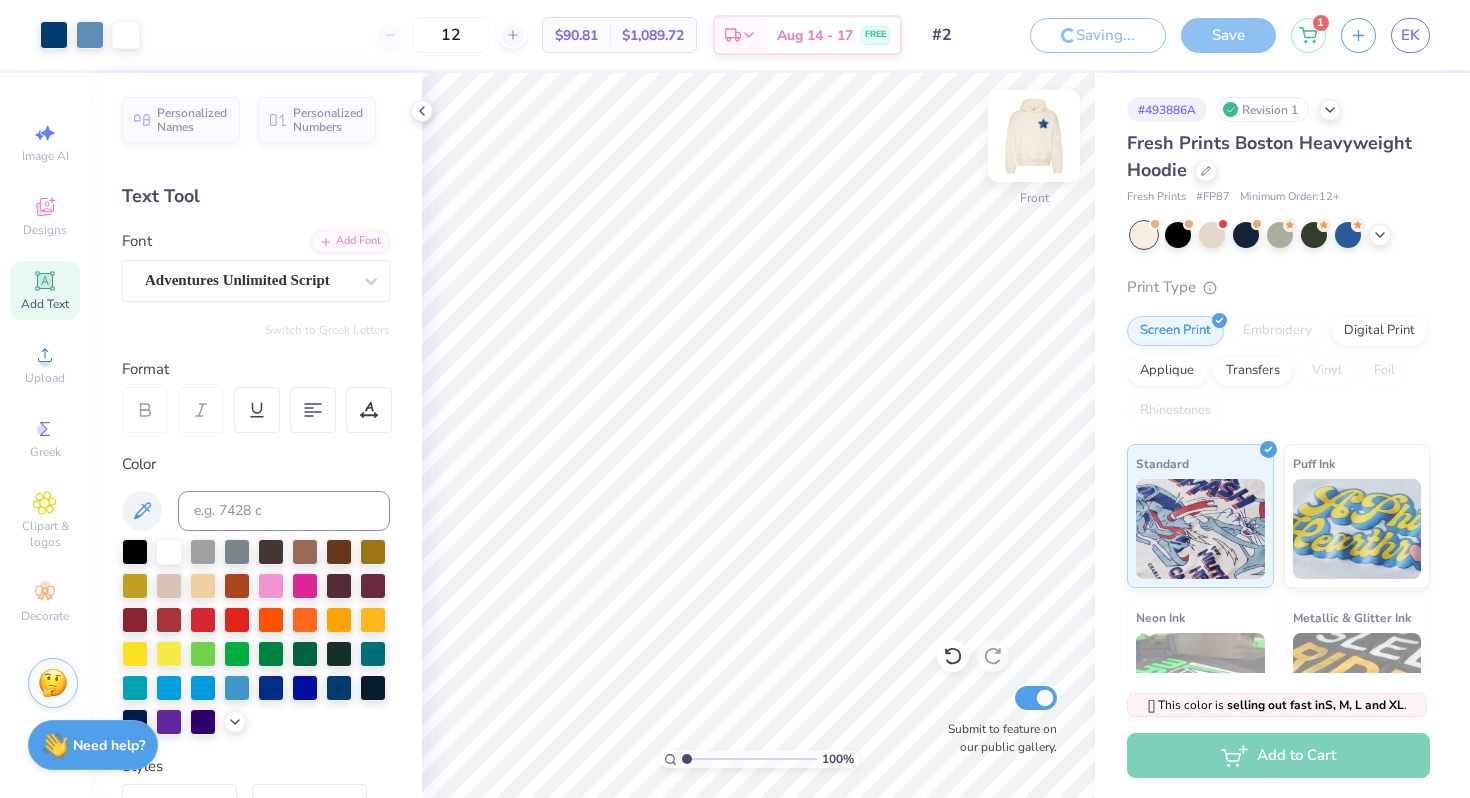 click at bounding box center [1034, 136] 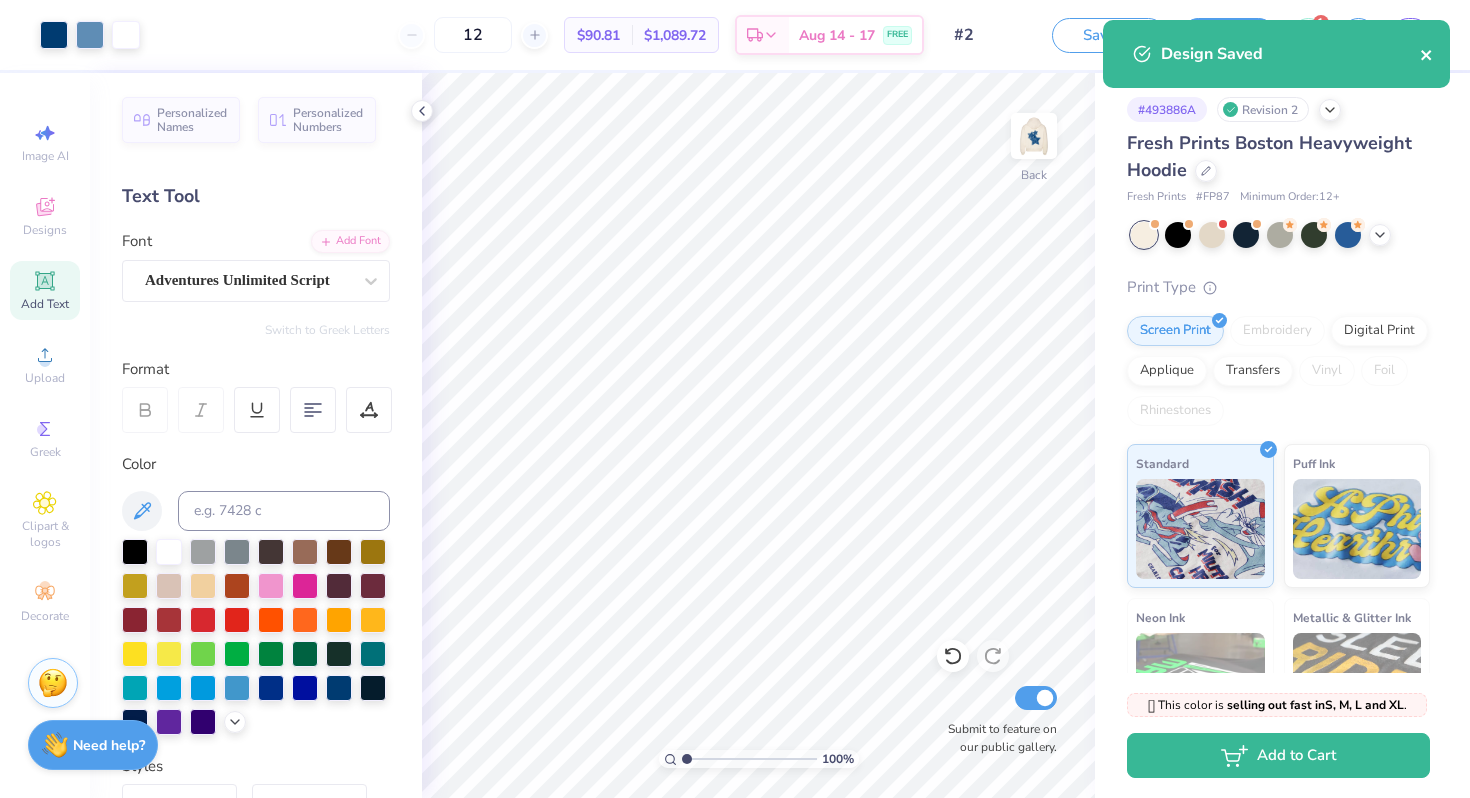 click 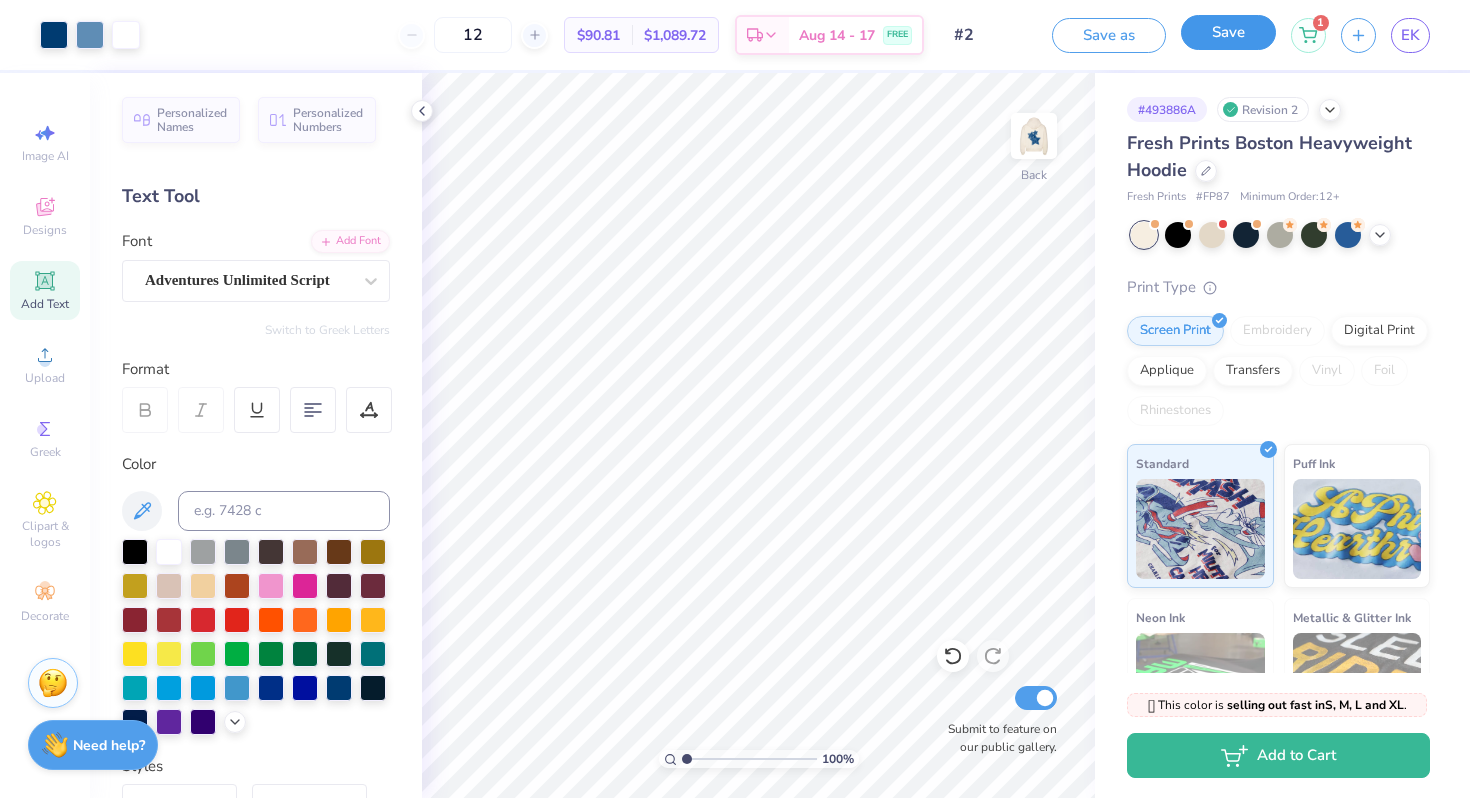 click on "Save" at bounding box center [1228, 32] 